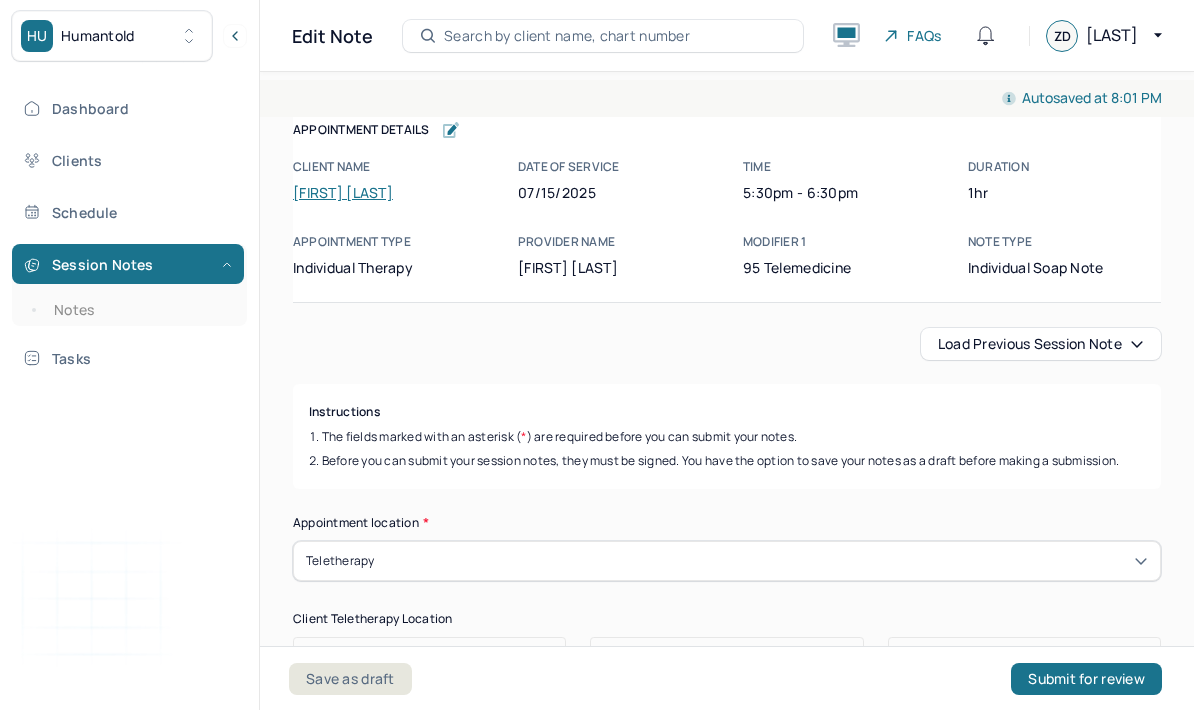 scroll, scrollTop: 246, scrollLeft: 0, axis: vertical 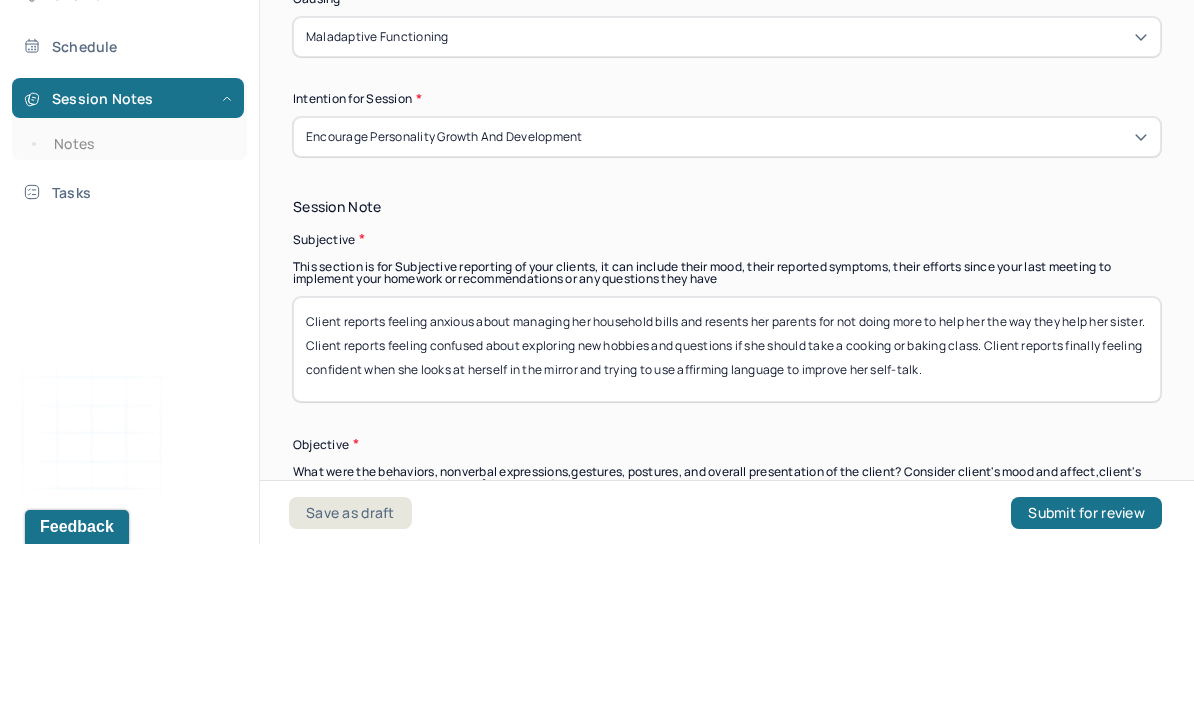 click on "Client reports feeling anxious about managing her household bills and resents her parents for not doing more to help her the way they help her sister. Client reports feeling confused about exploring new hobbies and questions if she should take a cooking or baking class. Client reports finally feeling confident when she looks at herself in the mirror and trying to use affirming language to improve her self-talk." at bounding box center [727, 515] 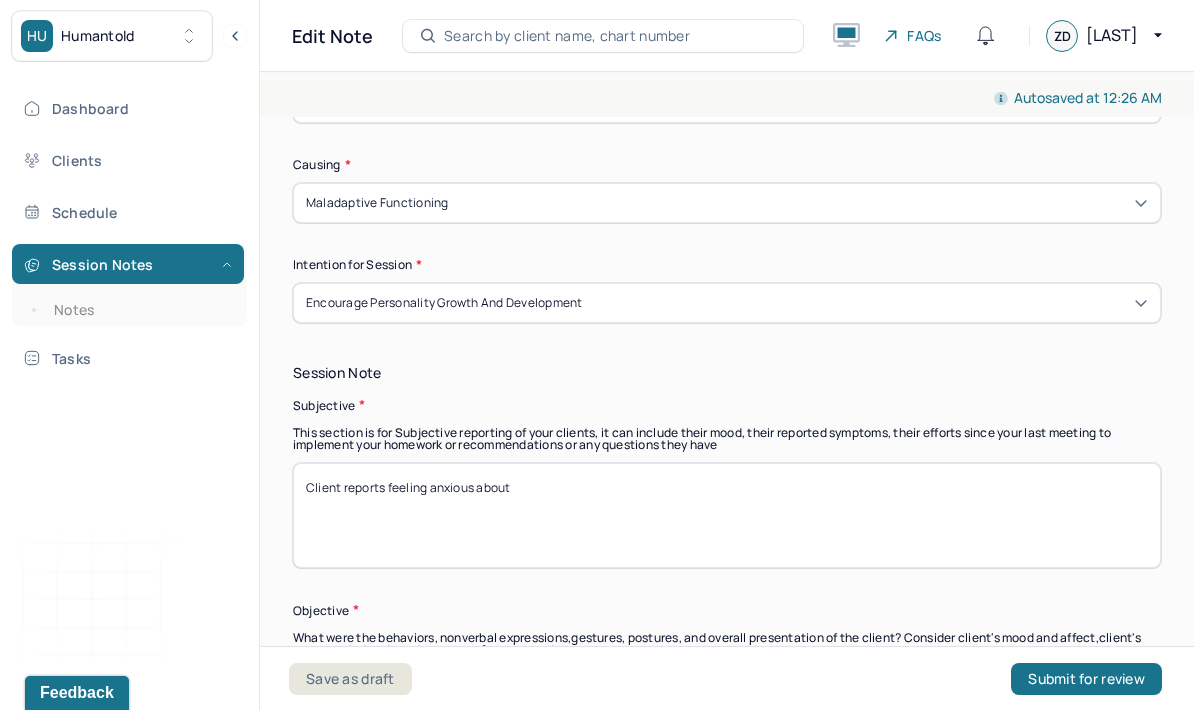 scroll, scrollTop: 0, scrollLeft: 0, axis: both 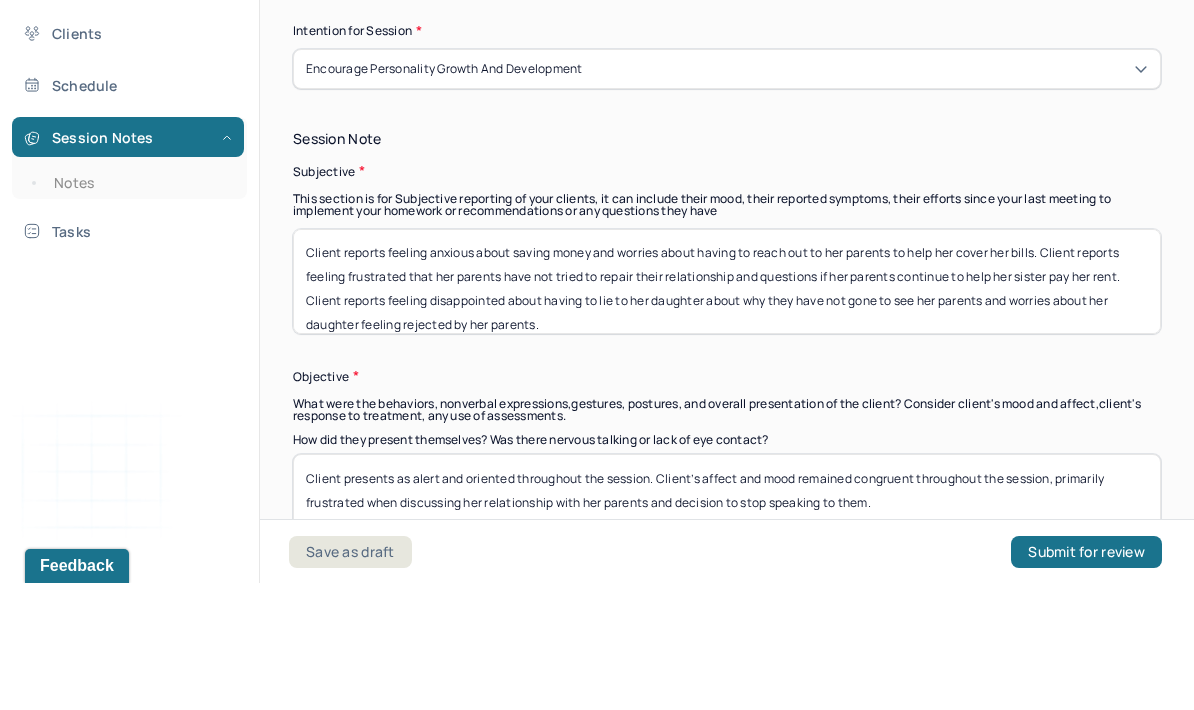 type on "Client reports feeling anxious about saving money and worries about having to reach out to her parents to help her cover her bills. Client reports feeling frustrated that her parents have not tried to repair their relationship and questions if her parents continue to help her sister pay her rent. Client reports feeling disappointed about having to lie to her daughter about why they have not gone to see her parents and worries about her daughter feeling rejected by her parents." 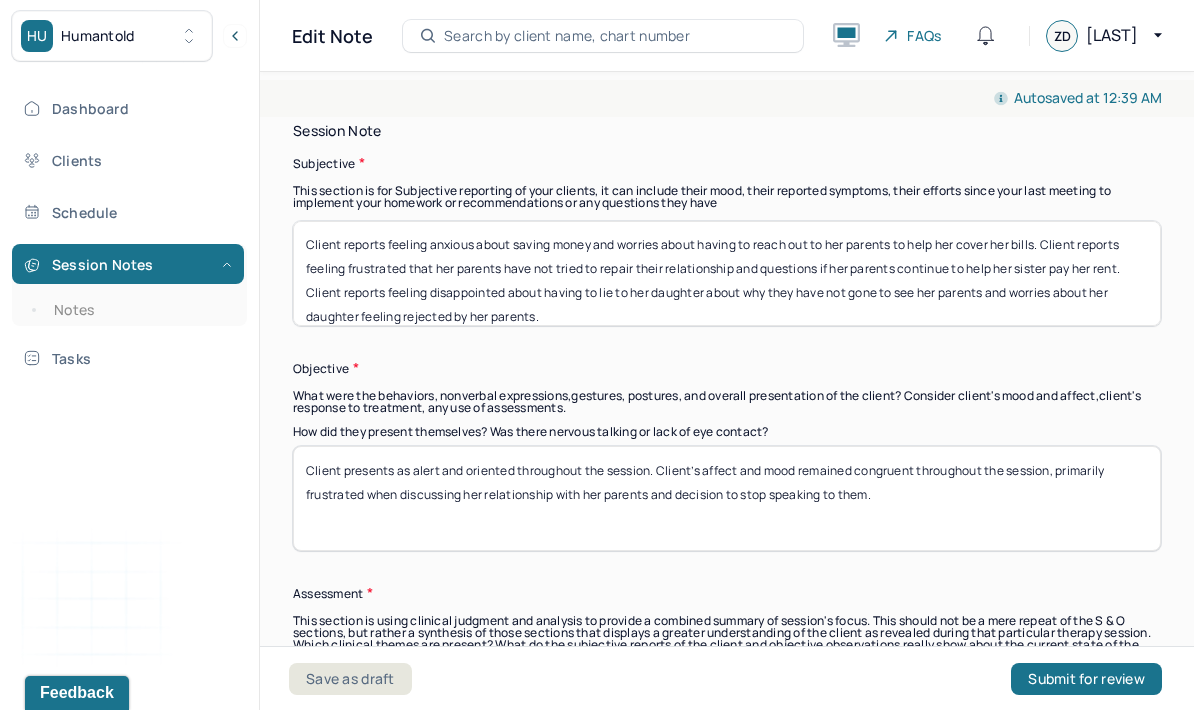 scroll, scrollTop: 1401, scrollLeft: 0, axis: vertical 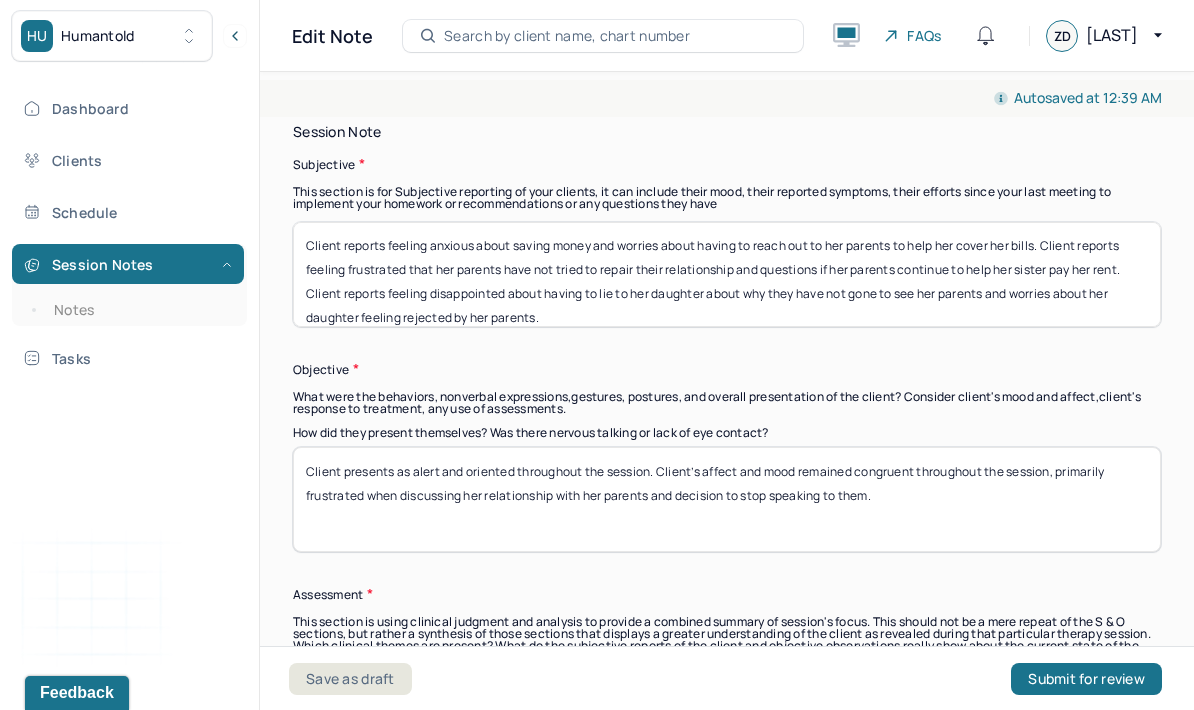 click on "Client presents as alert and oriented throughout the session. Client’s affect and mood remained congruent throughout the session, primarily frustrated when discussing her relationship with her parents and decision to stop speaking to them." at bounding box center (727, 499) 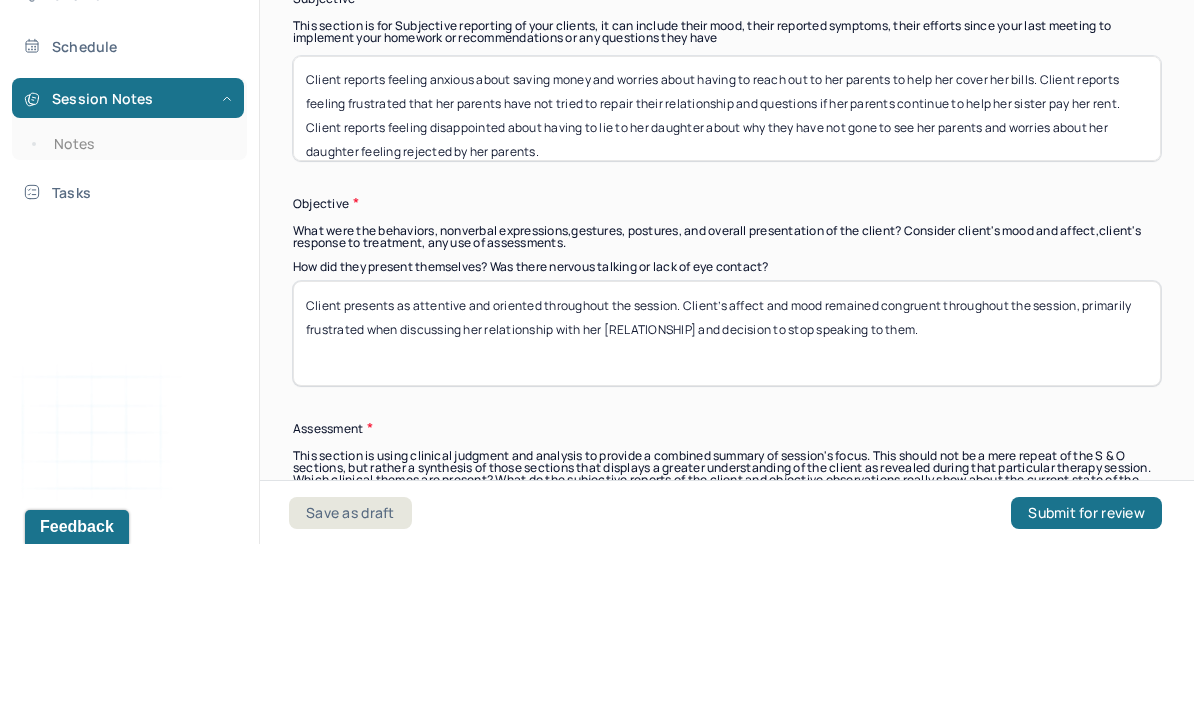 click on "Client presents as attentive and oriented throughout the session. Client’s affect and mood remained congruent throughout the session, primarily frustrated when discussing her relationship with her [RELATIONSHIP] and decision to stop speaking to them." at bounding box center [727, 499] 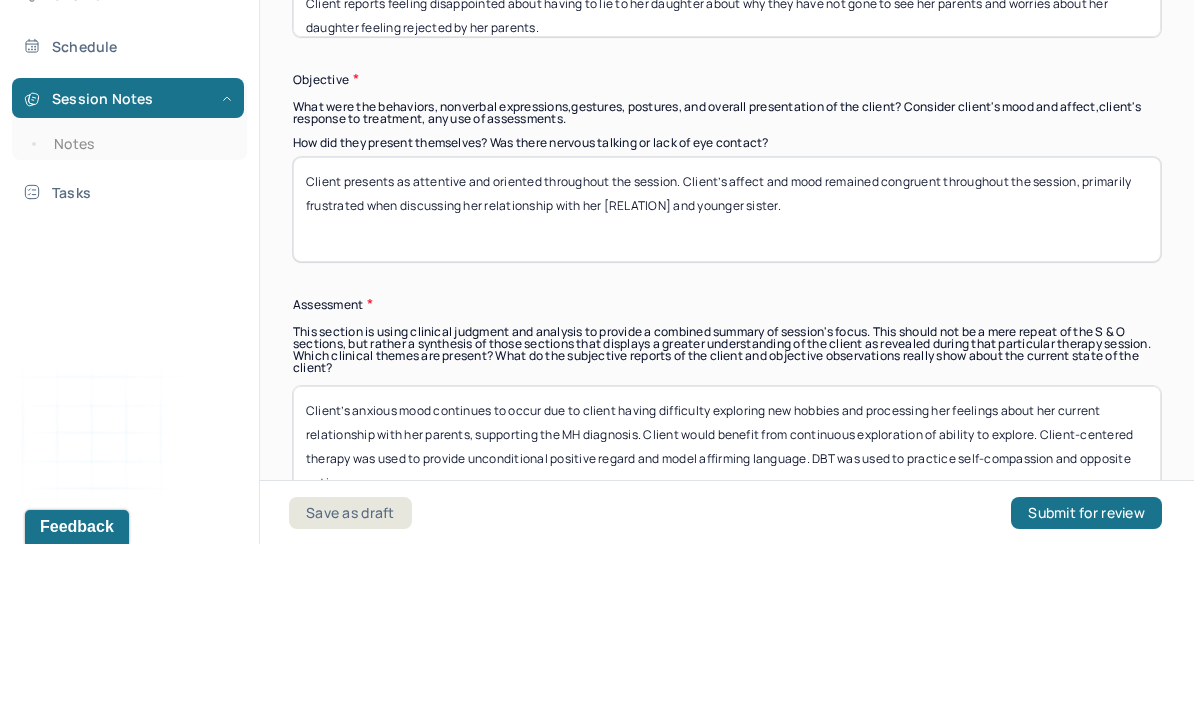 scroll, scrollTop: 1524, scrollLeft: 0, axis: vertical 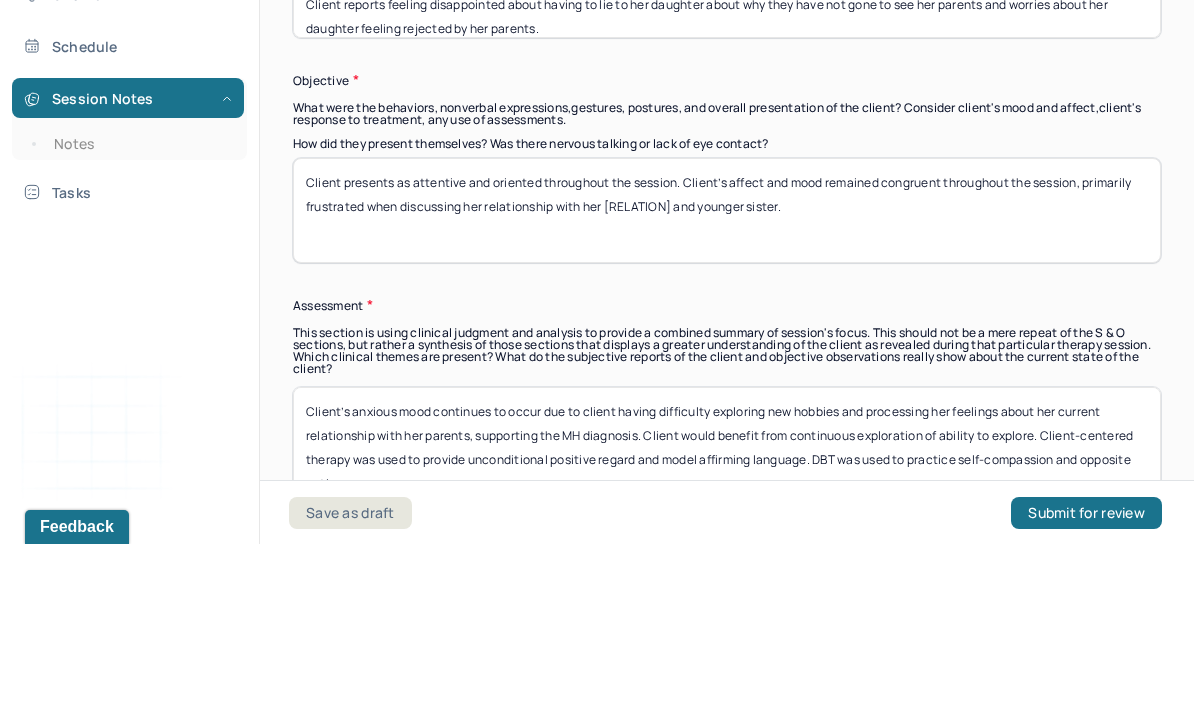 type on "Client presents as attentive and oriented throughout the session. Client’s affect and mood remained congruent throughout the session, primarily frustrated when discussing her relationship with her [RELATION] and younger sister." 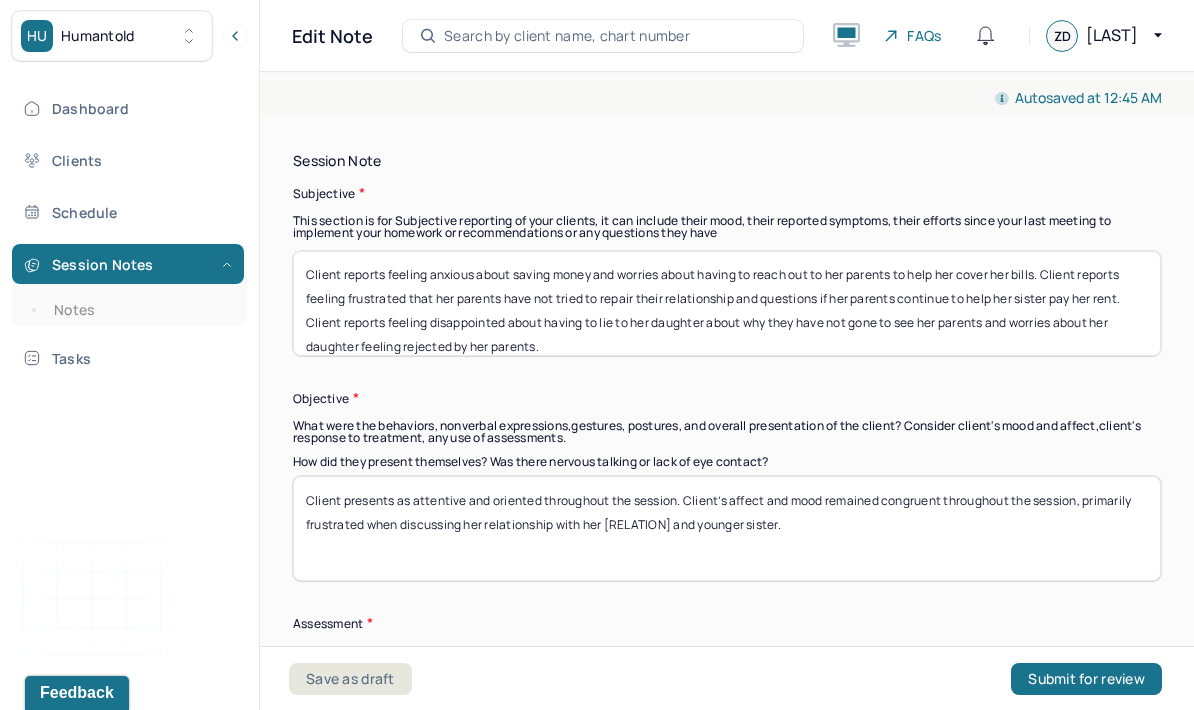 scroll, scrollTop: 1371, scrollLeft: 0, axis: vertical 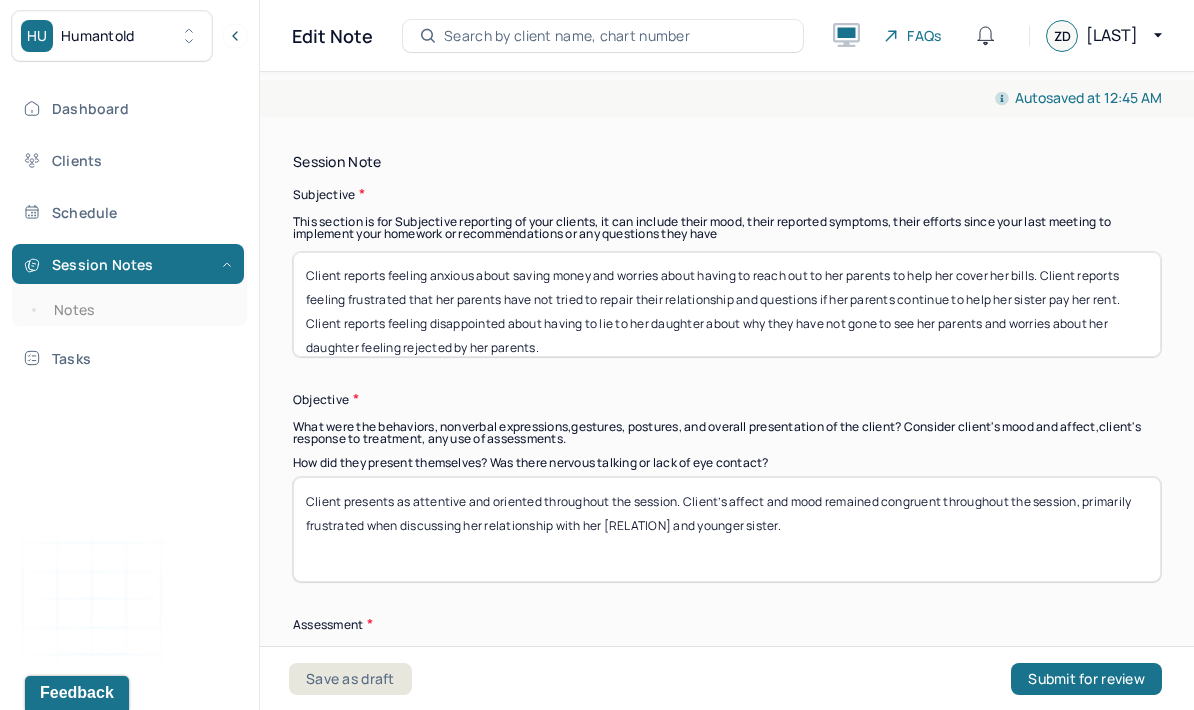 click on "Session Note Subjective This section is for Subjective reporting of your clients, it can include their mood, their reported symptoms, their efforts since your last meeting to implement your homework or recommendations or any questions they have Client reports feeling anxious about saving money and worries about having to reach out to her [FAMILY] to help her cover her bills. Client reports feeling frustrated that her [FAMILY] have not tried to repair their relationship and questions if her [FAMILY] continue to help her sister pay her rent. Client reports feeling disappointed about having to lie to her daughter about why they have not gone to see her [FAMILY] and worries about her daughter feeling rejected by her parents. Objective What were the behaviors, nonverbal expressions,gestures, postures, and overall presentation of the client? Consider client's mood and affect,client's response to treatment, any use of assessments. How did they present themselves? Was there nervous talking or lack of eye contact?" at bounding box center [727, 481] 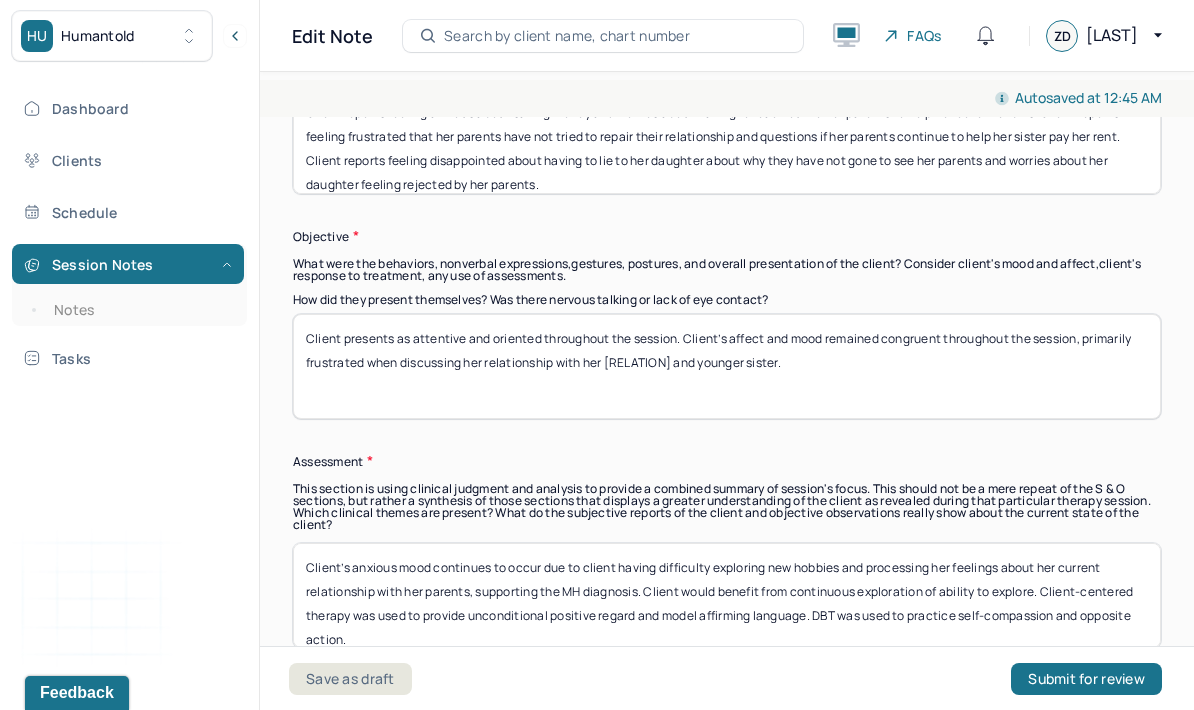 scroll, scrollTop: 1537, scrollLeft: 0, axis: vertical 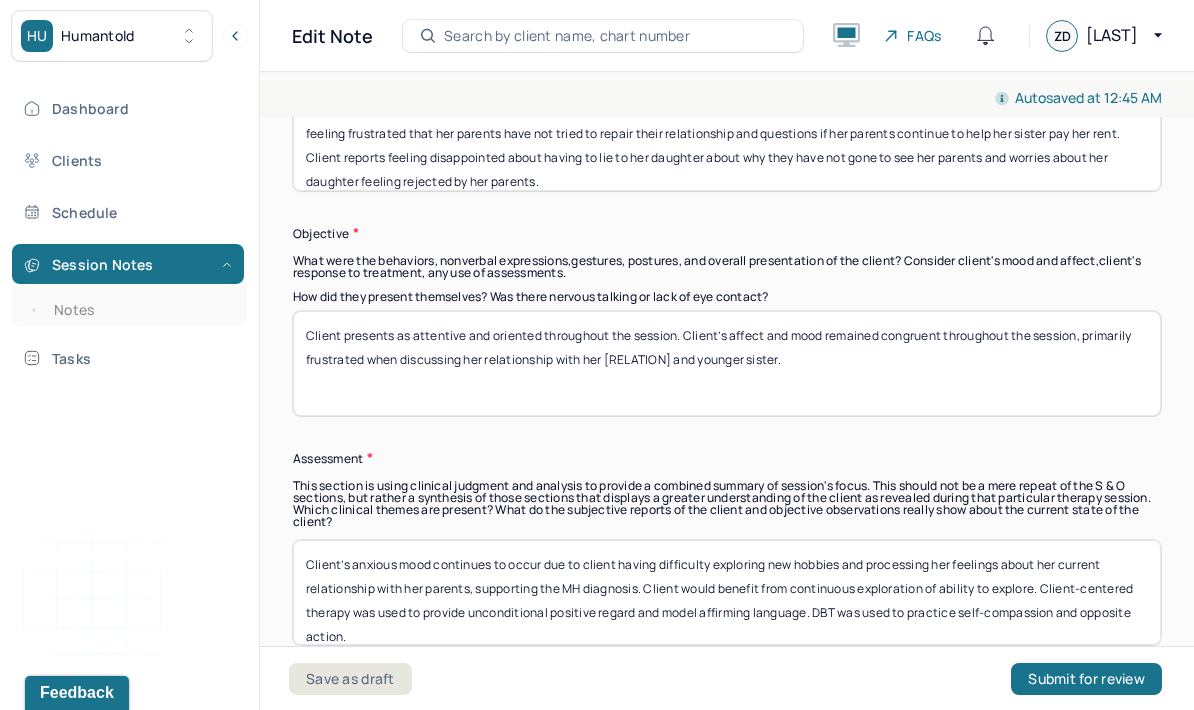 click on "Client’s anxious mood continues to occur due to client having difficulty exploring new hobbies and processing her feelings about her current relationship with her parents, supporting the MH diagnosis. Client would benefit from continuous exploration of ability to explore. Client-centered therapy was used to provide unconditional positive regard and model affirming language. DBT was used to practice self-compassion and opposite action." at bounding box center [727, 592] 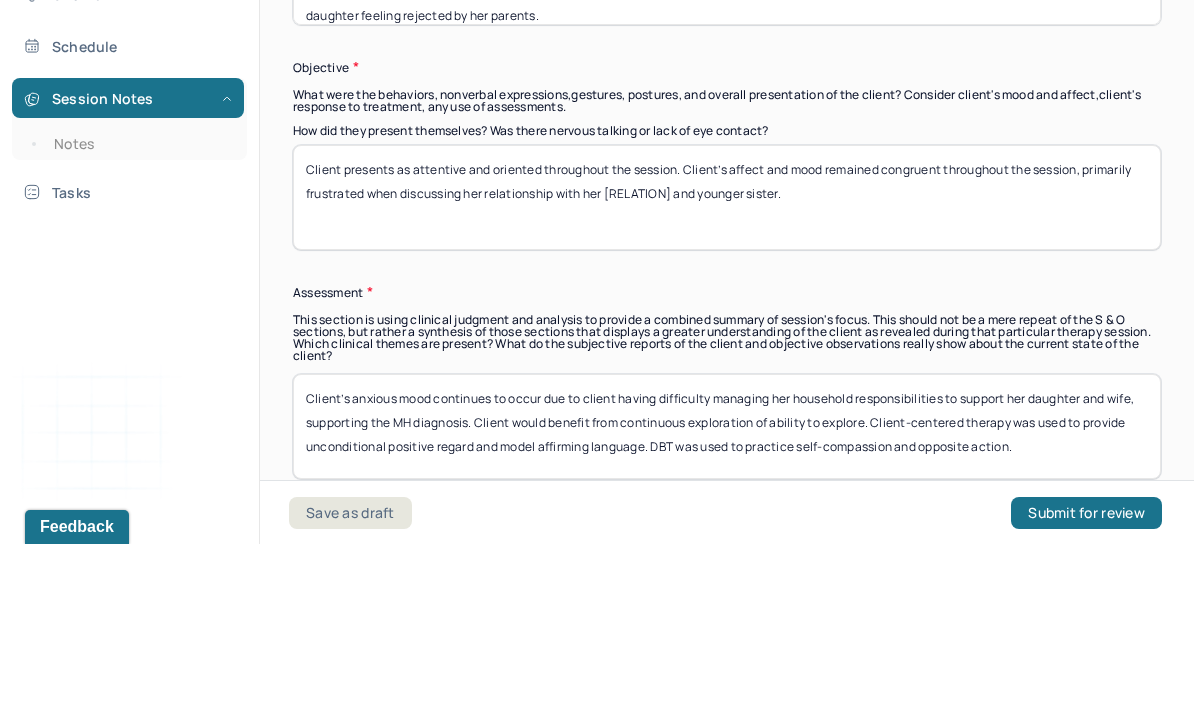 click on "Client’s anxious mood continues to occur due to client having difficulty managing her household responsibilities to support her daughter and wife, supporting the MH diagnosis. Client would benefit from continuous exploration of ability to explore. Client-centered therapy was used to provide unconditional positive regard and model affirming language. DBT was used to practice self-compassion and opposite action." at bounding box center (727, 592) 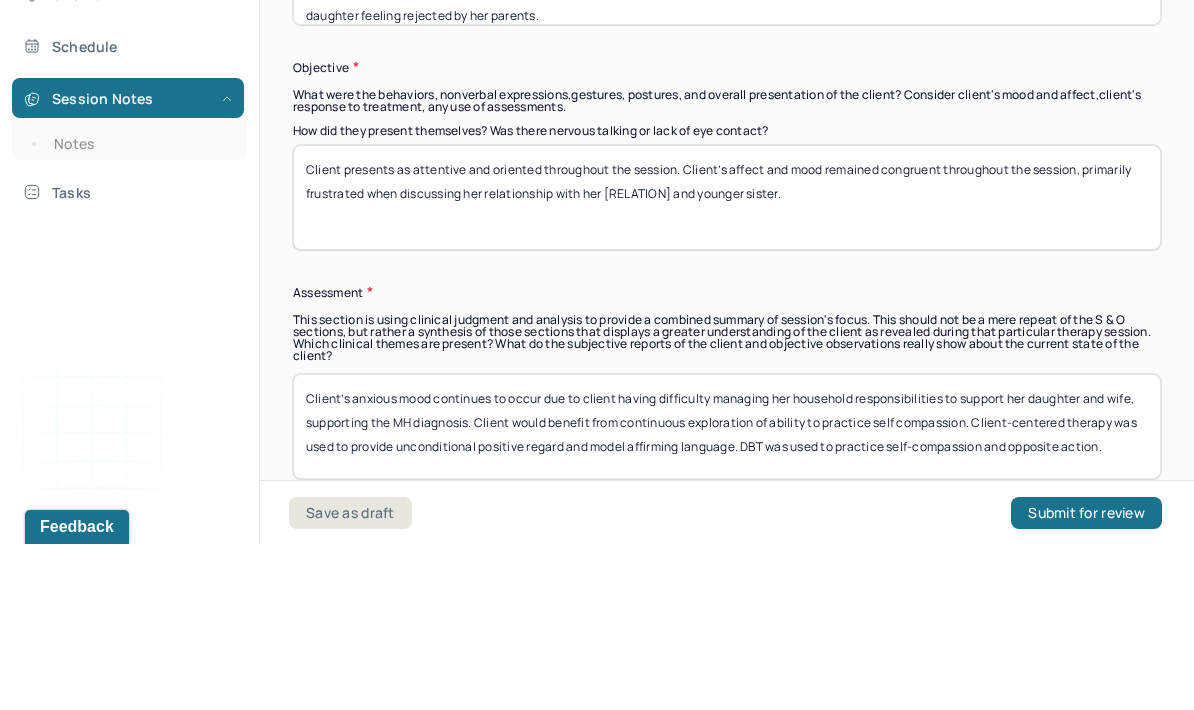 click on "Client’s anxious mood continues to occur due to client having difficulty managing her household responsibilities to support her daughter and wife, supporting the MH diagnosis. Client would benefit from continuous exploration of ability to practice self compassion. Client-centered therapy was used to provide unconditional positive regard and model affirming language. DBT was used to practice self-compassion and opposite action." at bounding box center (727, 592) 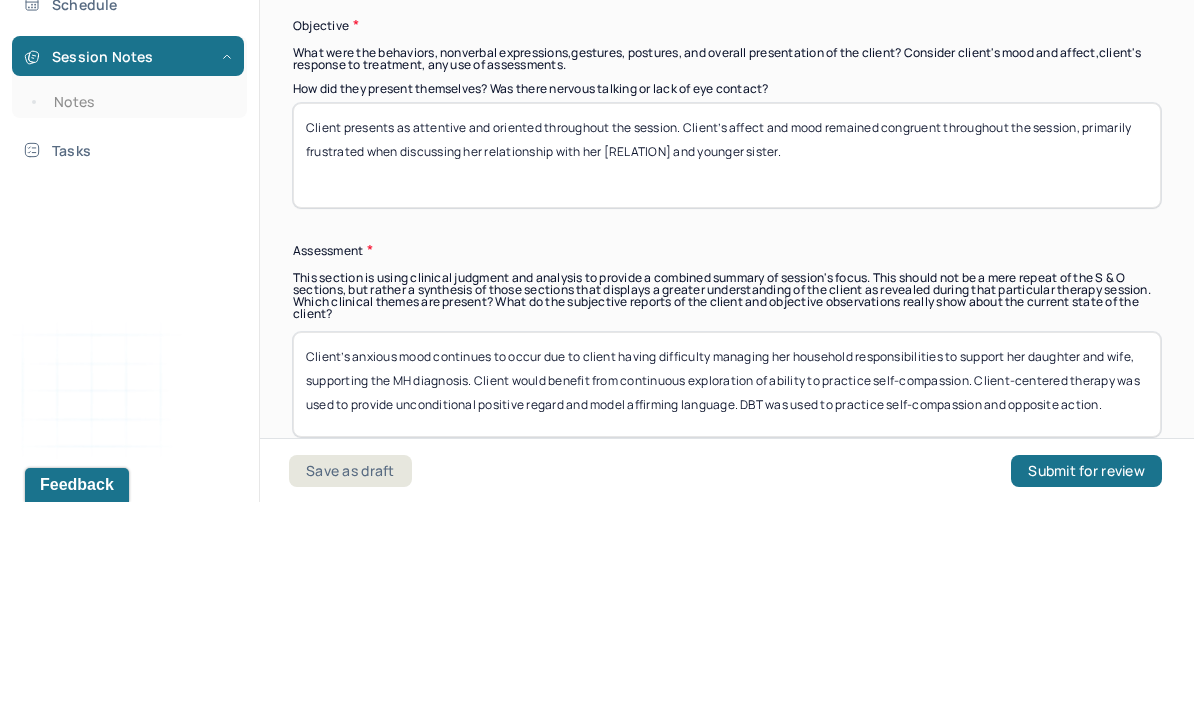 click on "Session Note Subjective This section is for Subjective reporting of your clients, it can include their mood, their reported symptoms, their efforts since your last meeting to implement your homework or recommendations or any questions they have Client reports feeling anxious about saving money and worries about having to reach out to her [FAMILY] to help her cover her bills. Client reports feeling frustrated that her [FAMILY] have not tried to repair their relationship and questions if her [FAMILY] continue to help her sister pay her rent. Client reports feeling disappointed about having to lie to her daughter about why they have not gone to see her [FAMILY] and worries about her daughter feeling rejected by her parents. Objective What were the behaviors, nonverbal expressions,gestures, postures, and overall presentation of the client? Consider client's mood and affect,client's response to treatment, any use of assessments. How did they present themselves? Was there nervous talking or lack of eye contact?" at bounding box center (727, 315) 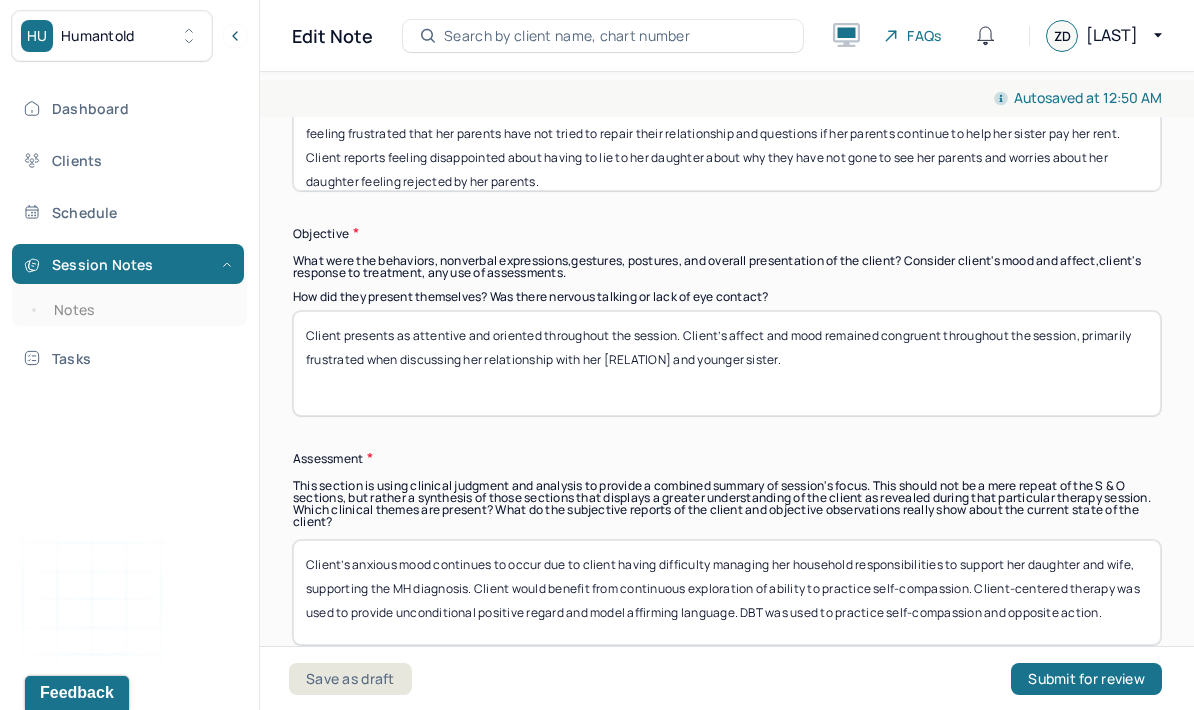click on "Client’s anxious mood continues to occur due to client having difficulty managing her household responsibilities to support her daughter and wife, supporting the MH diagnosis. Client would benefit from continuous exploration of ability to practice self-compassion. Client-centered therapy was used to provide unconditional positive regard and model affirming language. DBT was used to practice self-compassion and opposite action." at bounding box center [727, 592] 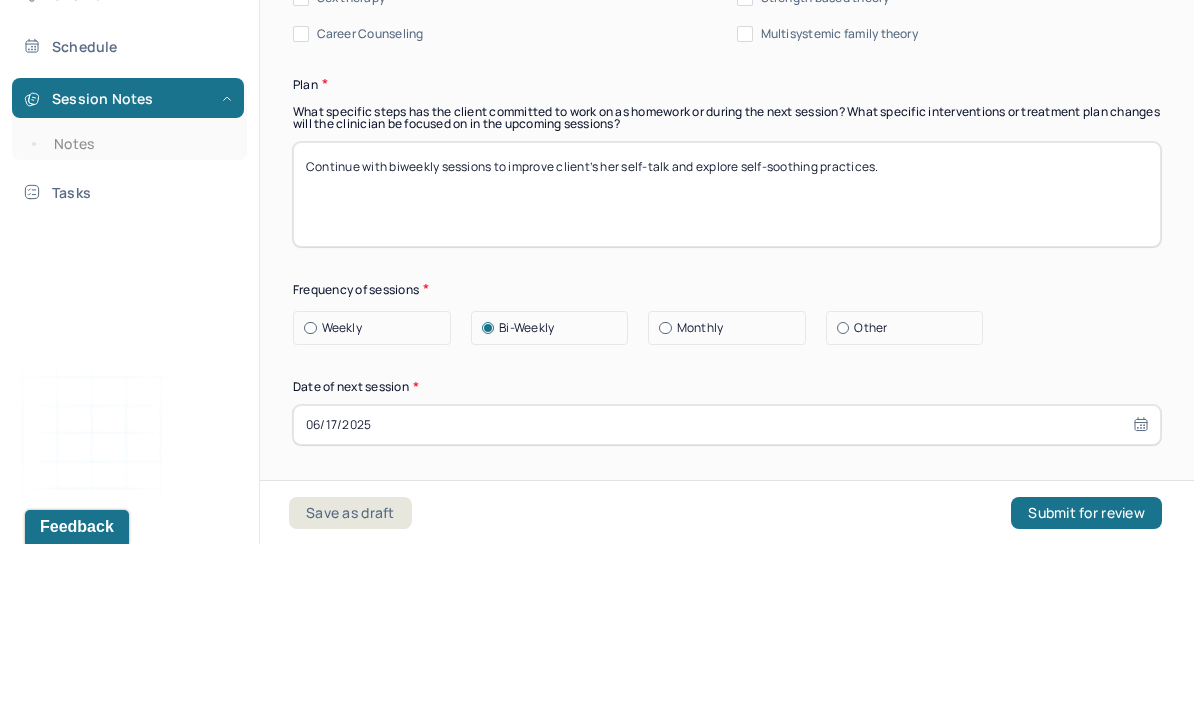 scroll, scrollTop: 2666, scrollLeft: 0, axis: vertical 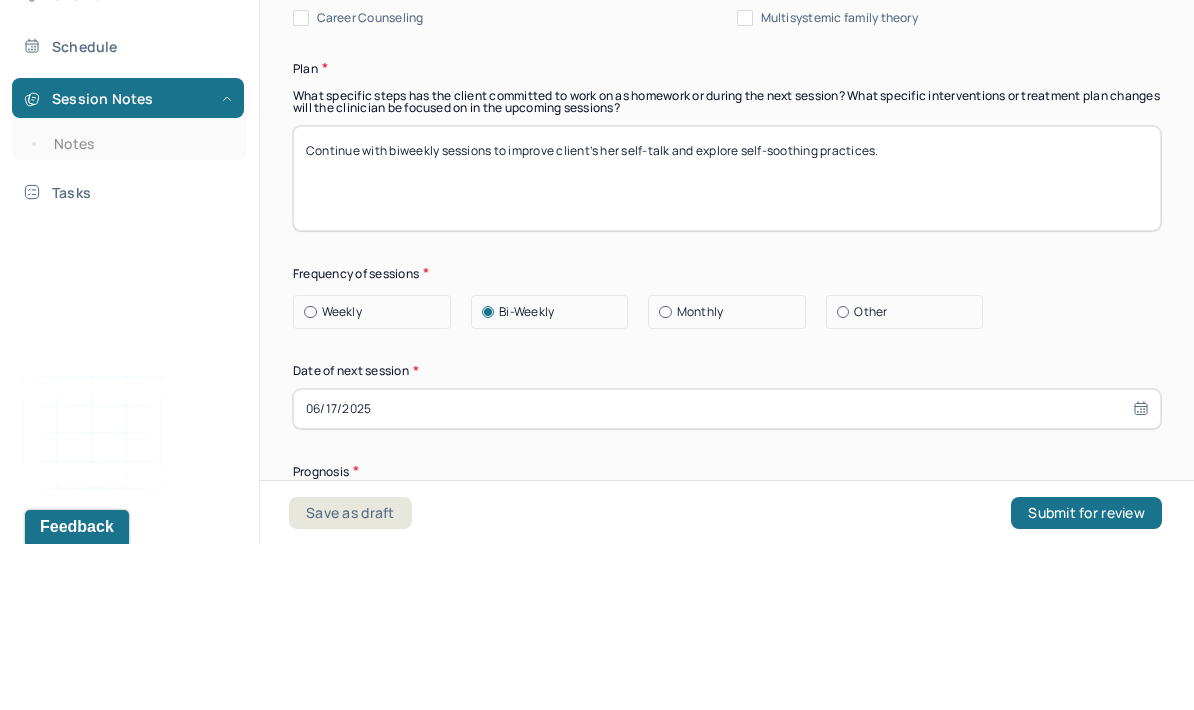 type on "Client’s anxious mood continues to occur due to client having difficulty managing her household responsibilities to support her daughter and wife, supporting the MH diagnosis. Client would benefit from continuous exploration of ability to practice self-compassion. Client-centered therapy was used to provide unconditional positive regard and reflective listening. DBT was used to practice self-compassion and opposite action." 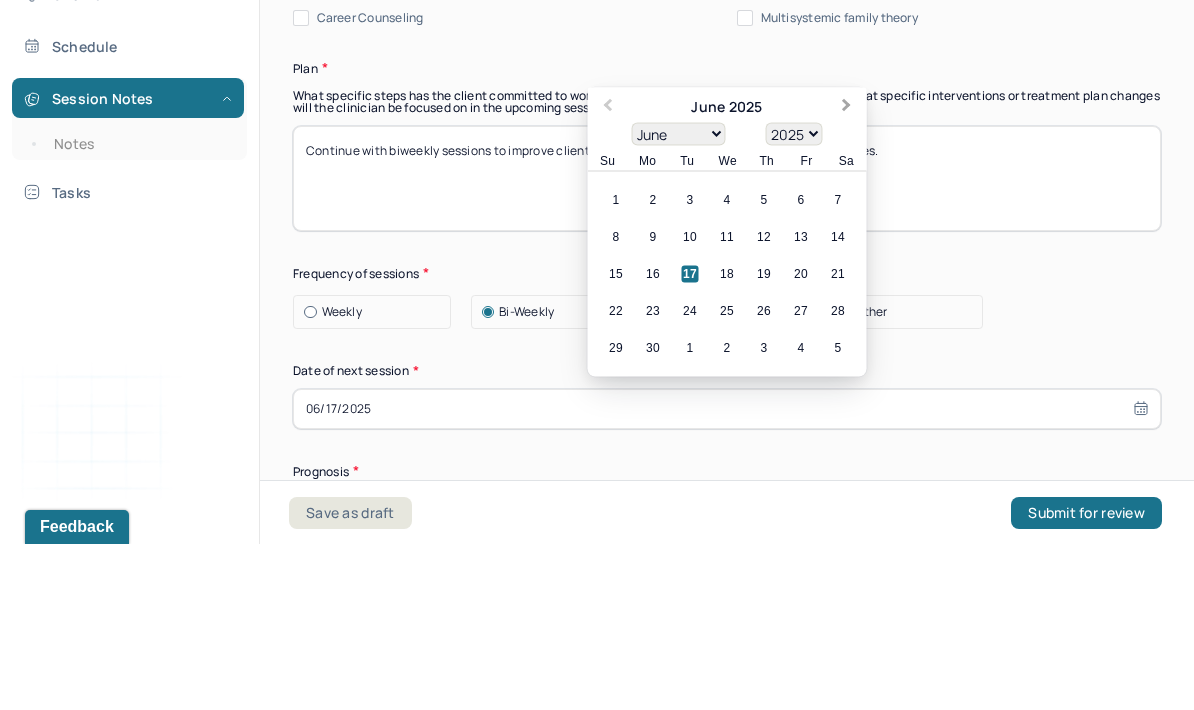 click on "Next Month" at bounding box center (849, 274) 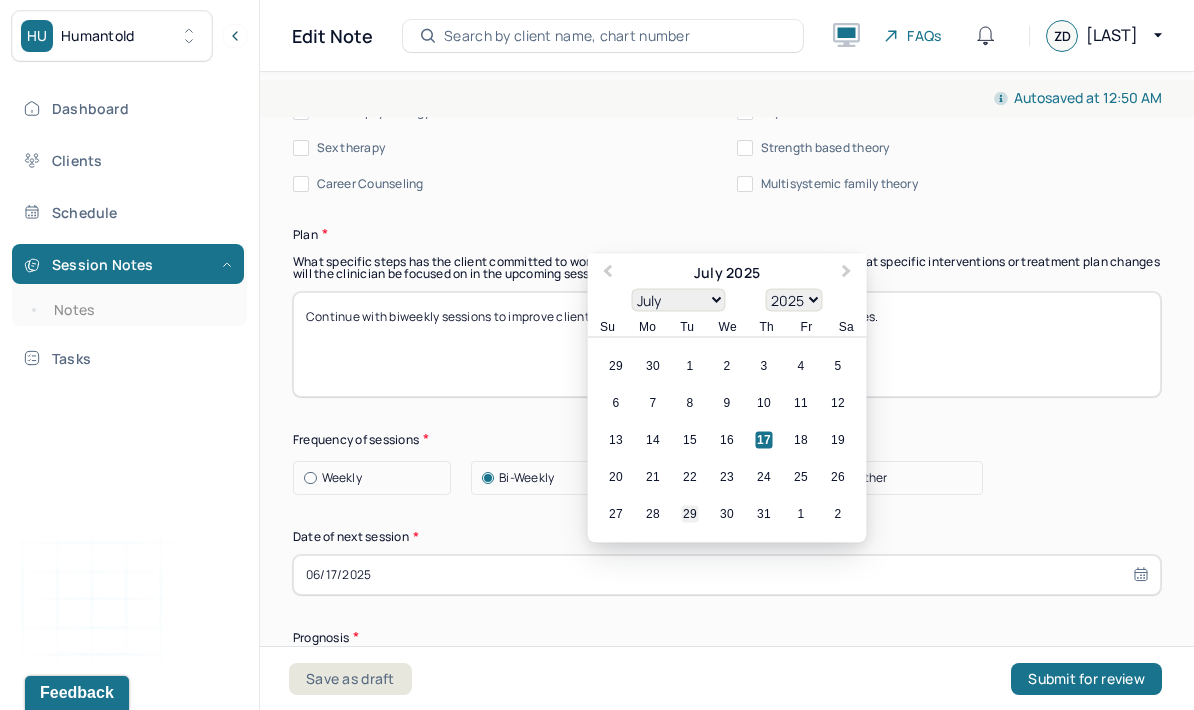 click on "29" at bounding box center (690, 513) 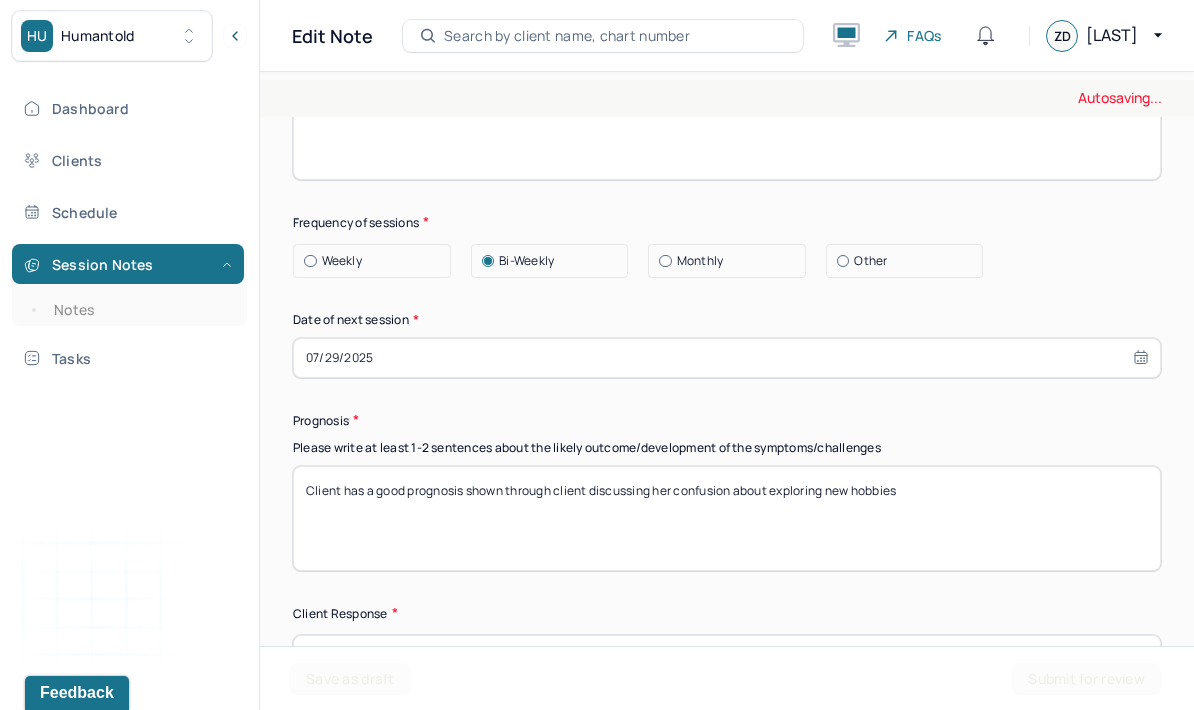 scroll, scrollTop: 2886, scrollLeft: 0, axis: vertical 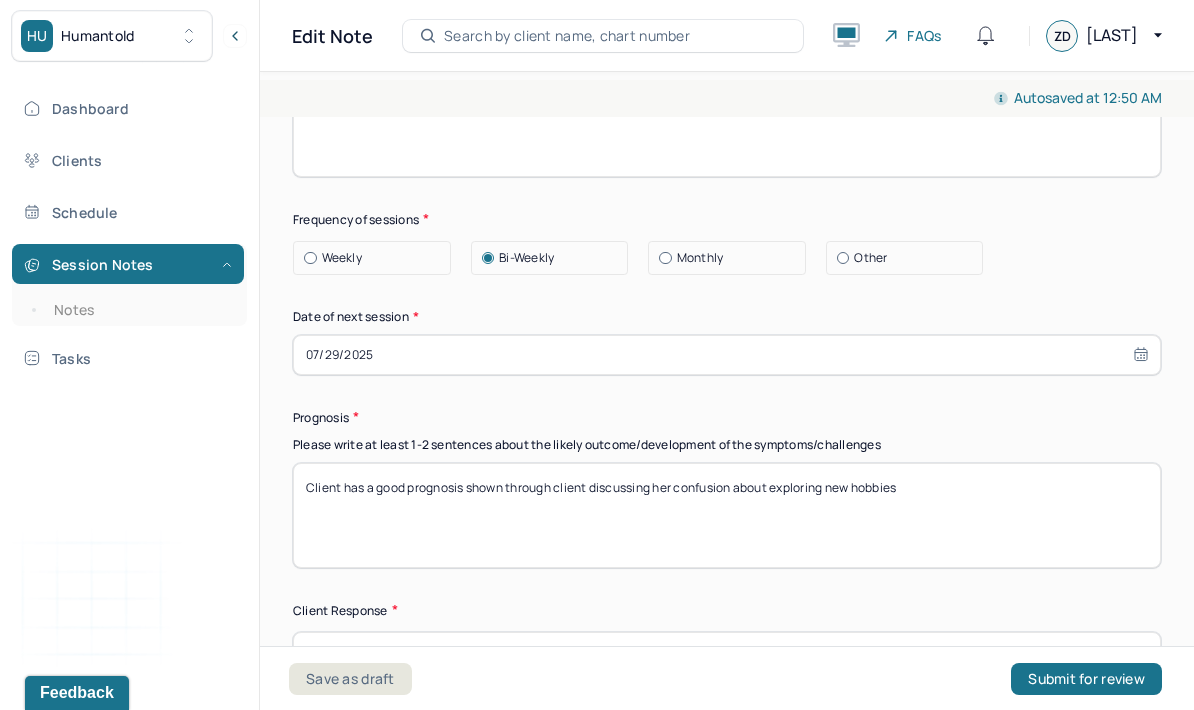 click on "Client has a good prognosis shown through client discussing her confusion about exploring new hobbies" at bounding box center (727, 515) 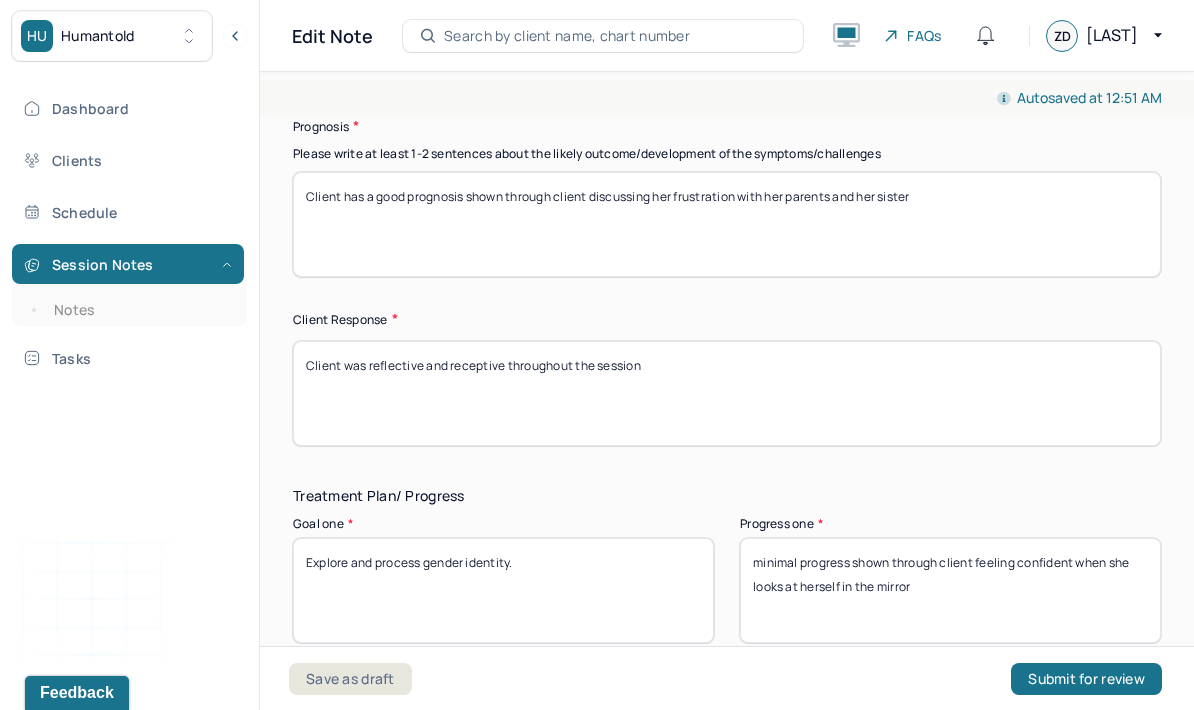 scroll, scrollTop: 3178, scrollLeft: 0, axis: vertical 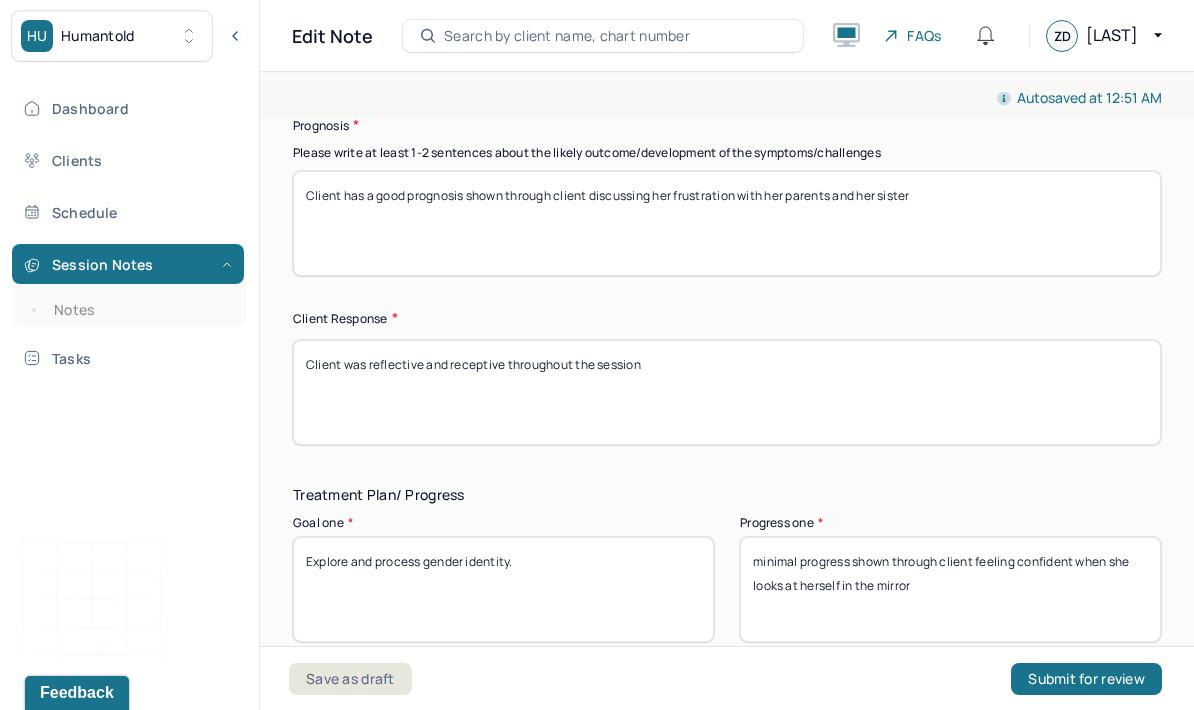 type on "Client has a good prognosis shown through client discussing her frustration with her parents and her sister" 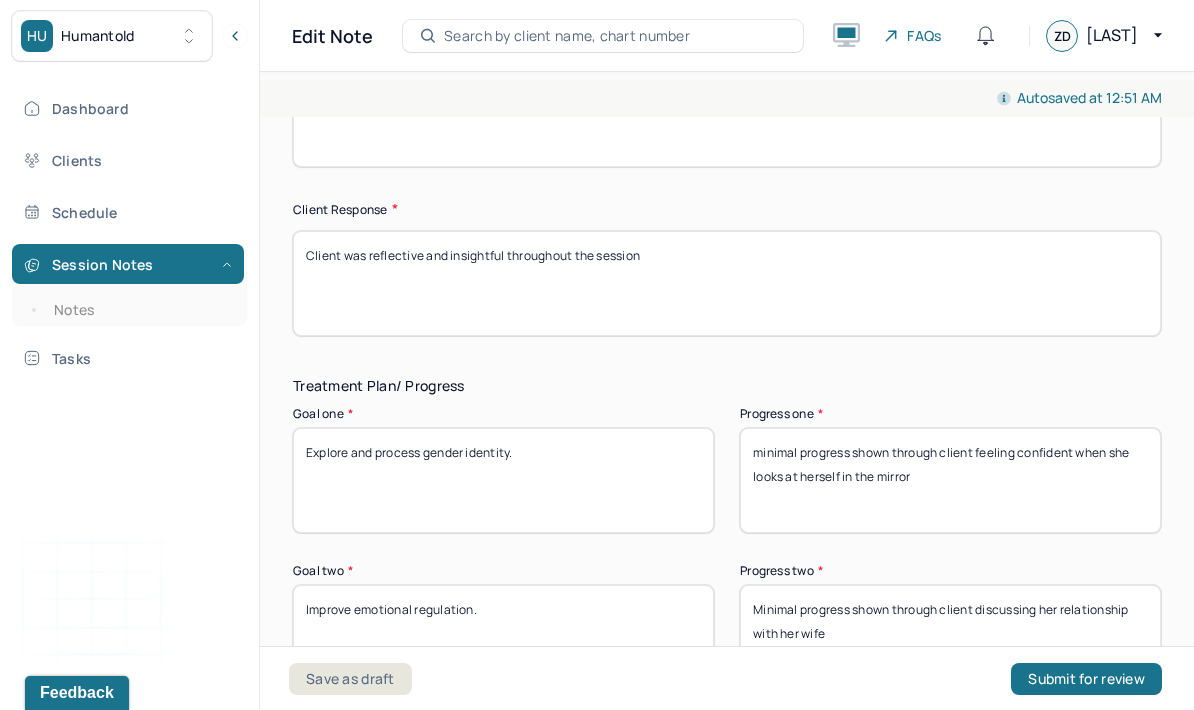 scroll, scrollTop: 3345, scrollLeft: 0, axis: vertical 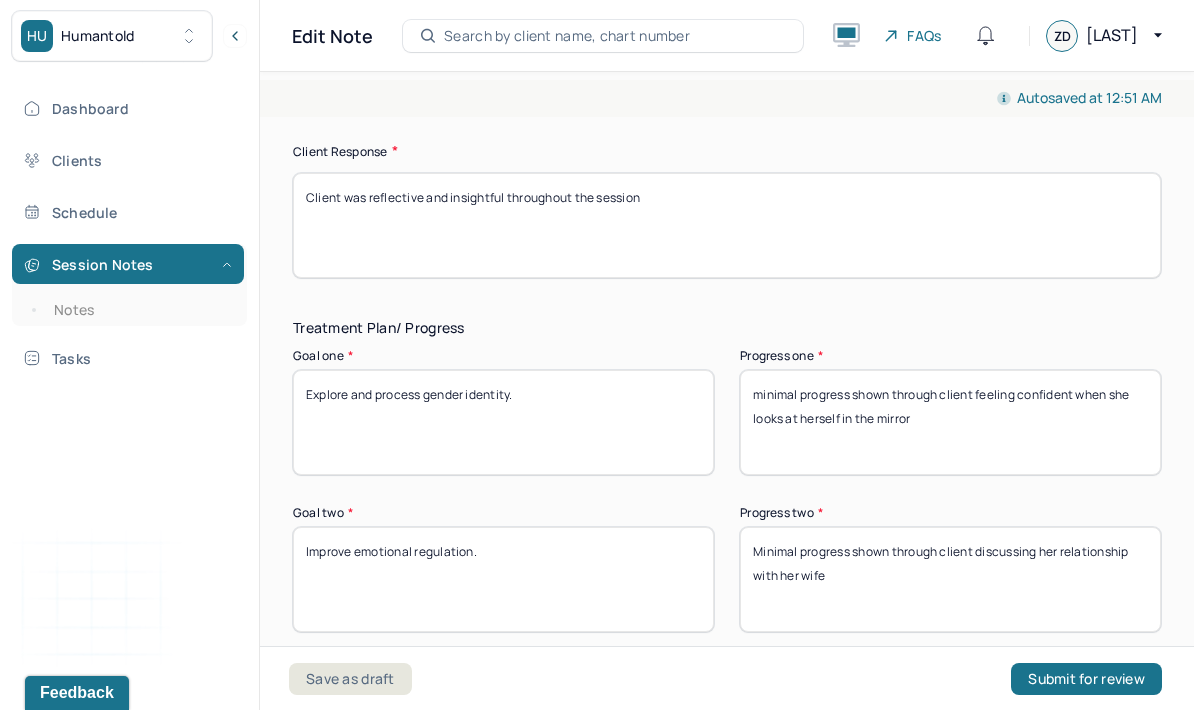 type on "Client was reflective and insightful throughout the session" 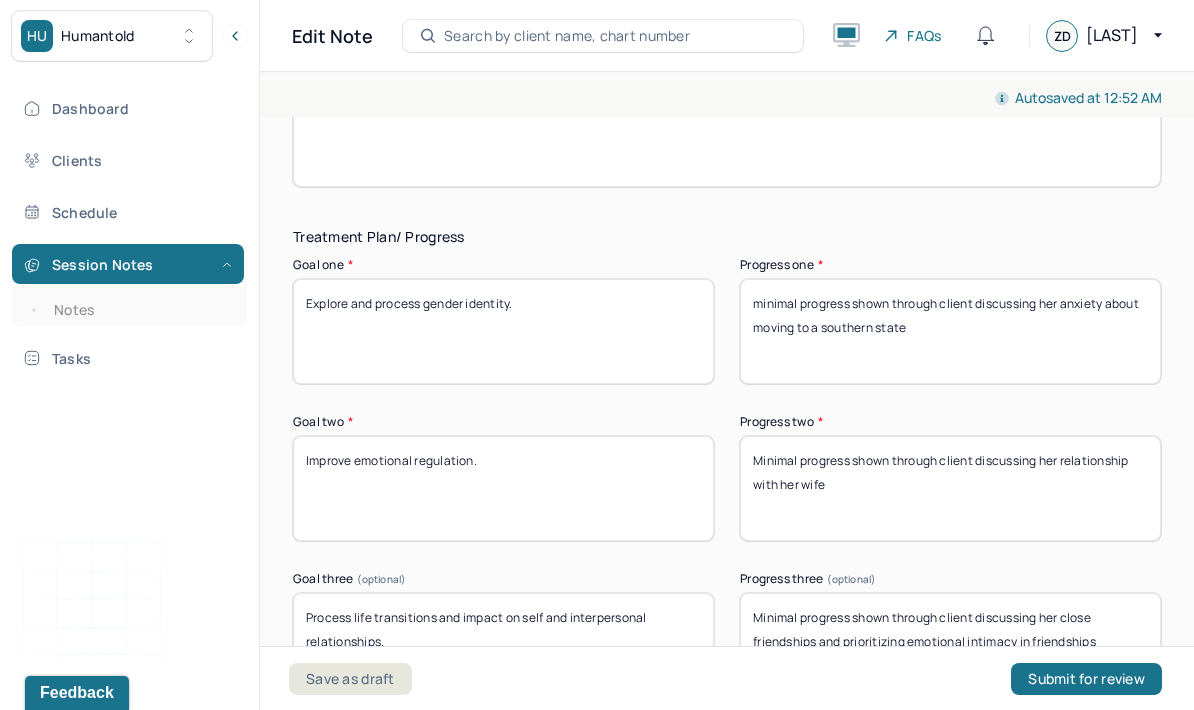 scroll, scrollTop: 3437, scrollLeft: 0, axis: vertical 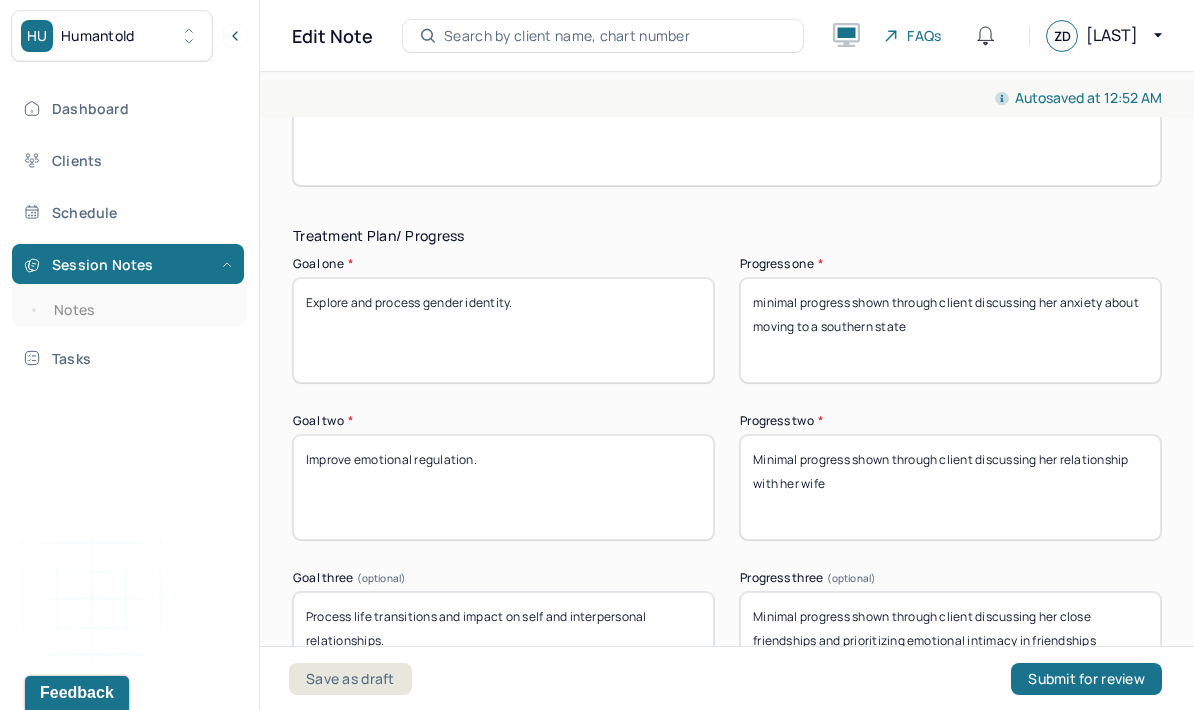 type on "minimal progress shown through client discussing her anxiety about moving to a southern state" 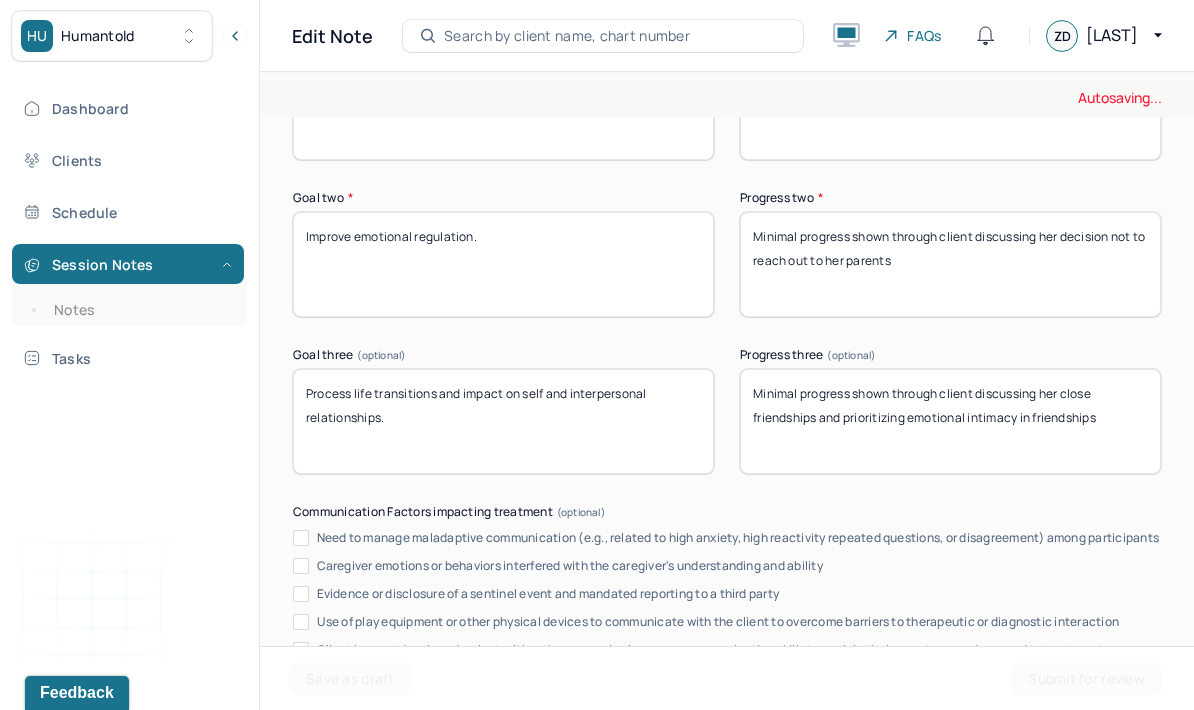scroll, scrollTop: 3652, scrollLeft: 0, axis: vertical 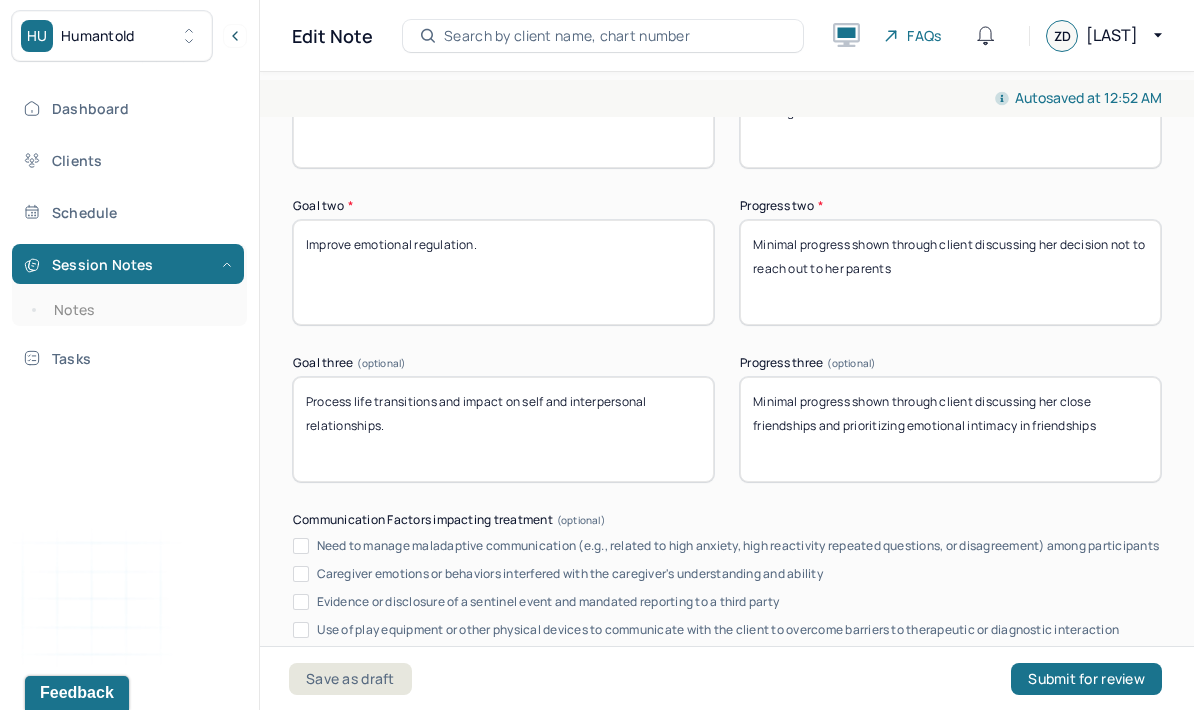 type on "Minimal progress shown through client discussing her decision not to reach out to her parents" 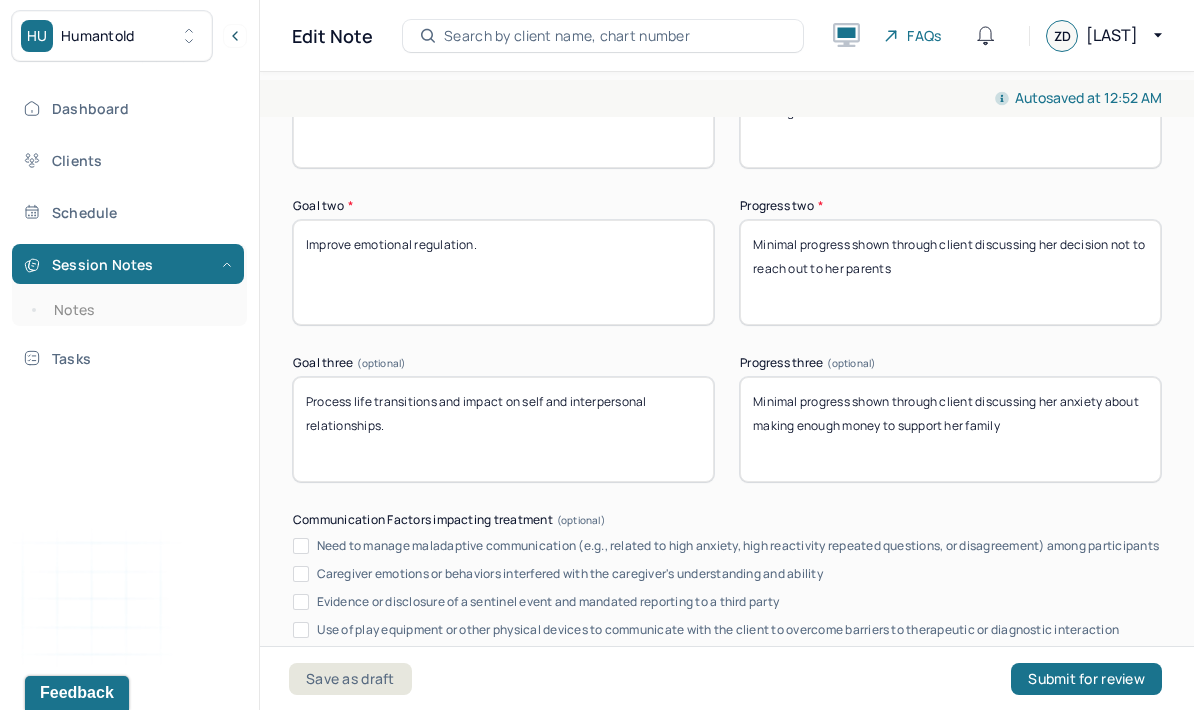 type on "Minimal progress shown through client discussing her anxiety about making enough money to support her family" 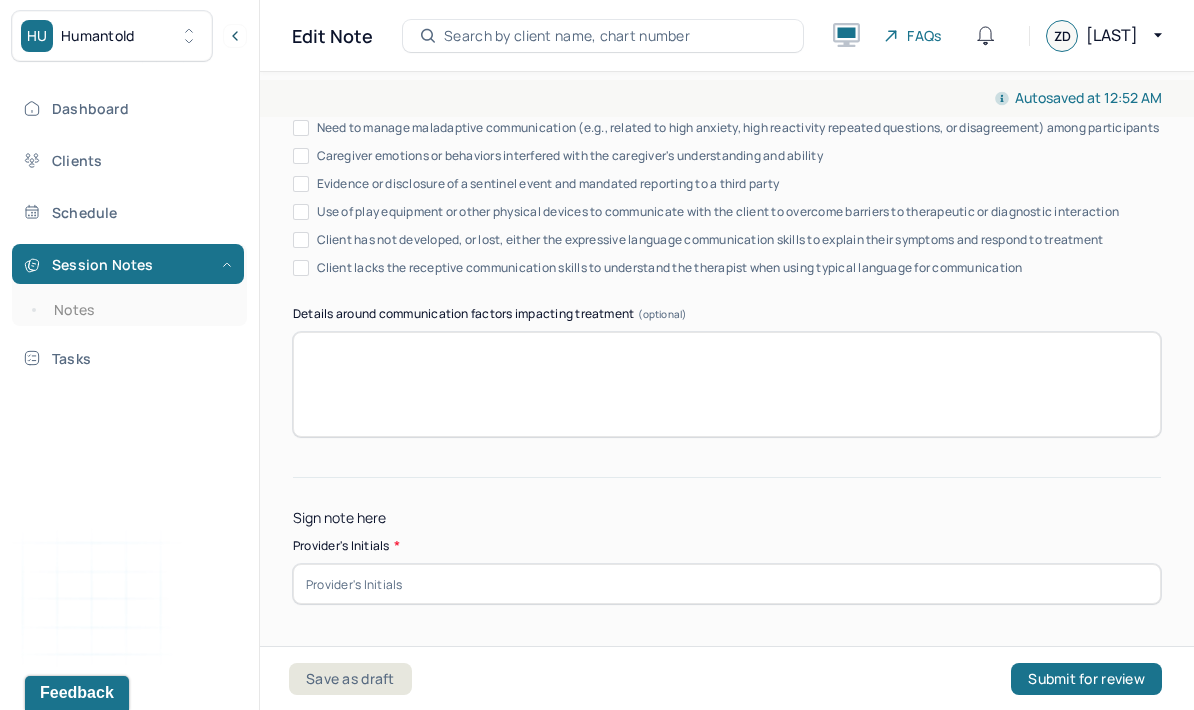scroll, scrollTop: 4069, scrollLeft: 0, axis: vertical 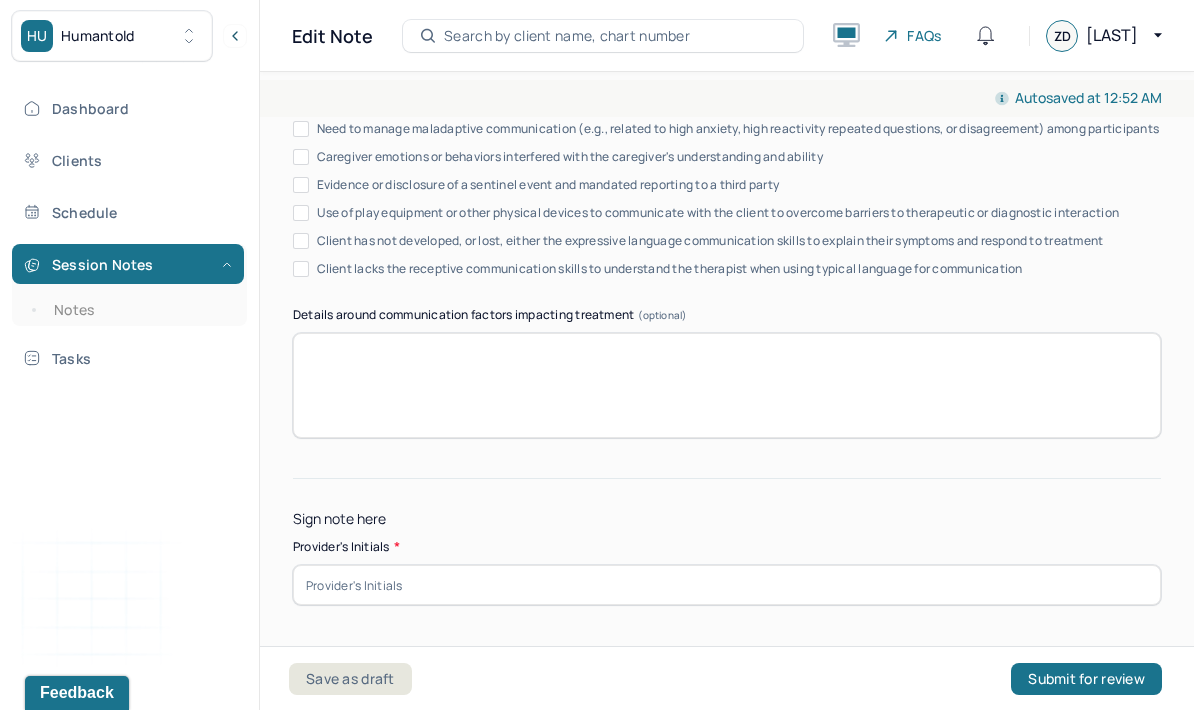 click at bounding box center [727, 585] 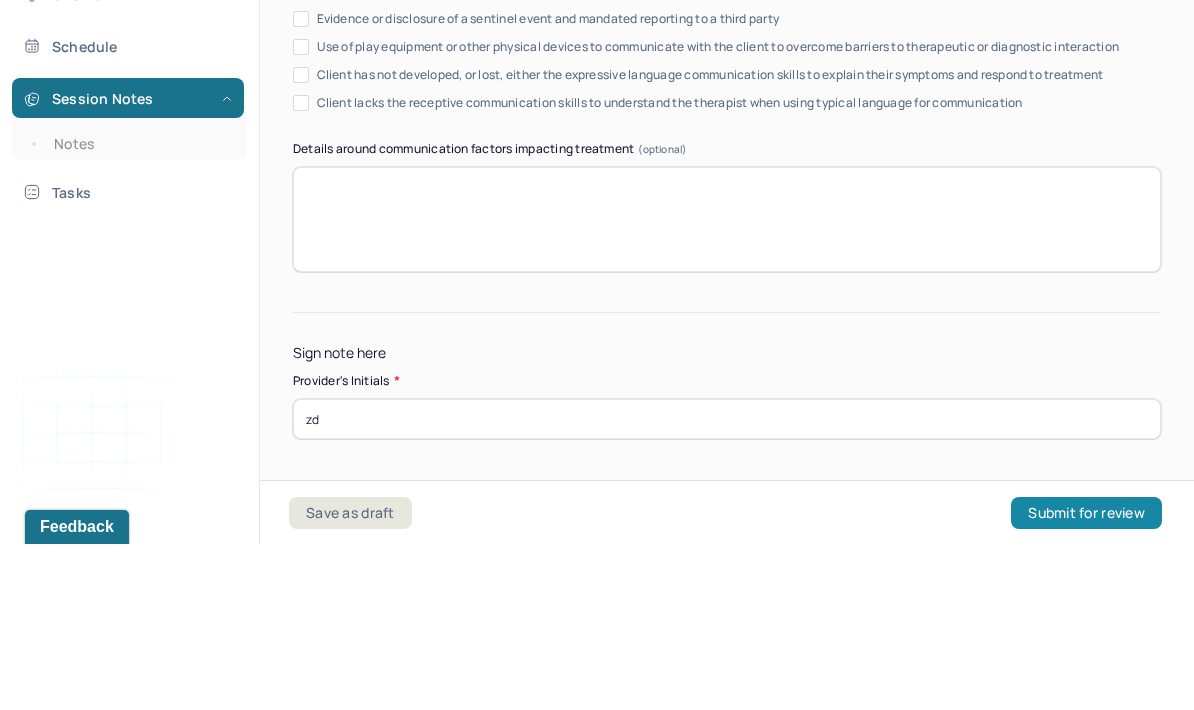 type on "zd" 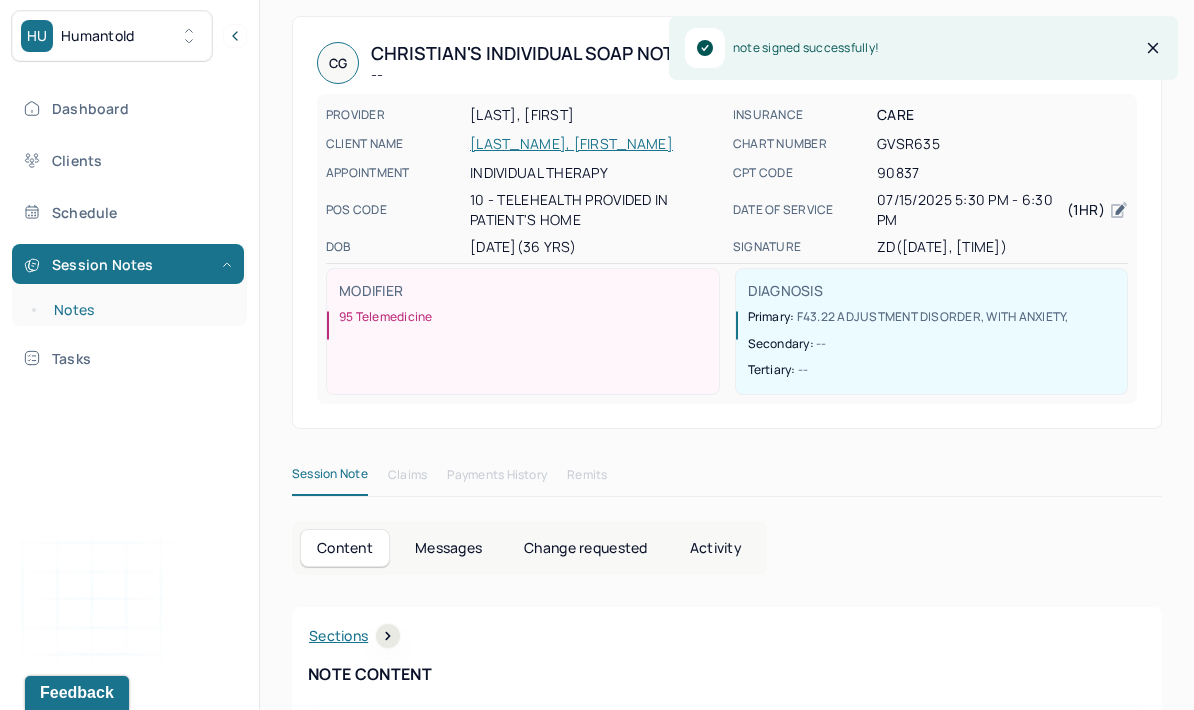 click on "Notes" at bounding box center [139, 310] 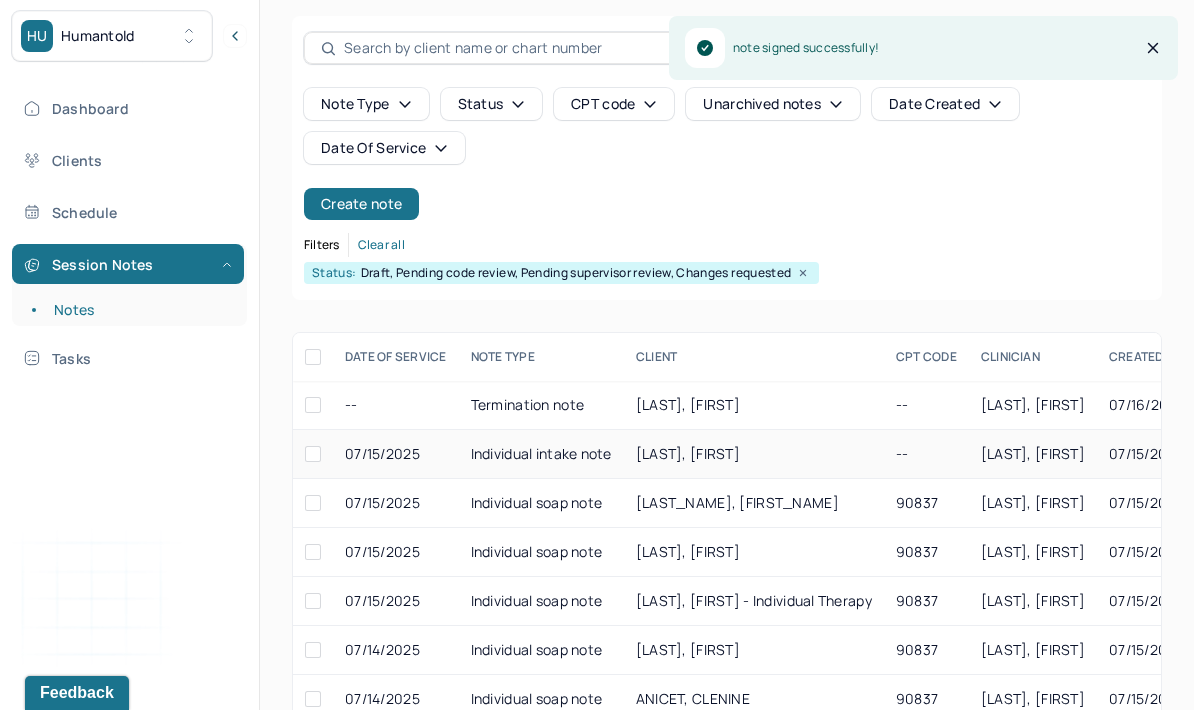 click on "[LAST], [FIRST]" at bounding box center [688, 453] 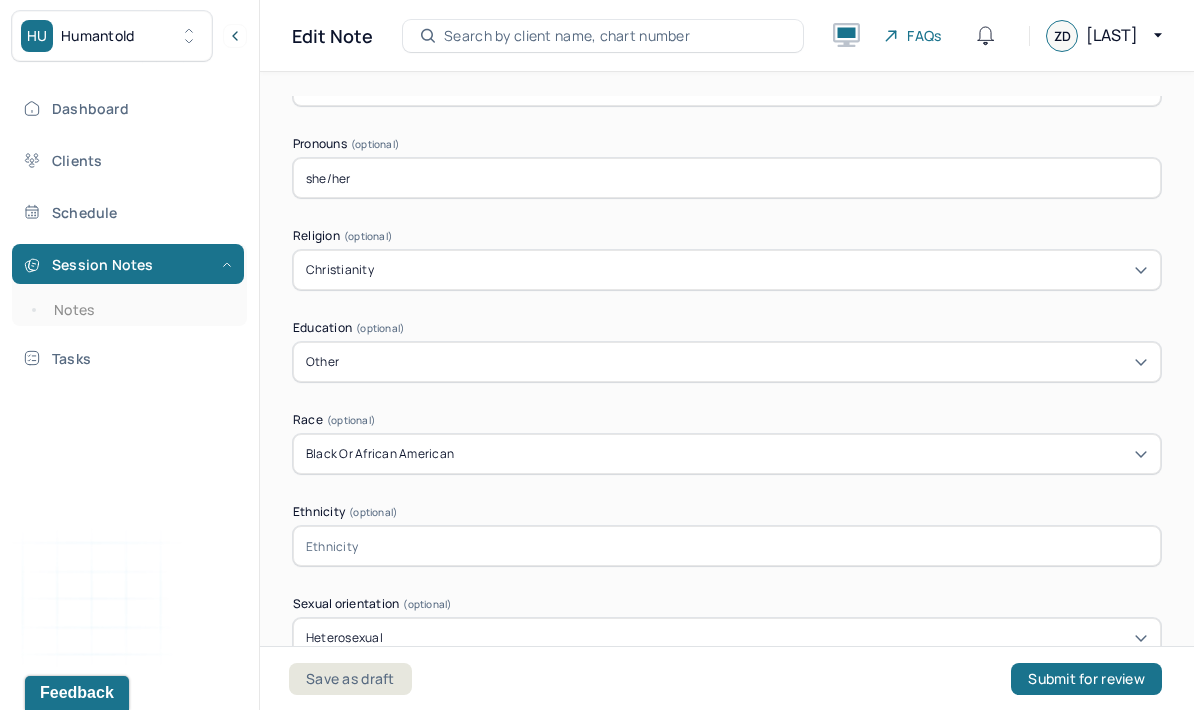 scroll, scrollTop: 1260, scrollLeft: 0, axis: vertical 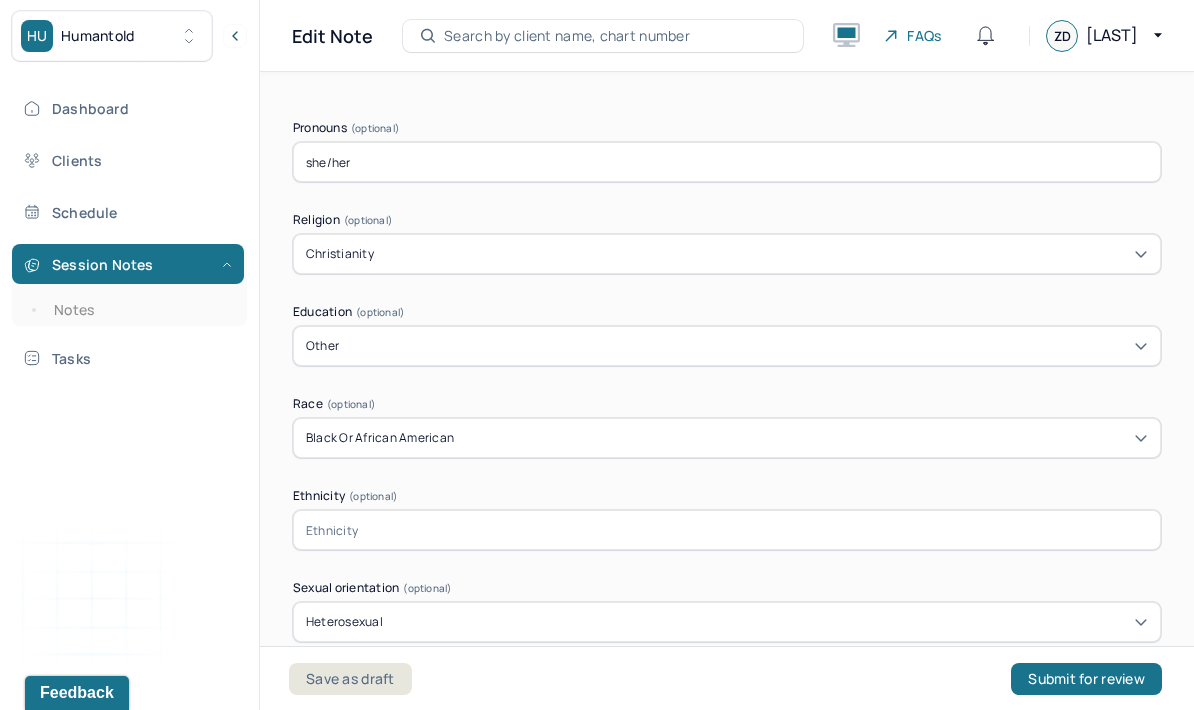 click at bounding box center [727, 530] 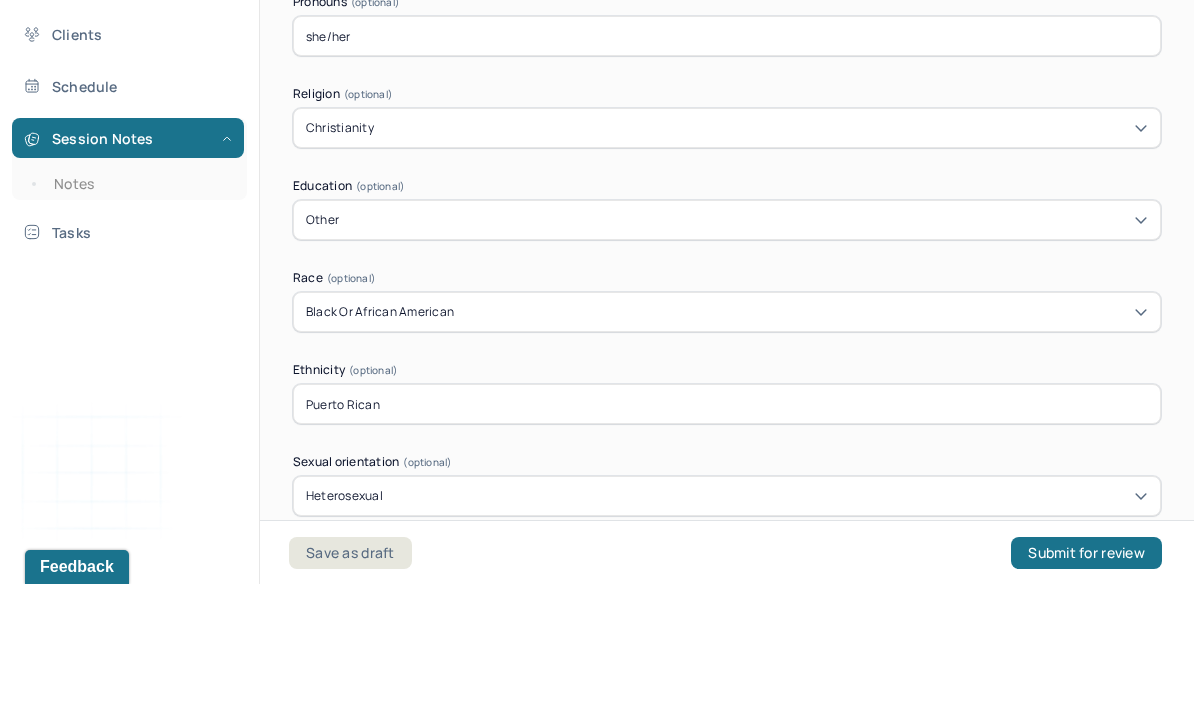 type on "Puerto Rican" 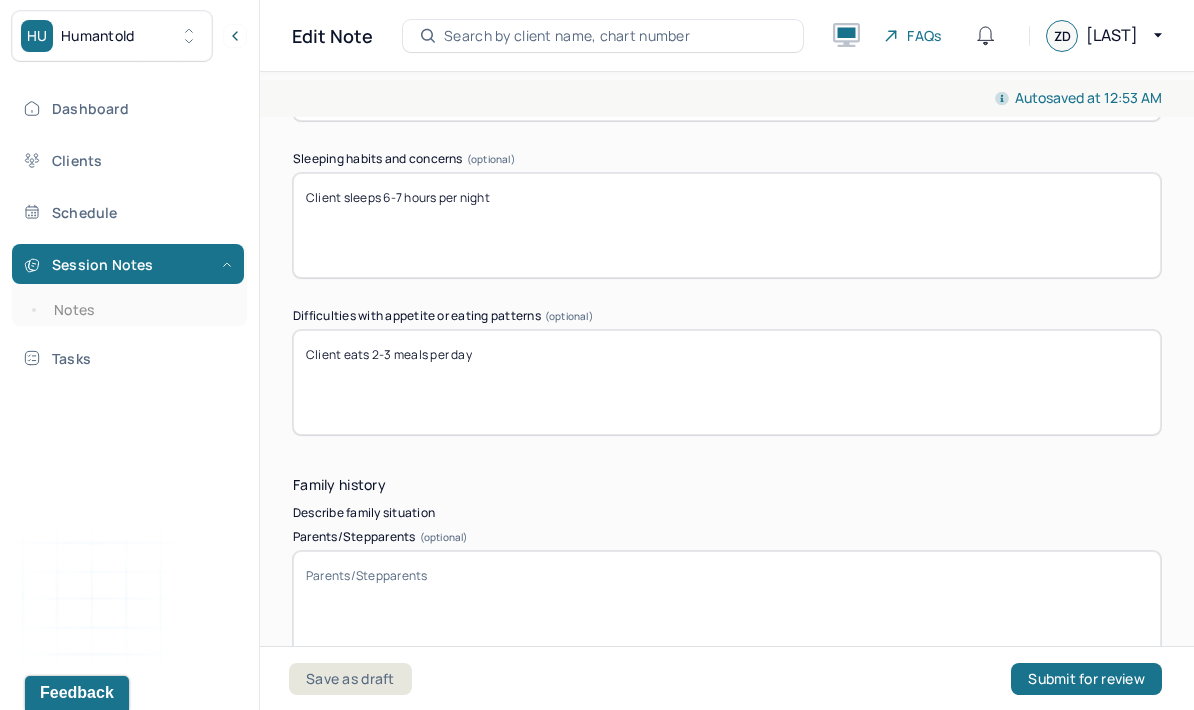 scroll, scrollTop: 3393, scrollLeft: 0, axis: vertical 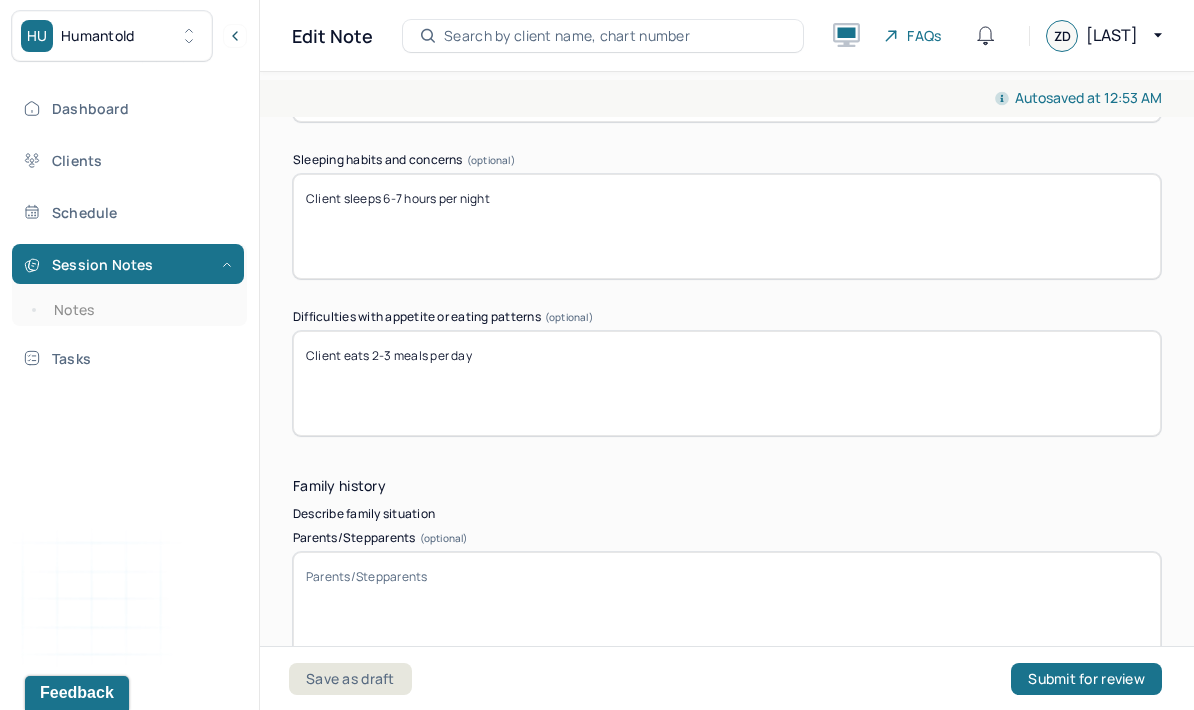 click on "Parents/Stepparents (optional)" at bounding box center [727, 604] 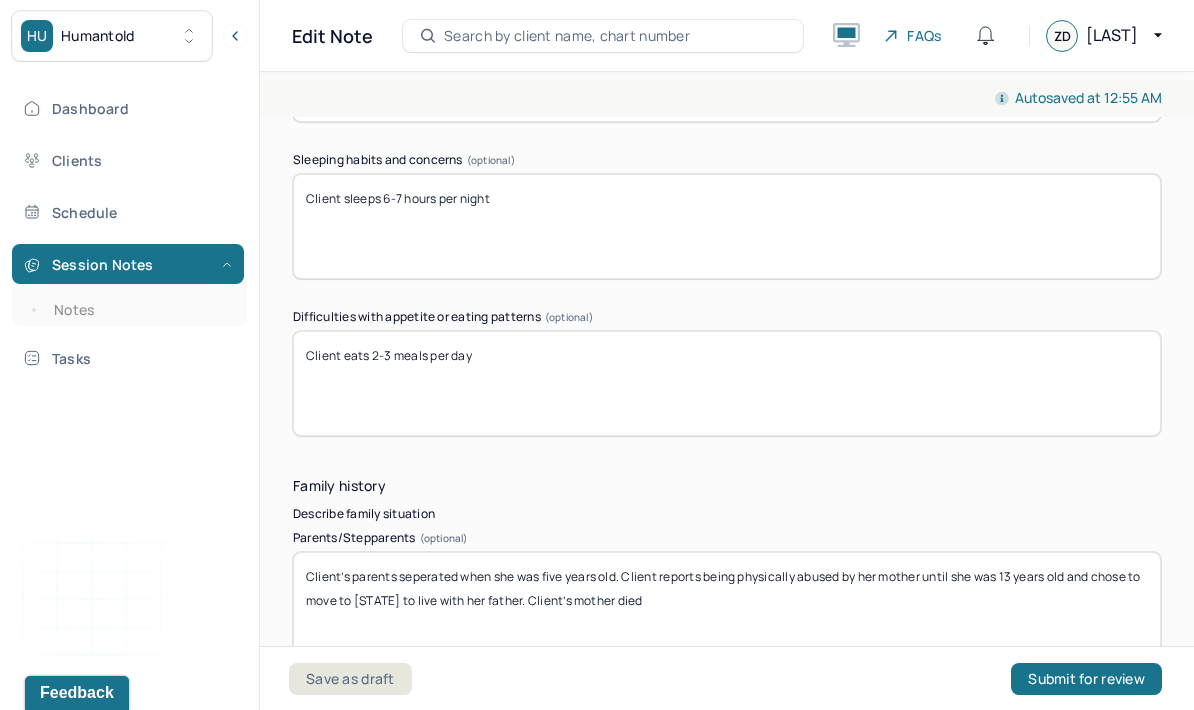 click on "Client’s parents seperated when she was five years old. Client reports being physically abused by her mother until she was 13 years old and chose to move to [STATE] to live with her father. Client’s mother died" at bounding box center (727, 604) 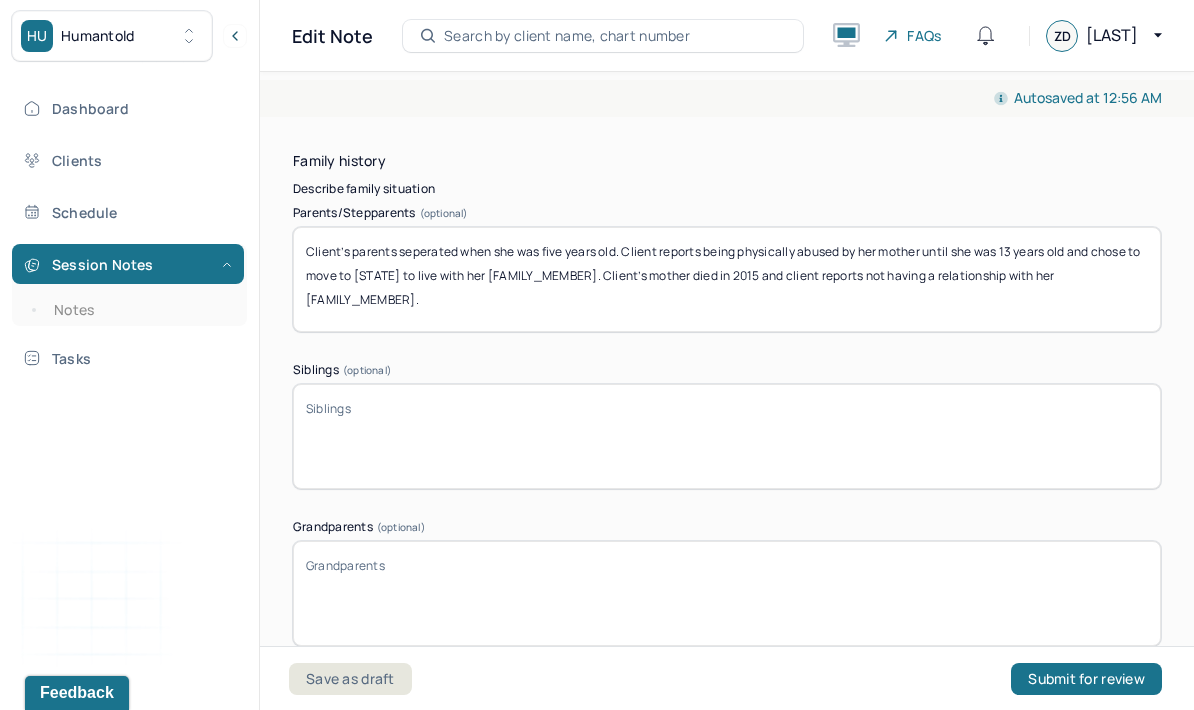 scroll, scrollTop: 3752, scrollLeft: 0, axis: vertical 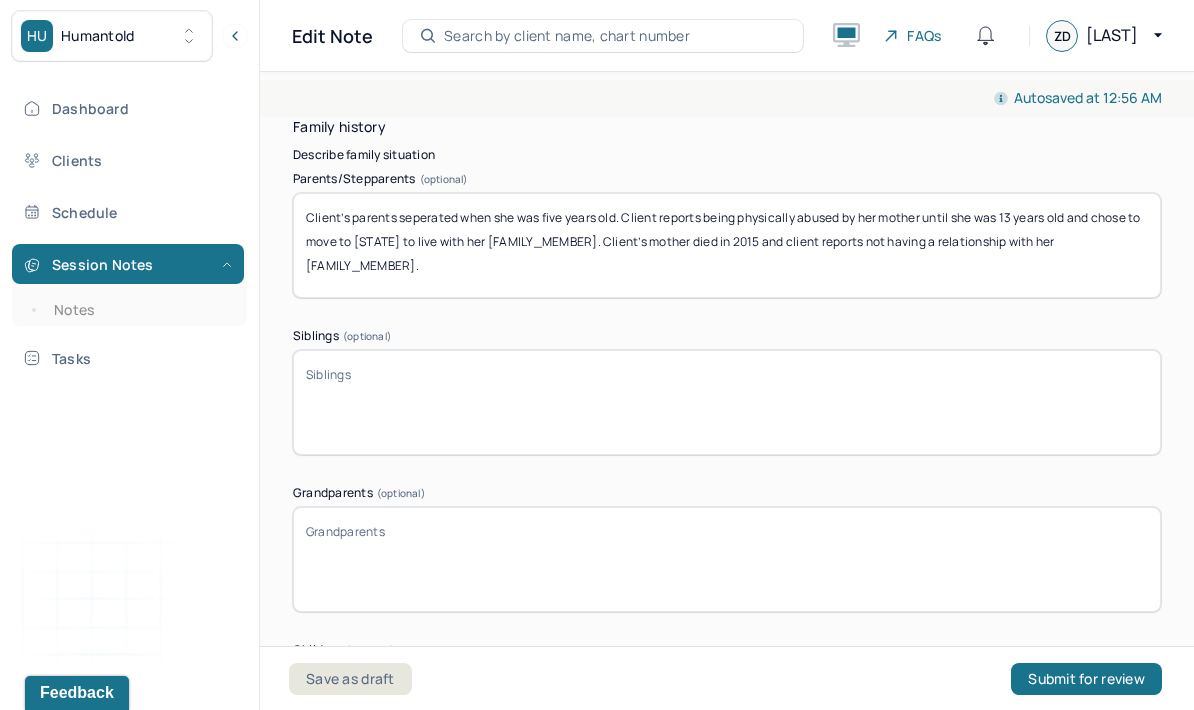 type on "Client’s parents seperated when she was five years old. Client reports being physically abused by her mother until she was 13 years old and chose to move to [STATE] to live with her [FAMILY_MEMBER]. Client’s mother died in 2015 and client reports not having a relationship with her [FAMILY_MEMBER]." 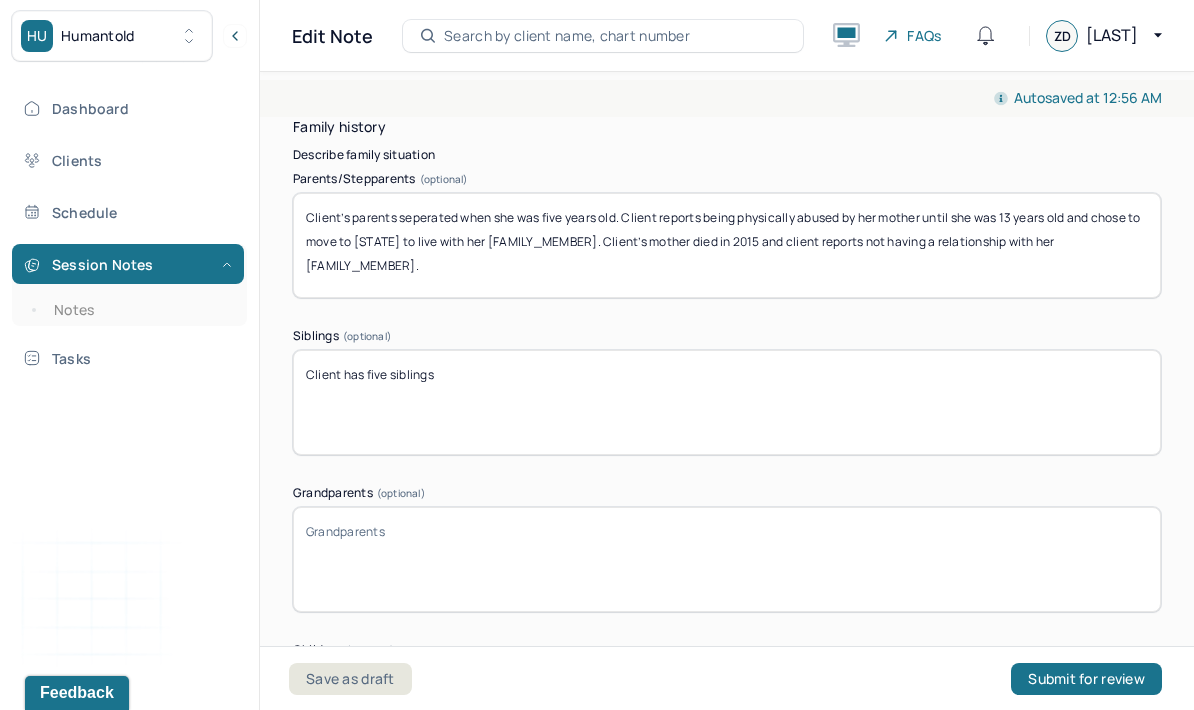 type on "Client has five siblings" 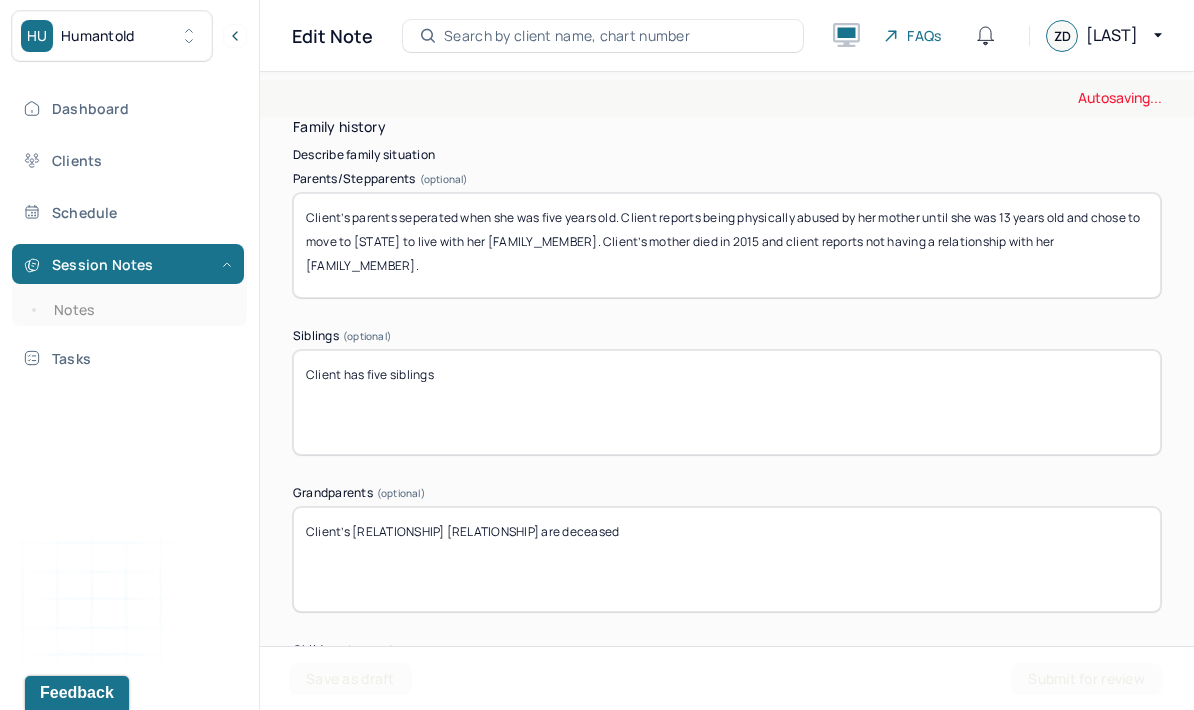 click on "Client’s paternal grandparents are" at bounding box center (727, 559) 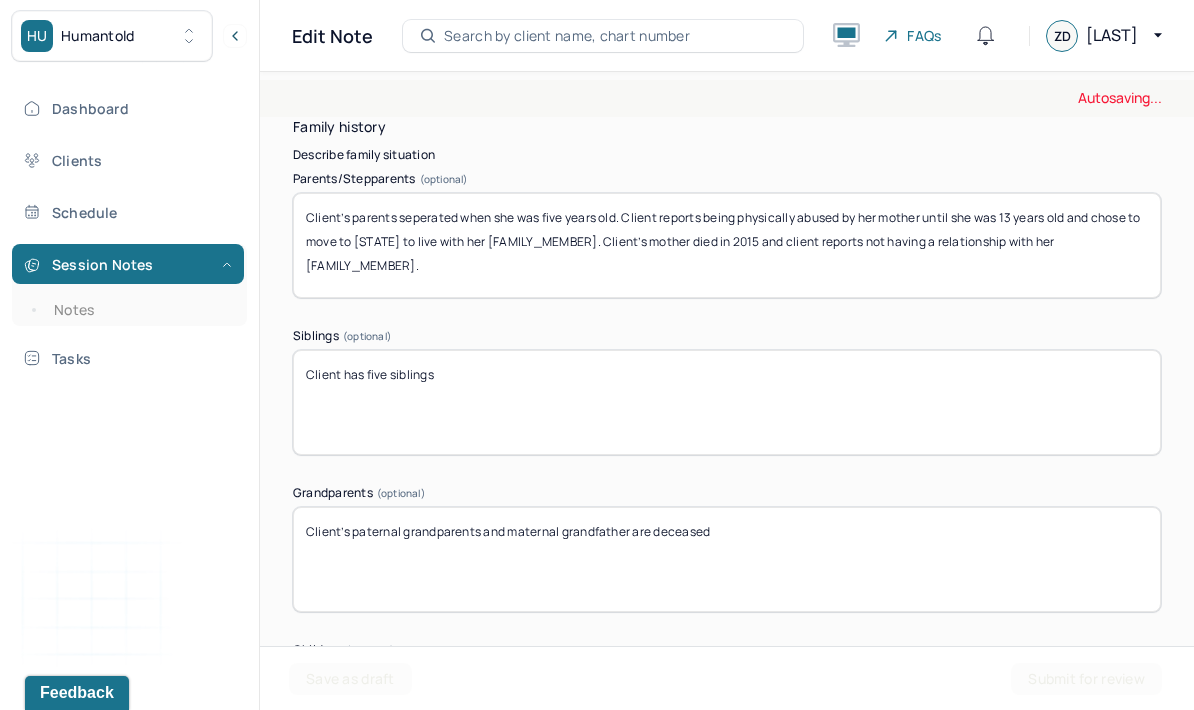 click on "Client’s [RELATIONSHIP] [RELATIONSHIP] are deceased" at bounding box center [727, 559] 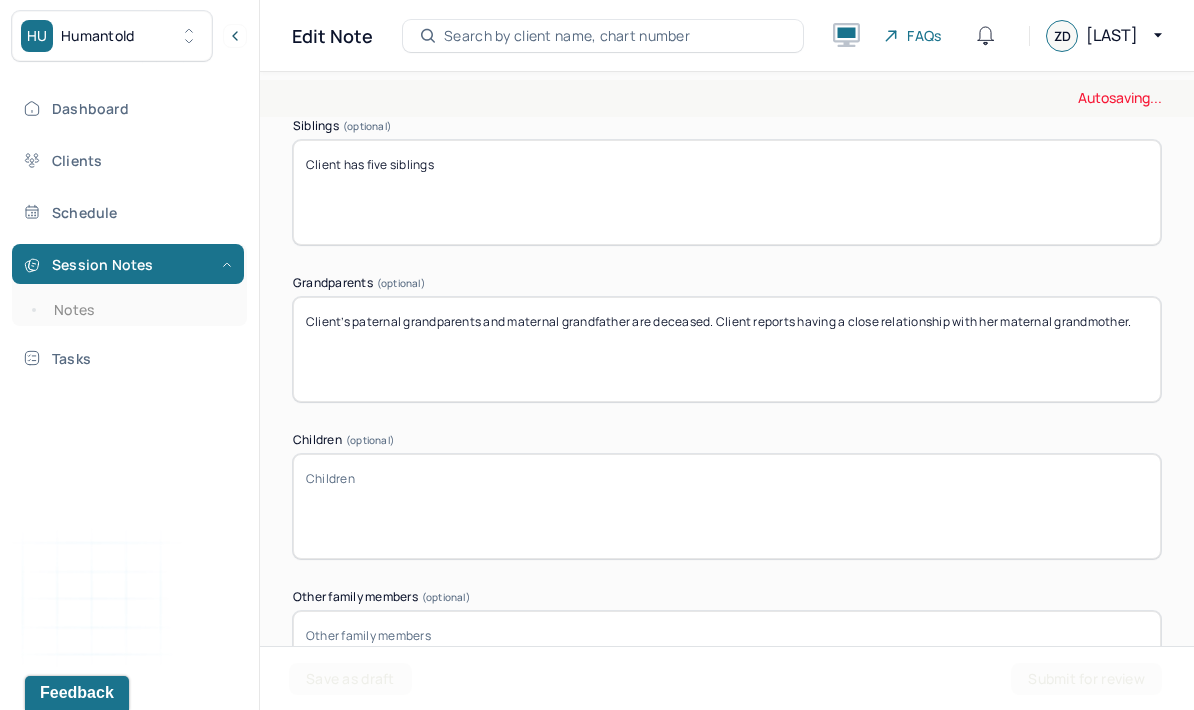 scroll, scrollTop: 3967, scrollLeft: 0, axis: vertical 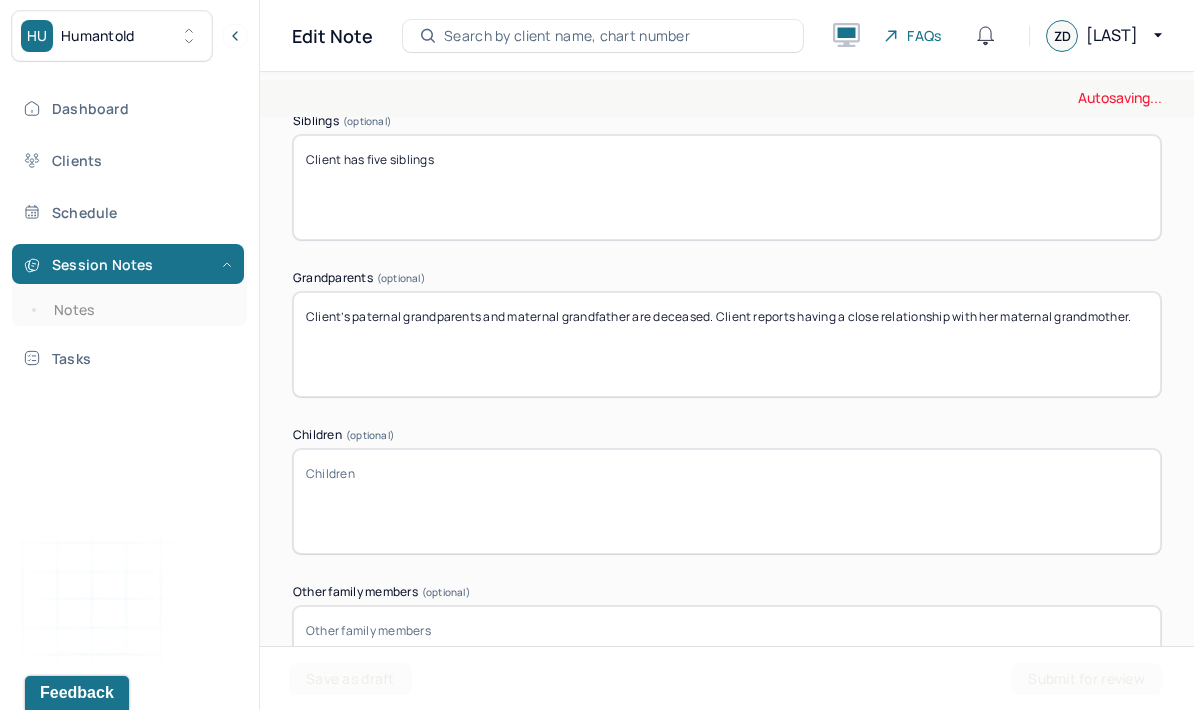 type on "Client’s paternal grandparents and maternal grandfather are deceased. Client reports having a close relationship with her maternal grandmother." 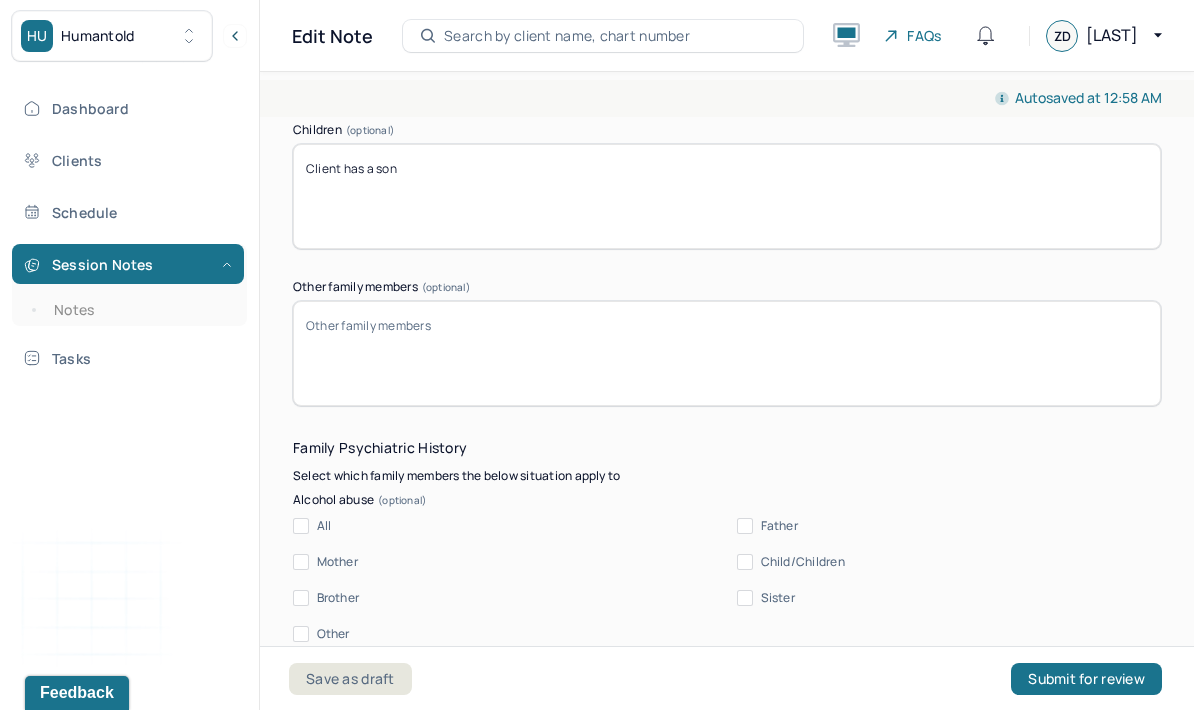 scroll, scrollTop: 4313, scrollLeft: 0, axis: vertical 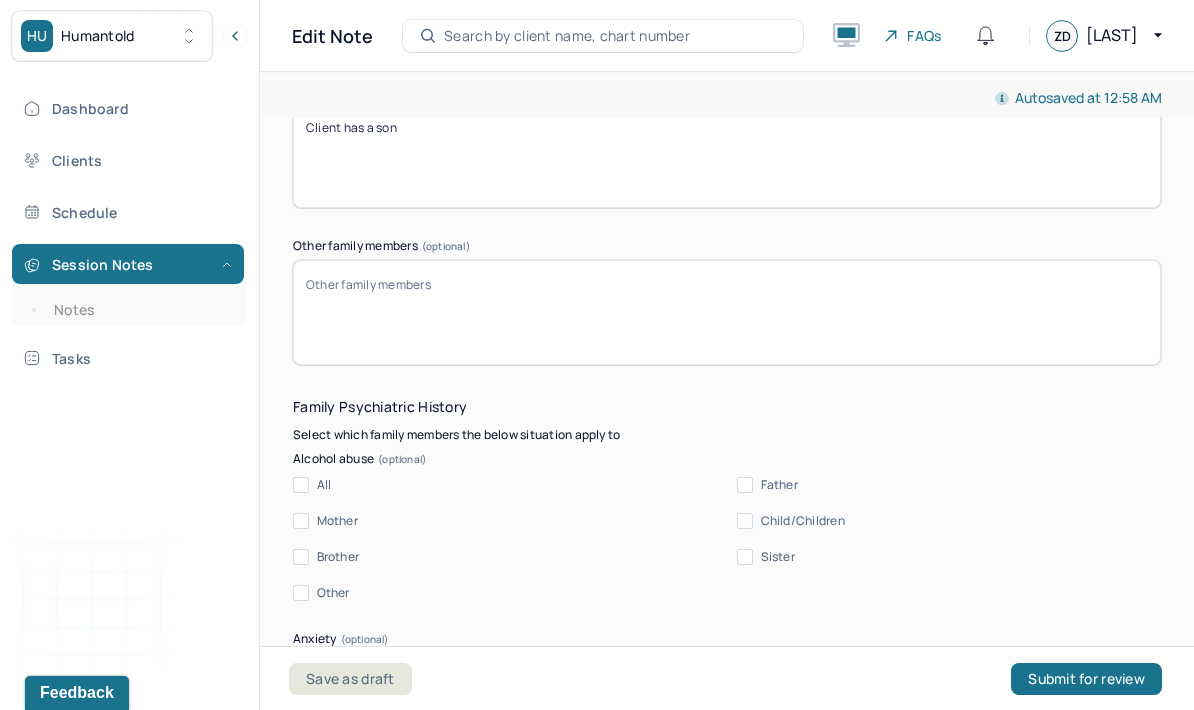 type on "Client has a son" 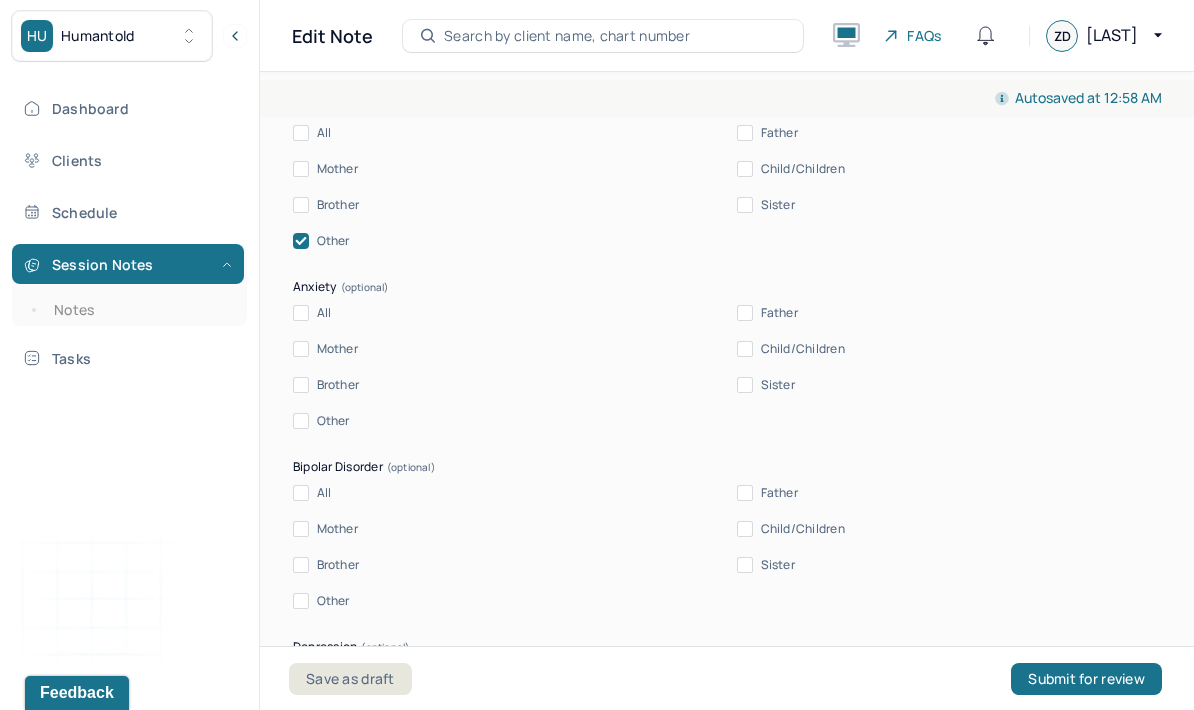 scroll, scrollTop: 4595, scrollLeft: 0, axis: vertical 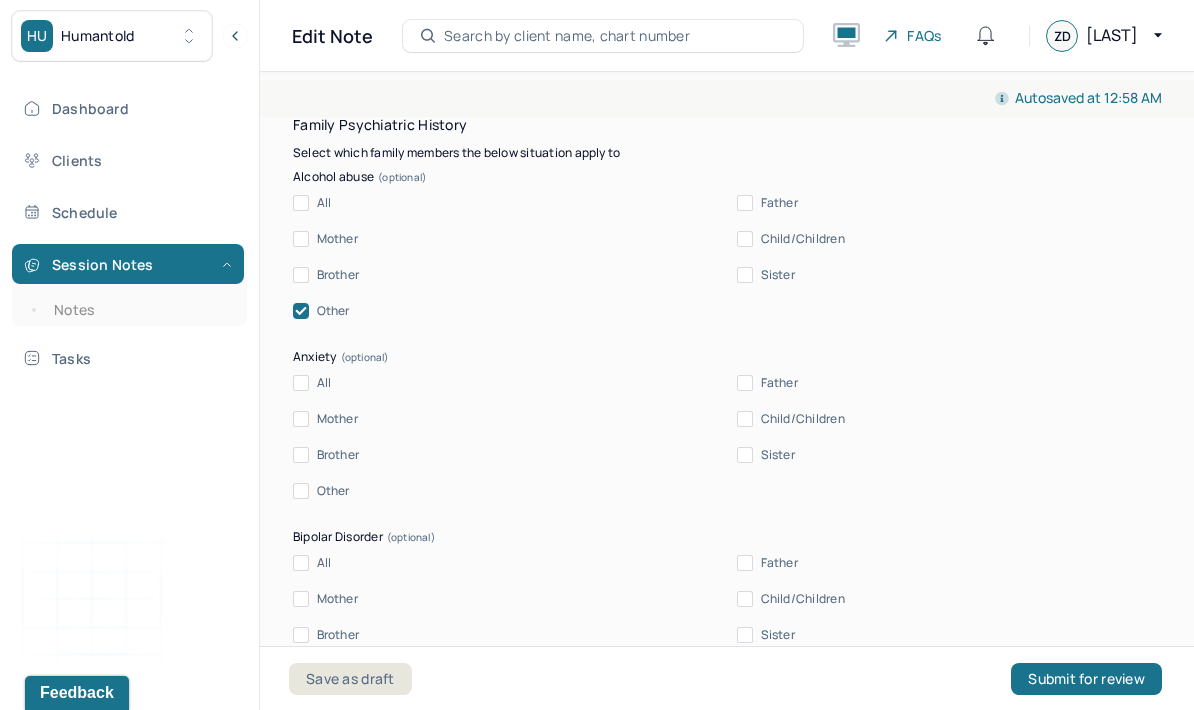 click on "Mother" at bounding box center (337, 419) 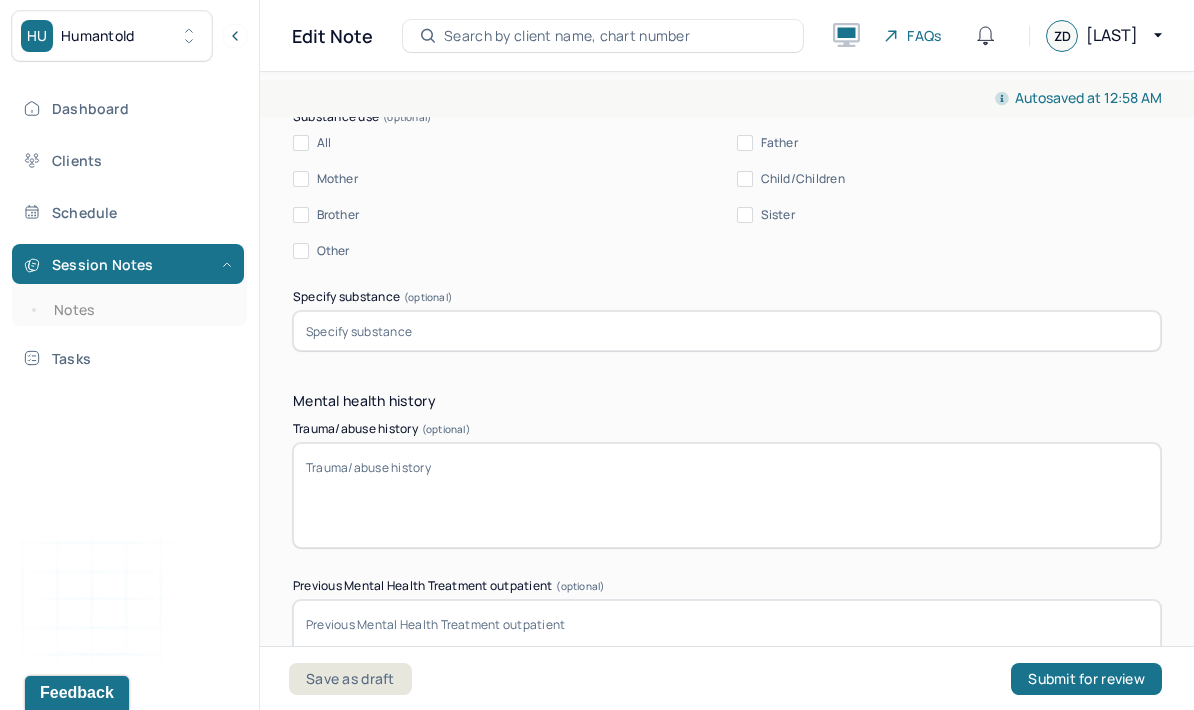 scroll, scrollTop: 5738, scrollLeft: 0, axis: vertical 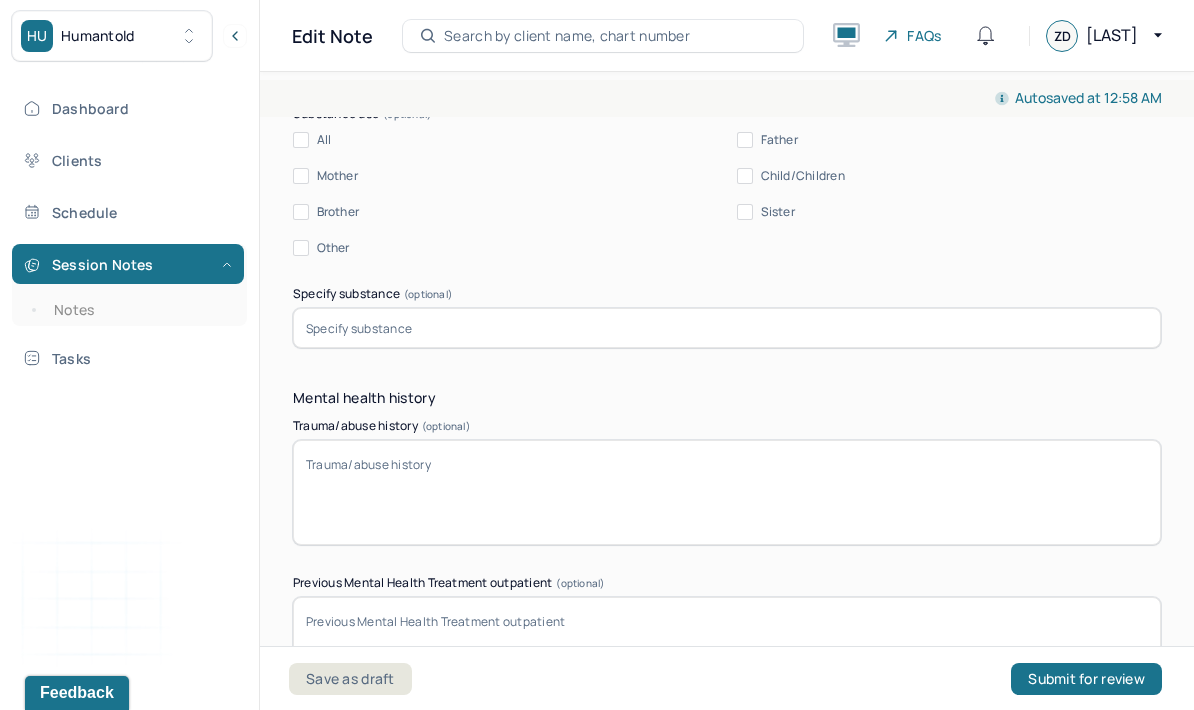click on "Trauma/abuse history (optional)" at bounding box center (727, 492) 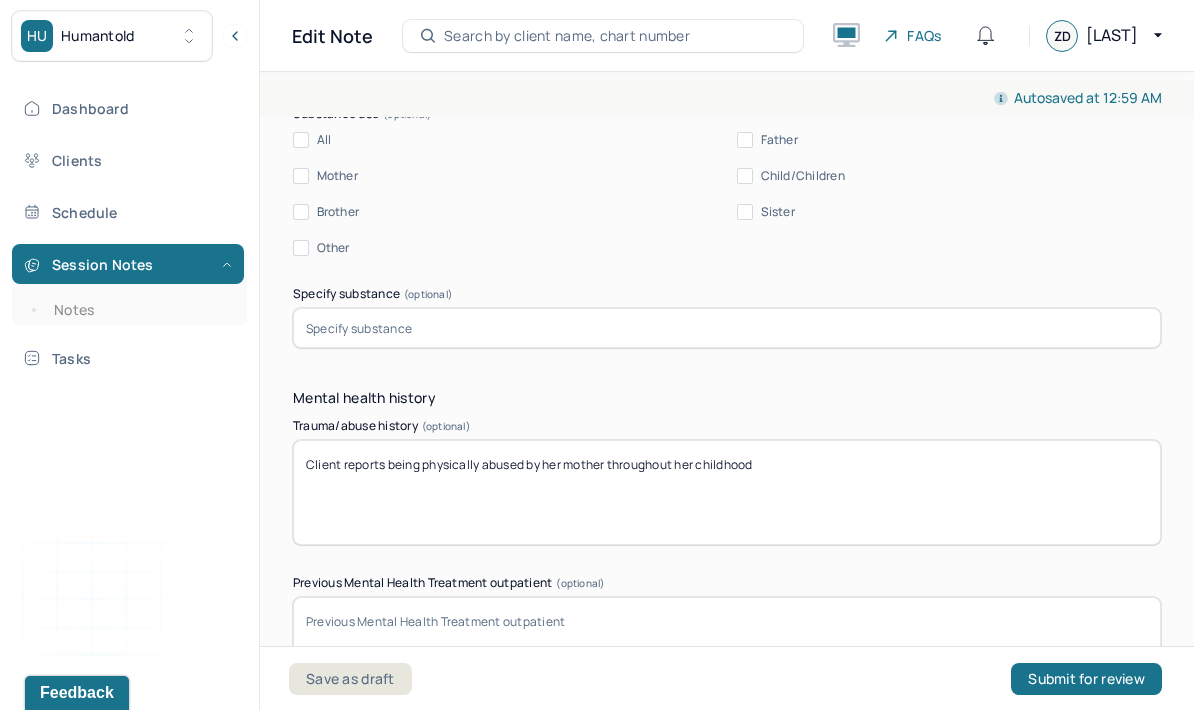 type on "Client reports being physically abused by her mother throughout her childhood" 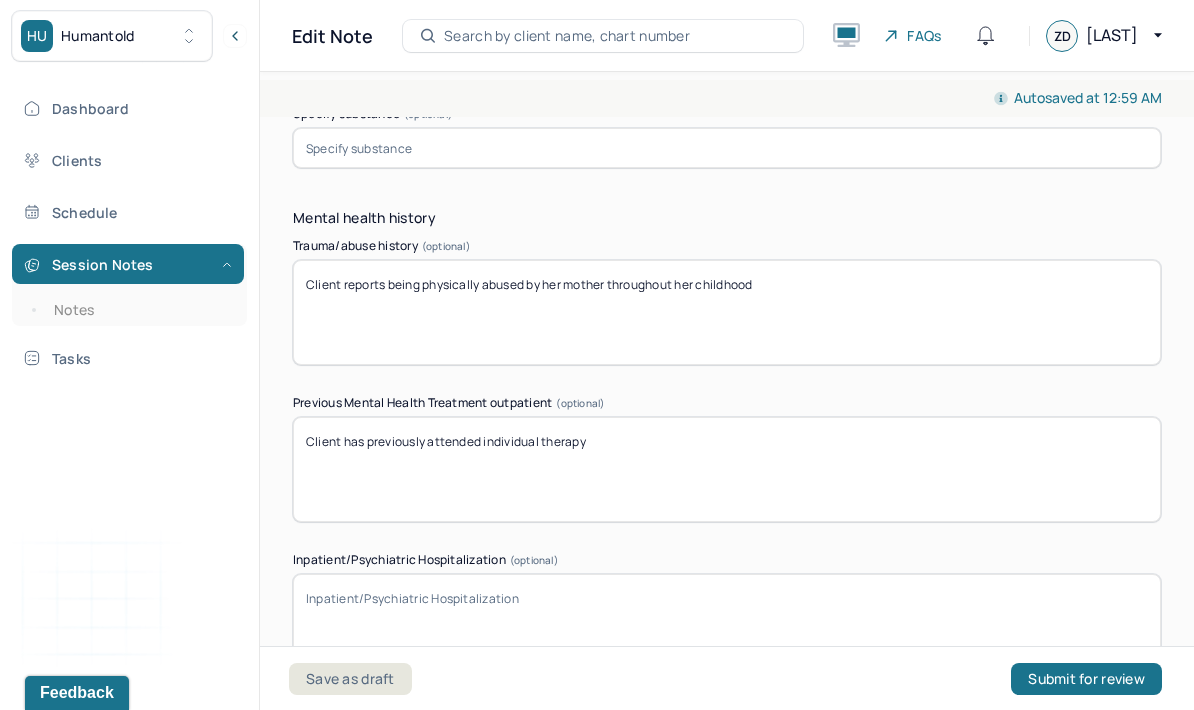 scroll, scrollTop: 5971, scrollLeft: 0, axis: vertical 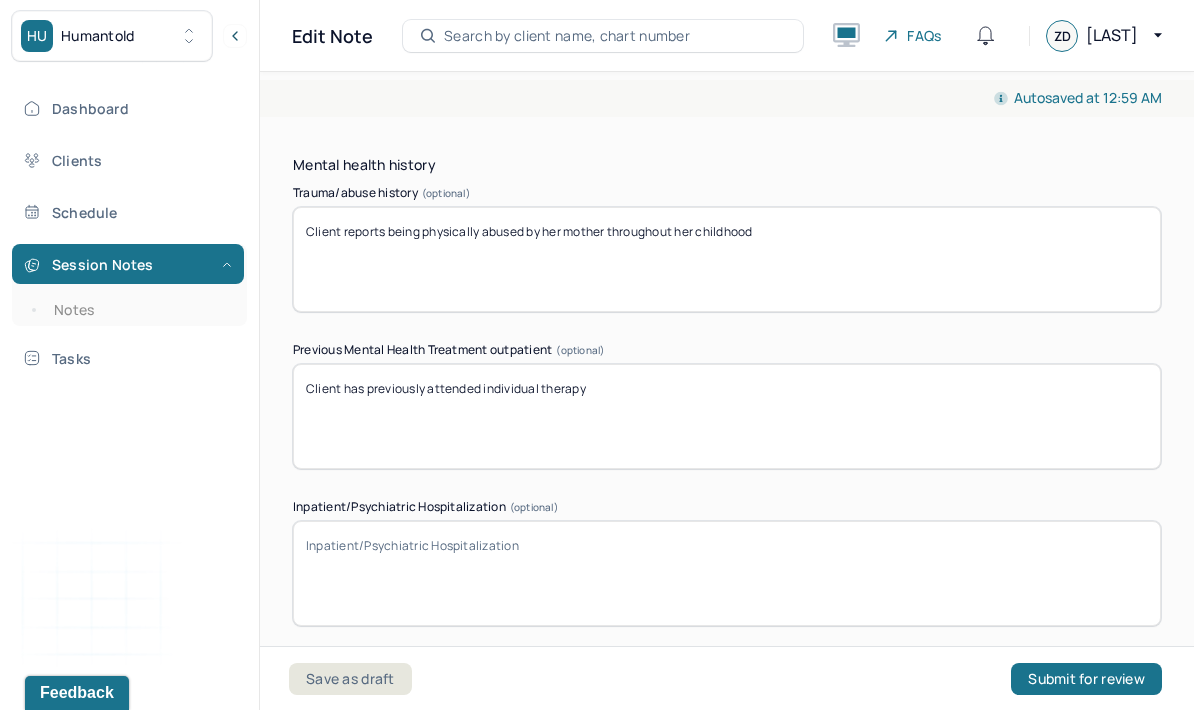 type on "Client has previously attended individual therapy" 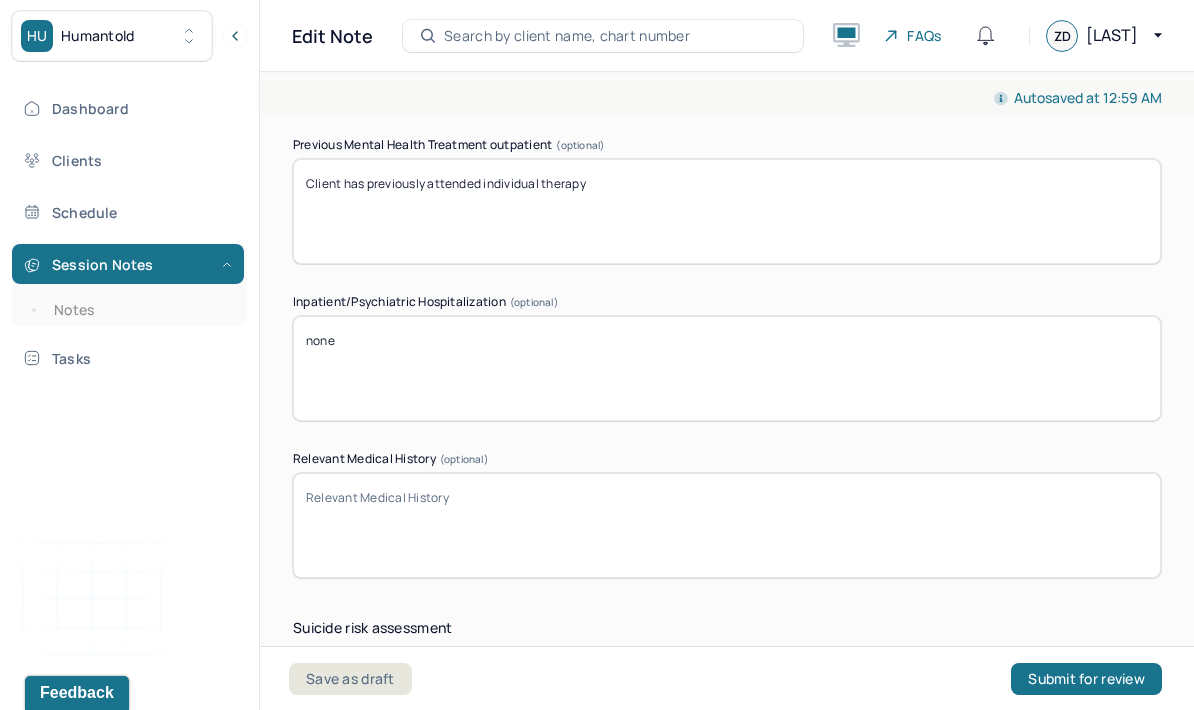 scroll, scrollTop: 6190, scrollLeft: 0, axis: vertical 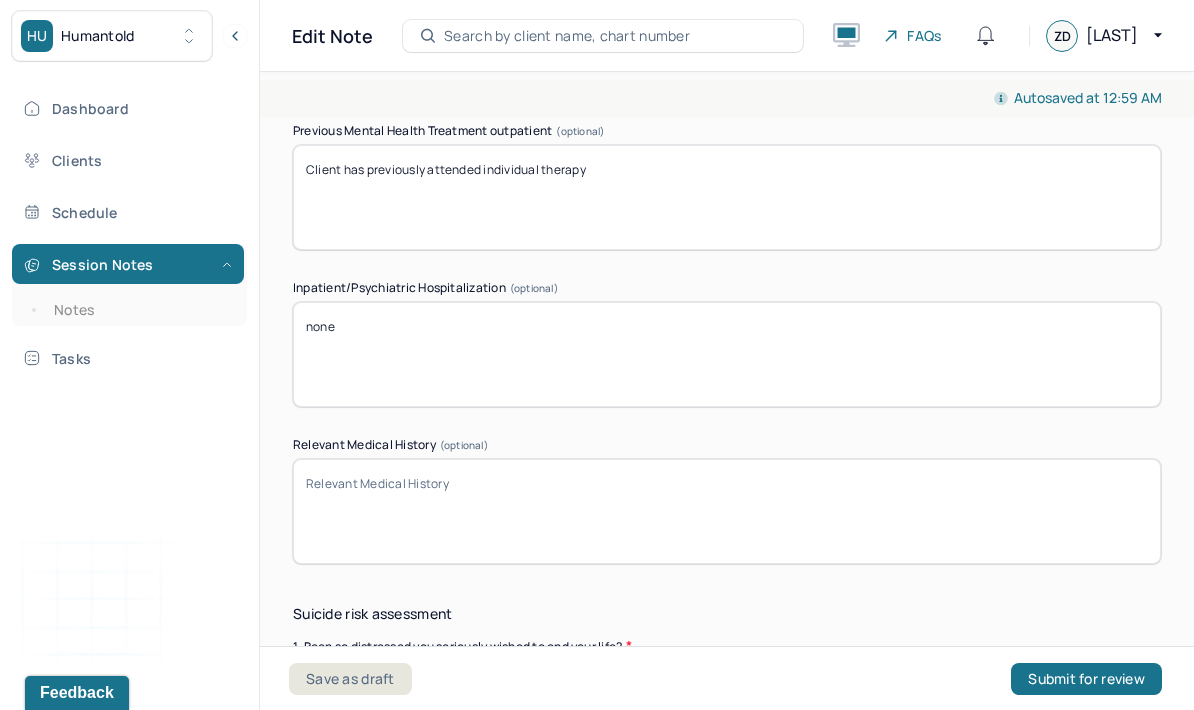 type on "none" 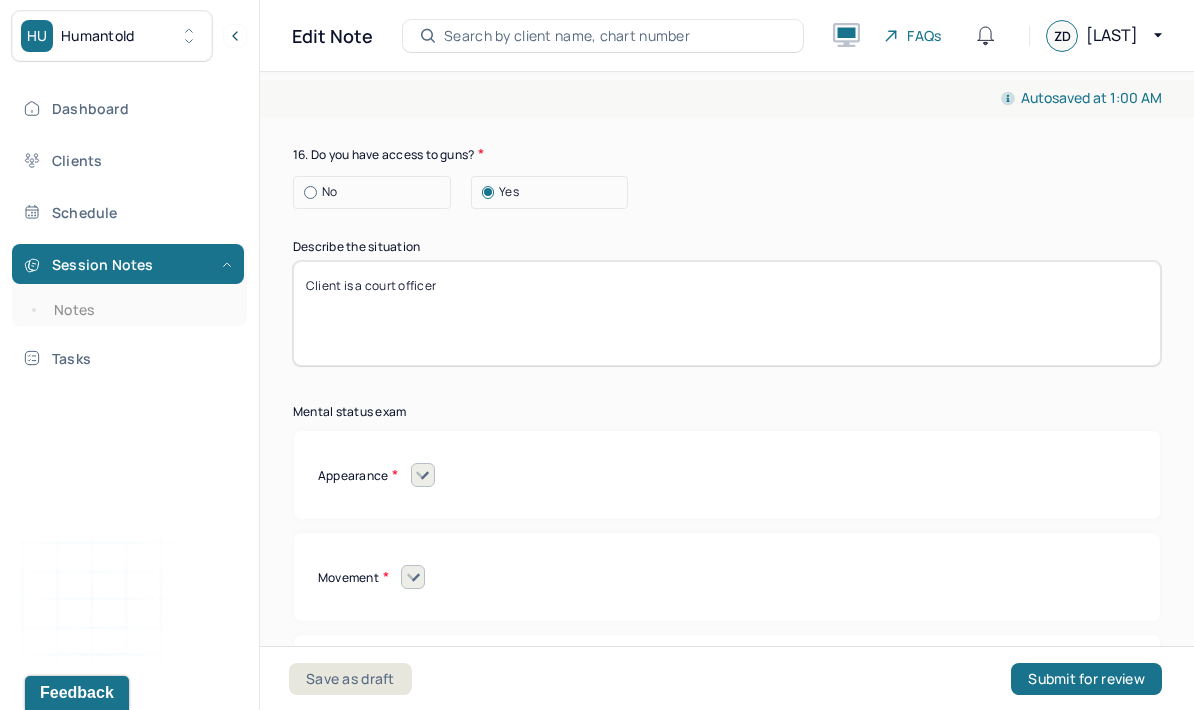 scroll, scrollTop: 8493, scrollLeft: 0, axis: vertical 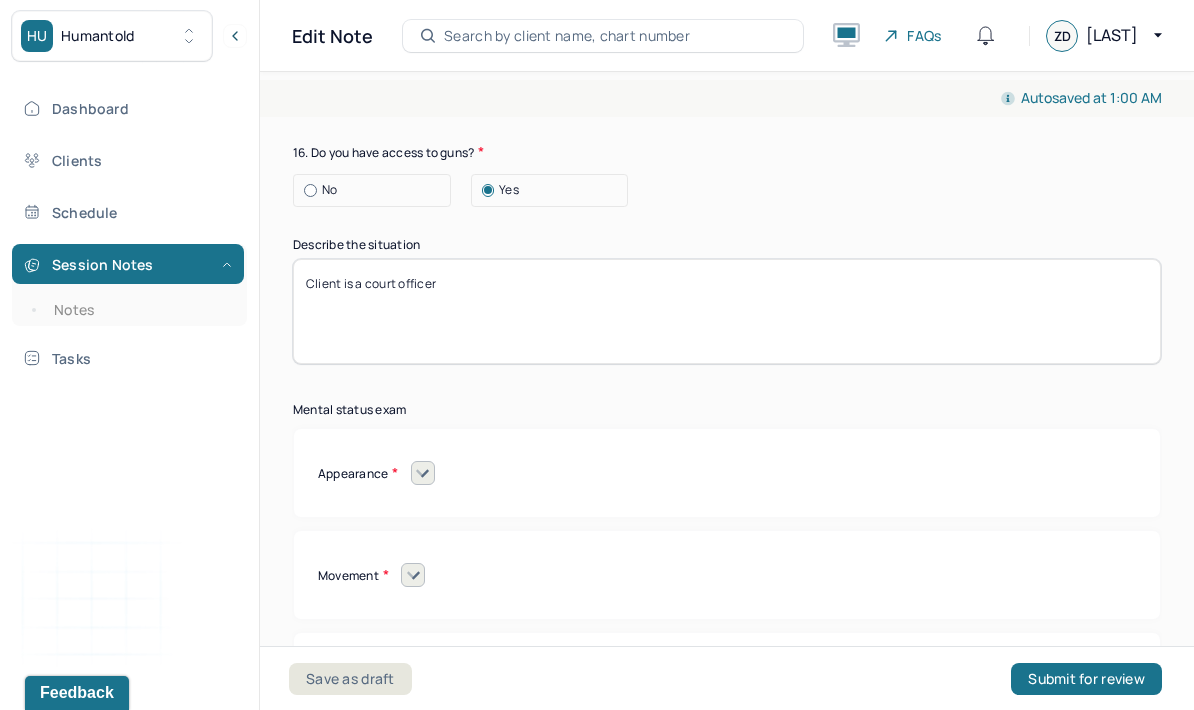 type on "Client reports not having any medical conditions" 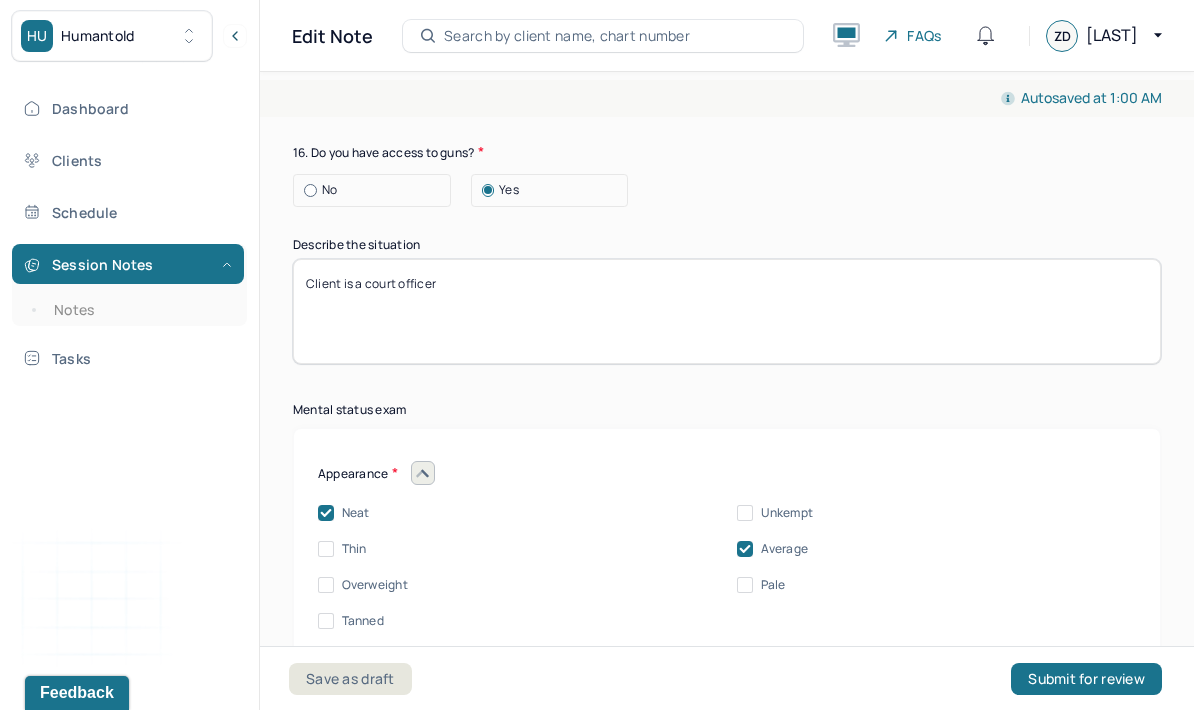 click 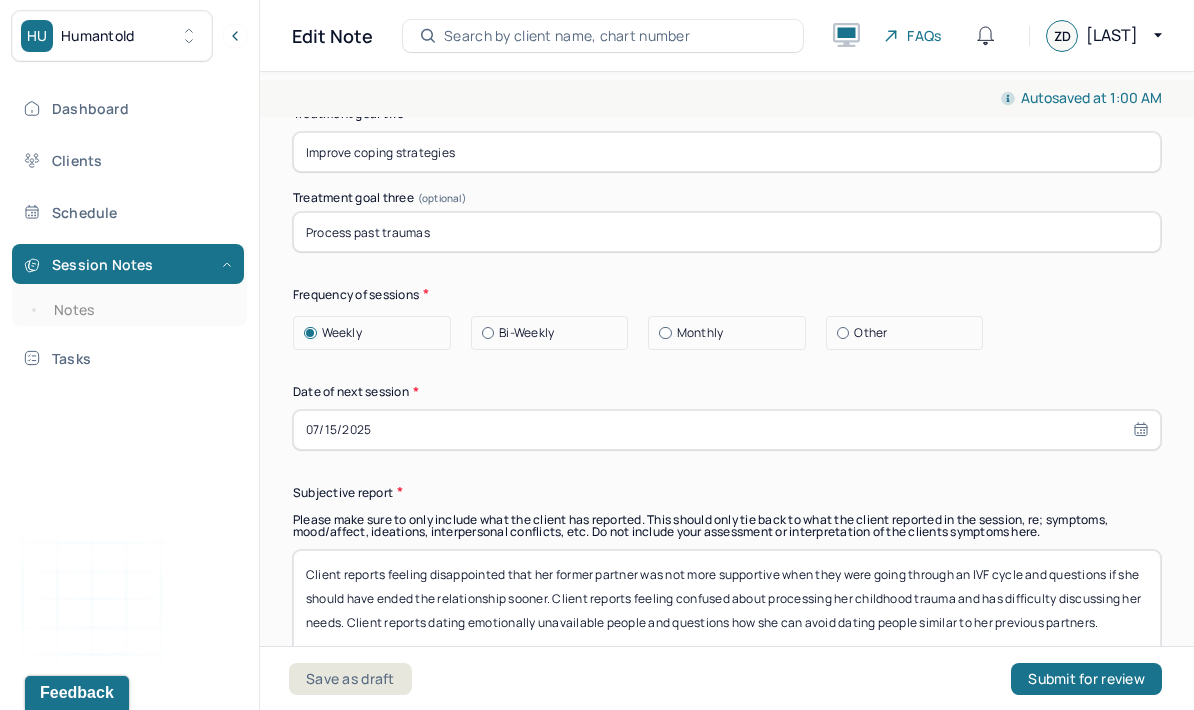 scroll, scrollTop: 10561, scrollLeft: 0, axis: vertical 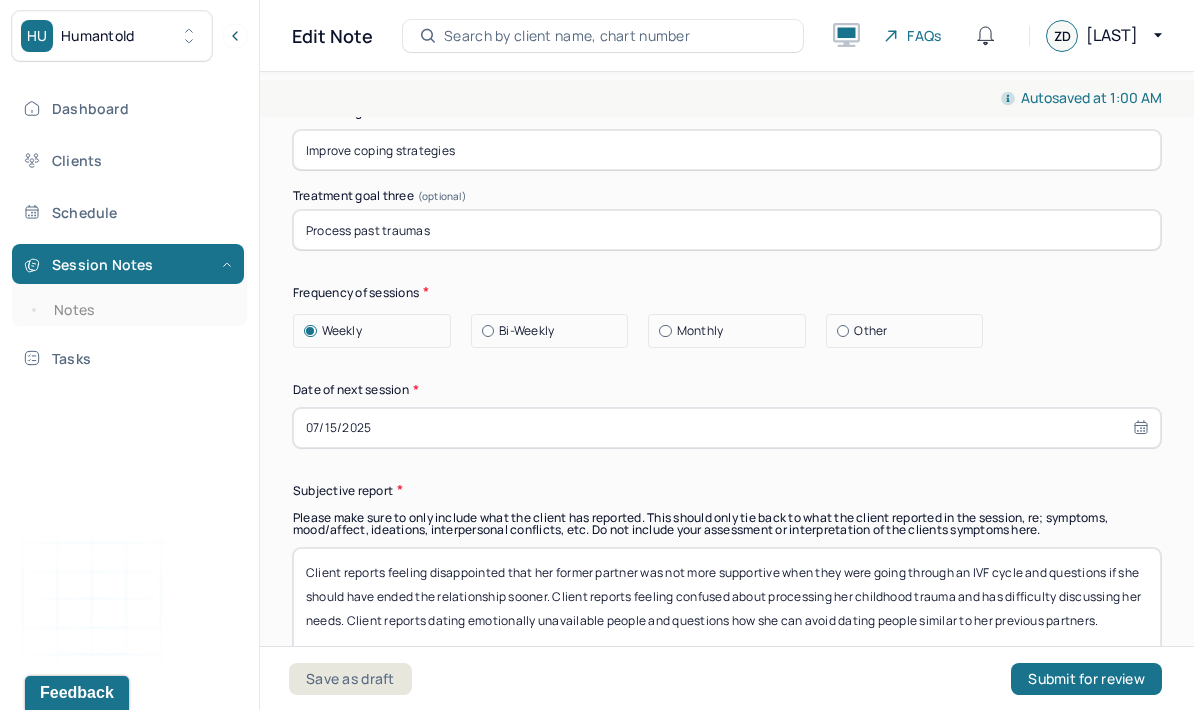 click on "07/15/2025" at bounding box center [727, 428] 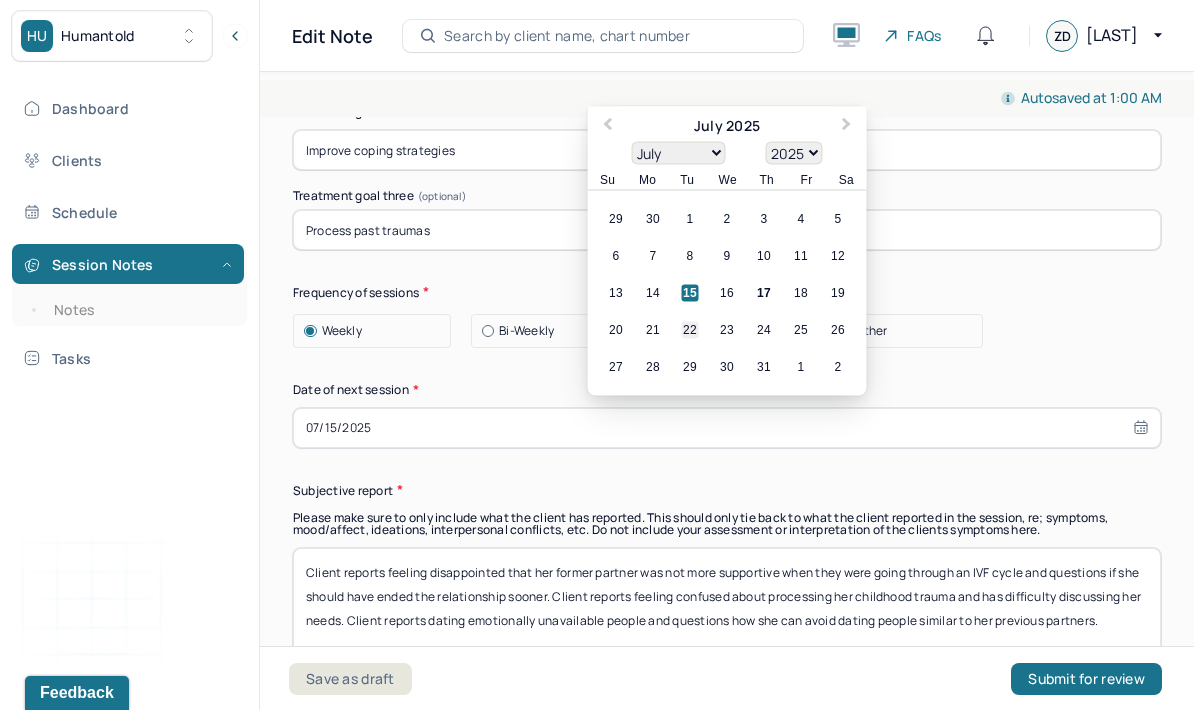 click on "22" at bounding box center (690, 329) 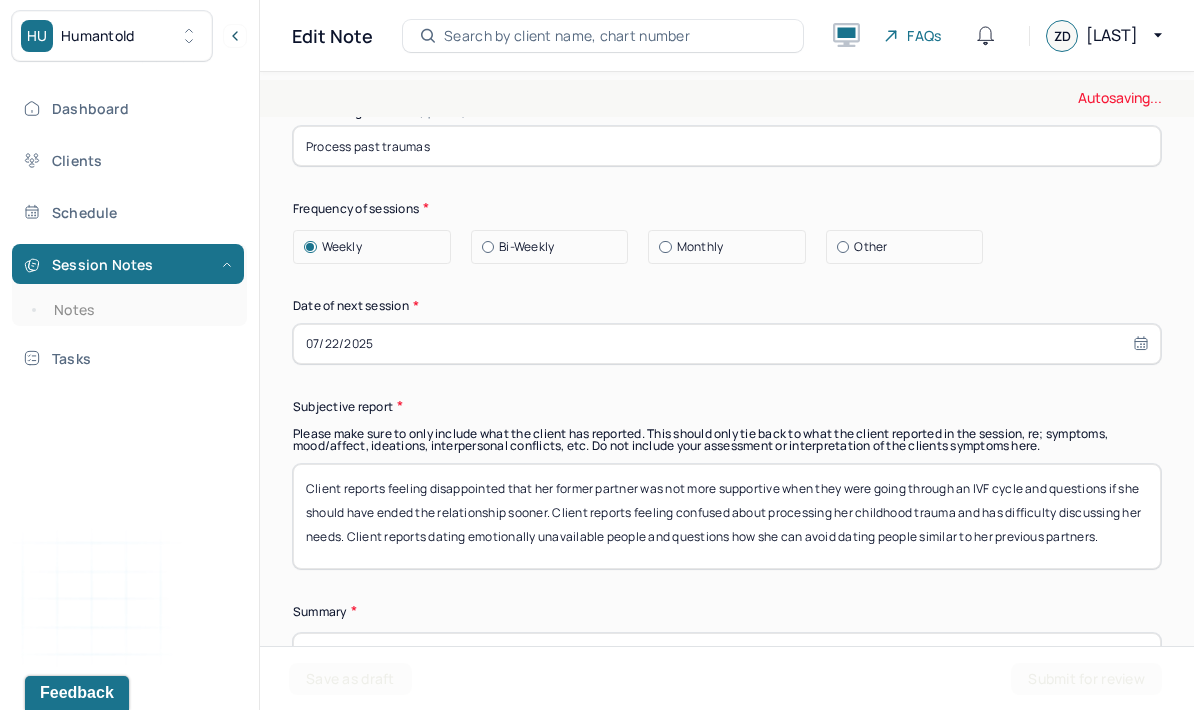 scroll, scrollTop: 10646, scrollLeft: 0, axis: vertical 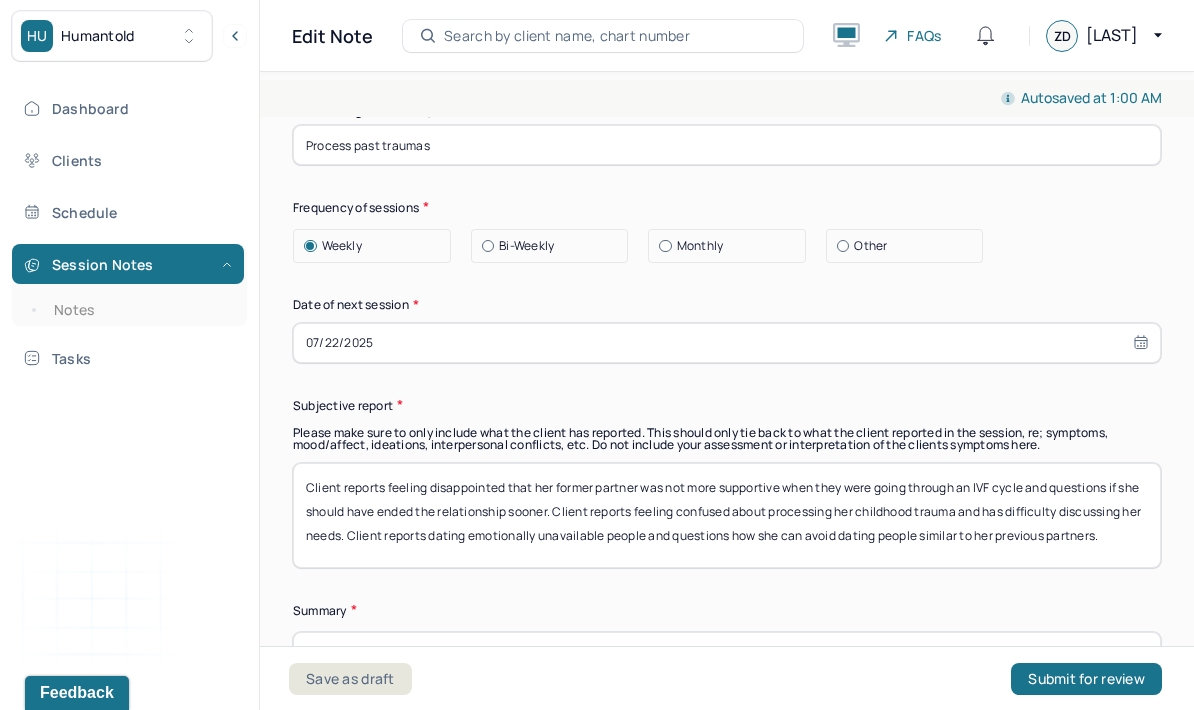 click on "Client reports feeling disappointed that her former partner was not more supportive when they were going through an IVF cycle and questions if she should have ended the relationship sooner. Client reports feeling confused about processing her childhood trauma and has difficulty discussing her needs. Client reports dating emotionally unavailable people and questions how she can avoid dating people similar to her previous partners." at bounding box center [727, 515] 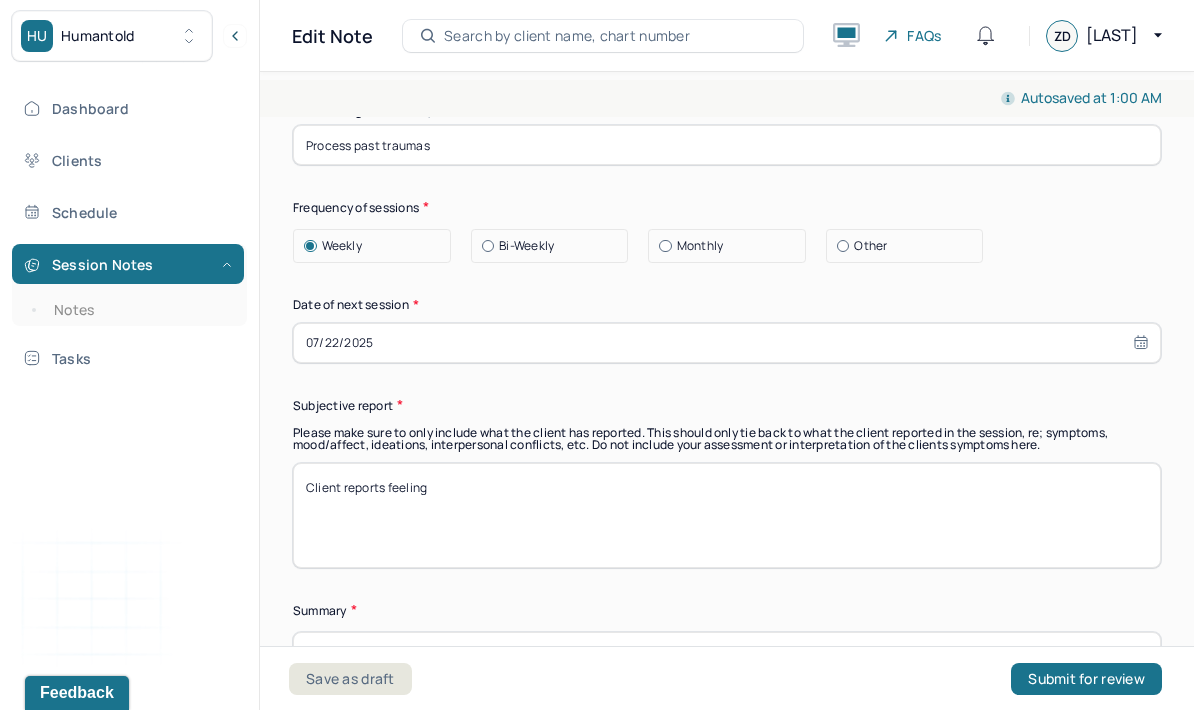 scroll, scrollTop: 0, scrollLeft: 0, axis: both 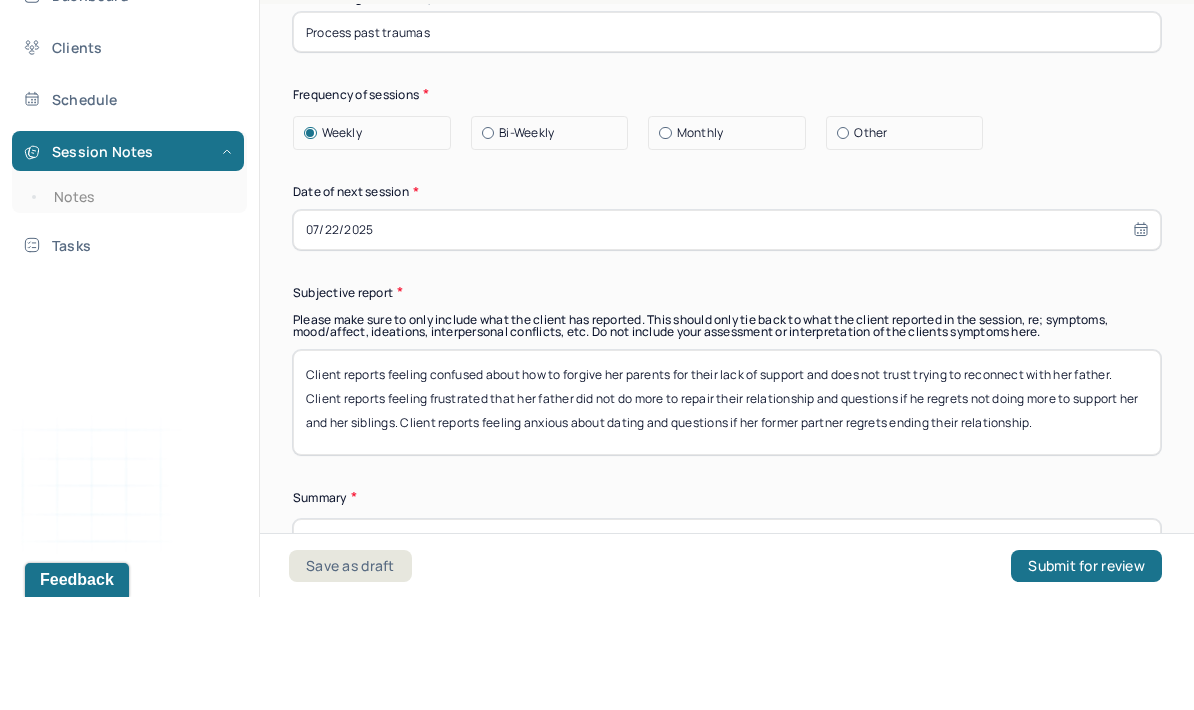 click on "Client reports feeling confused about how to forgive her parents for their lack of support and does not trust trying to reconnect with her father. Client reports feeling frustrated that her father did not do more to repair their relationship and questions if he regrets not doing more to support her and her siblings. Client reports feeling anxious about dating and questions if her former partner regrets ending their relationship." at bounding box center (727, 515) 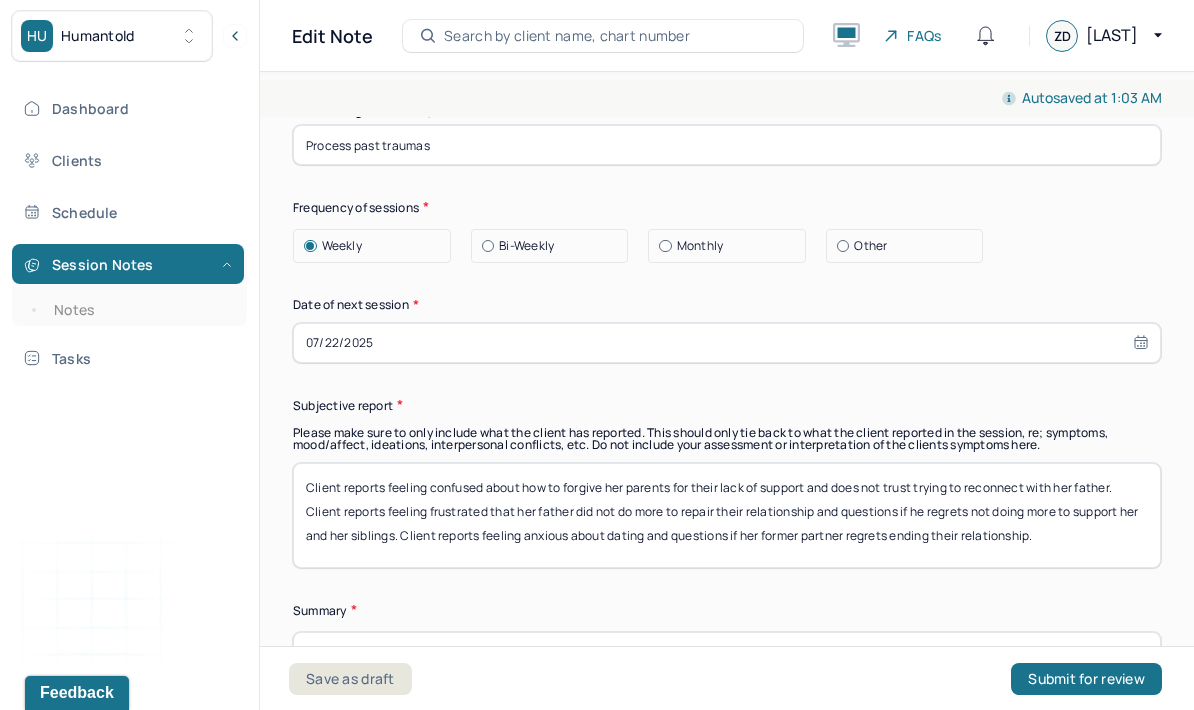 click on "Client reports feeling confused about how to forgive her parents for their lack of support and does not trust trying to reconnect with her father. Client reports feeling frustrated that her father did not do more to repair their relationship and questions if he regrets not doing more to support her and her siblings. Client reports feeling anxious about dating and questions if her former partner regrets ending their relationship." at bounding box center (727, 515) 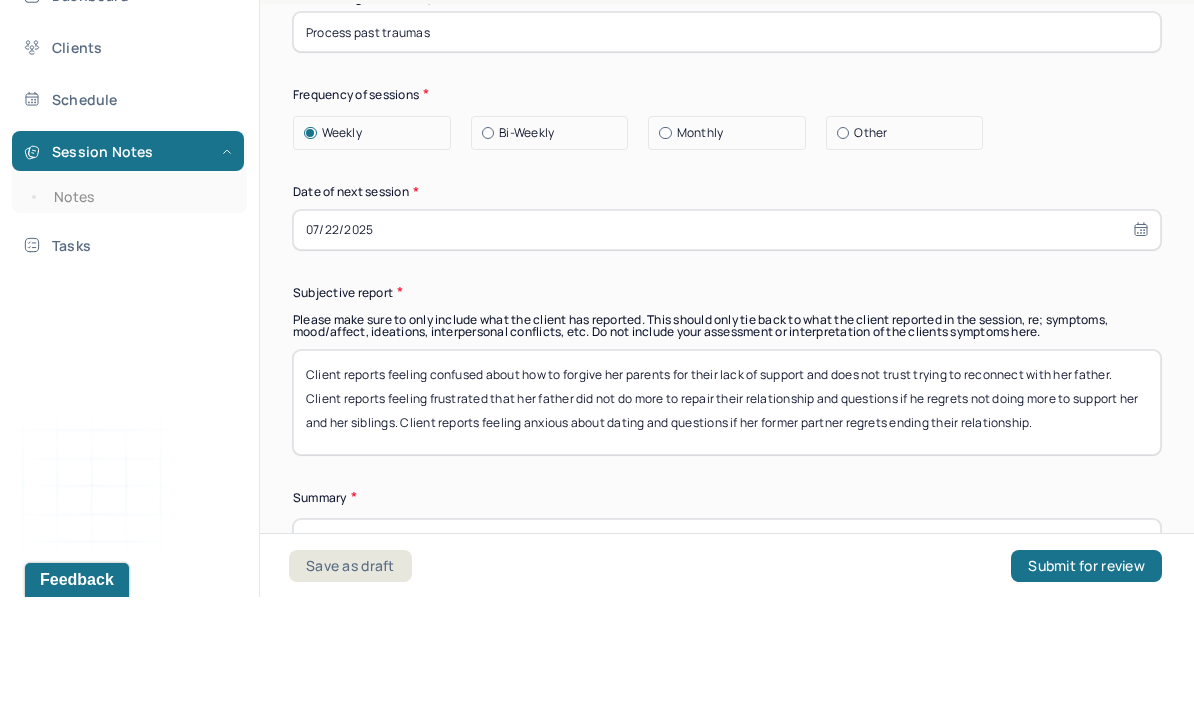 click on "Client reports feeling confused about how to forgive her parents for their lack of support and does not trust trying to reconnect with her father. Client reports feeling frustrated that her father did not do more to repair their relationship and questions if he regrets not doing more to support her and her siblings. Client reports feeling anxious about dating and questions if her former partner regrets ending their relationship." at bounding box center [727, 515] 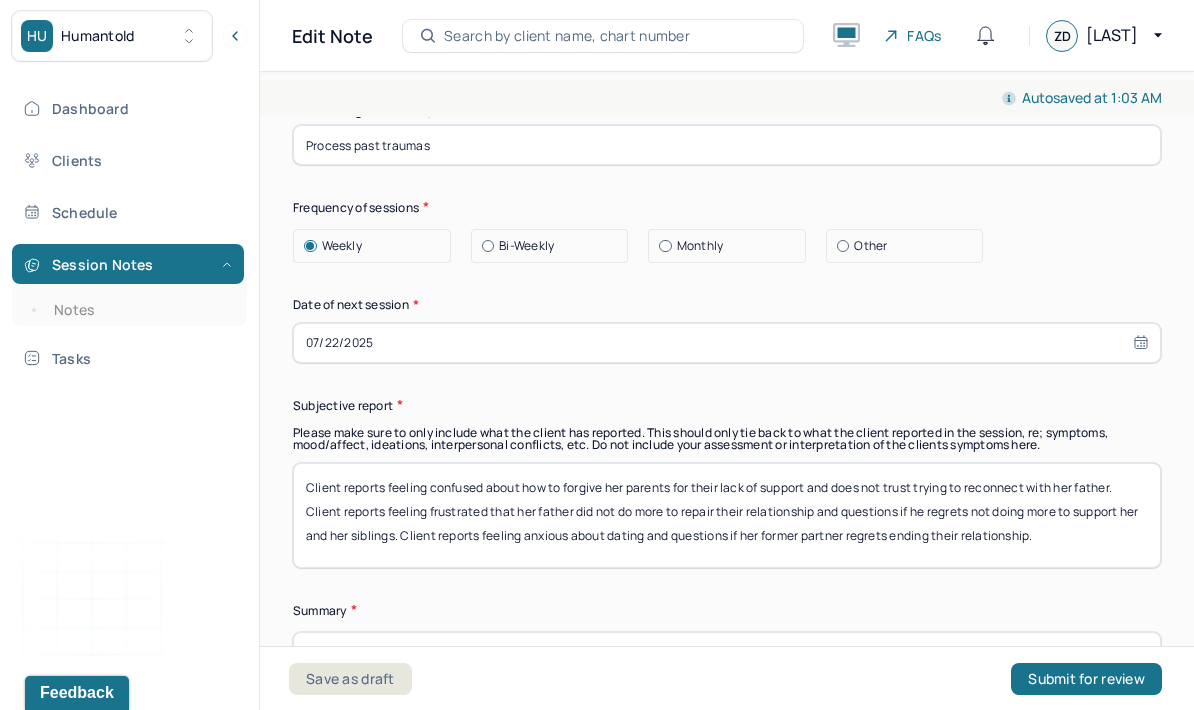 click on "Client reports feeling confused about how to forgive her parents for their lack of support and does not trust trying to reconnect with her father. Client reports feeling frustrated that her father did not do more to repair their relationship and questions if he regrets not doing more to support her and her siblings. Client reports feeling anxious about dating and questions if her former partner regrets ending their relationship." at bounding box center (727, 515) 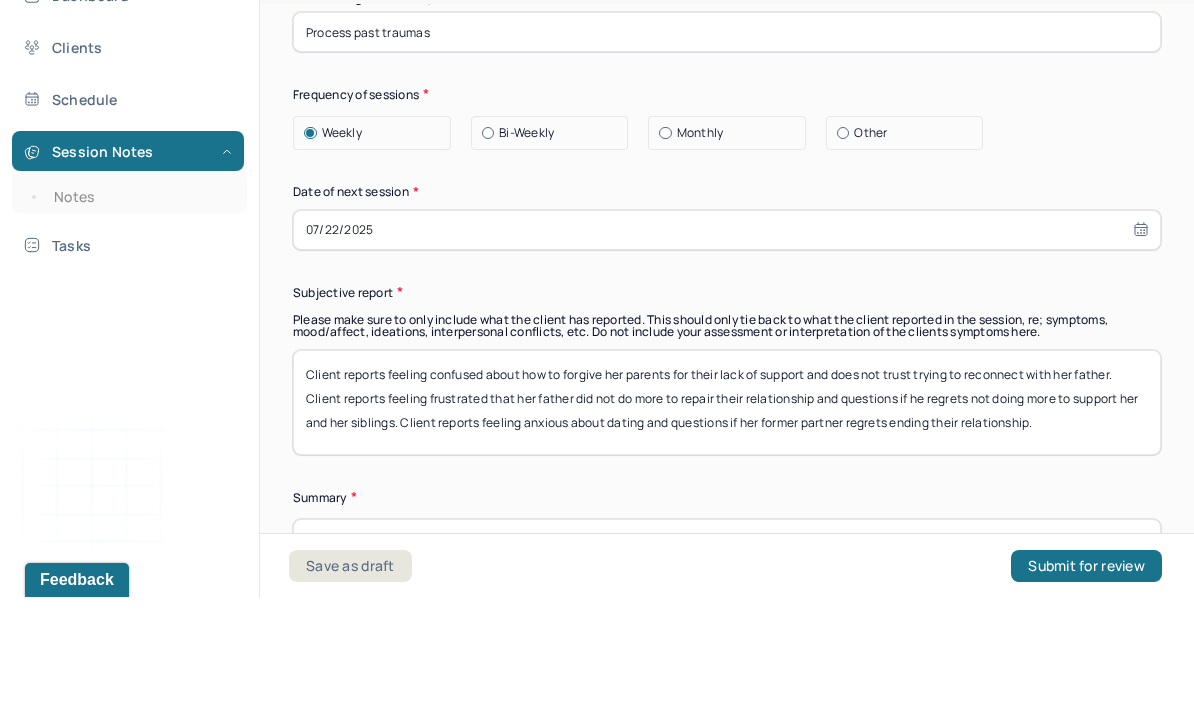 click on "Client reports feeling confused about how to forgive her parents for their lack of support and does not trust trying to reconnect with her father. Client reports feeling frustrated that her father did not do more to repair their relationship and questions if he regrets not doing more to support her and her siblings. Client reports feeling anxious about dating and questions if her former partner regrets ending their relationship." at bounding box center [727, 515] 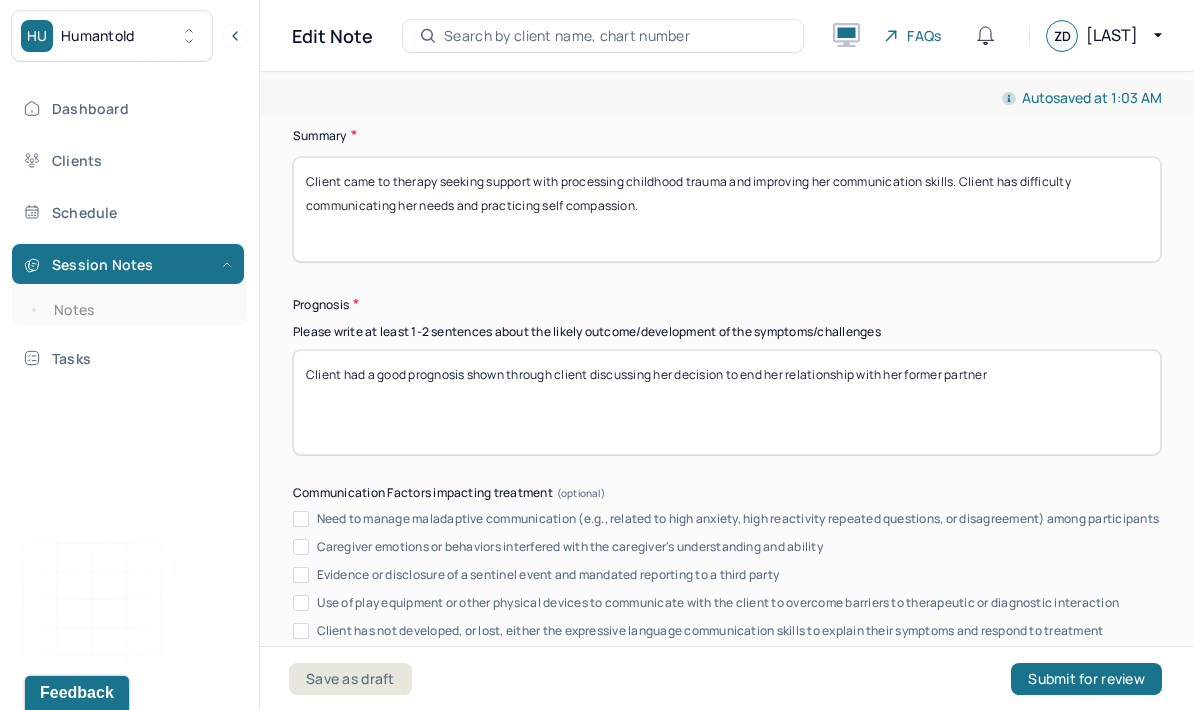 scroll, scrollTop: 11123, scrollLeft: 0, axis: vertical 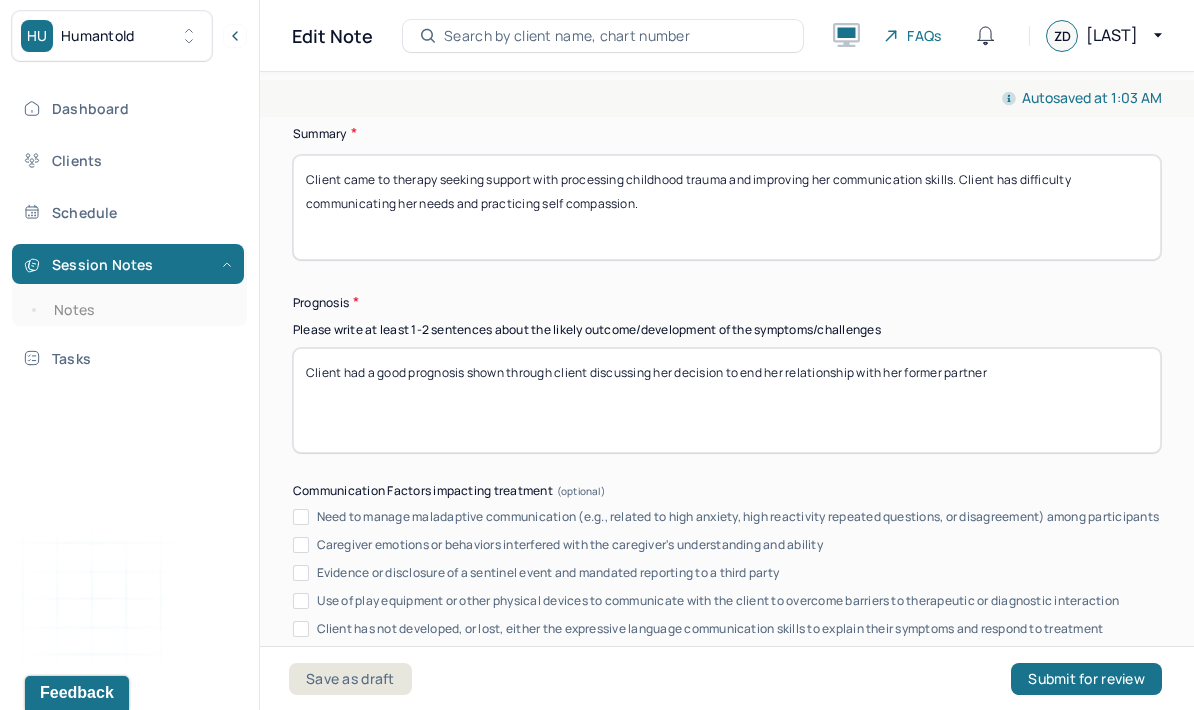 click on "Client had a good prognosis shown through client discussing her decision to end her relationship with her former partner" at bounding box center [727, 400] 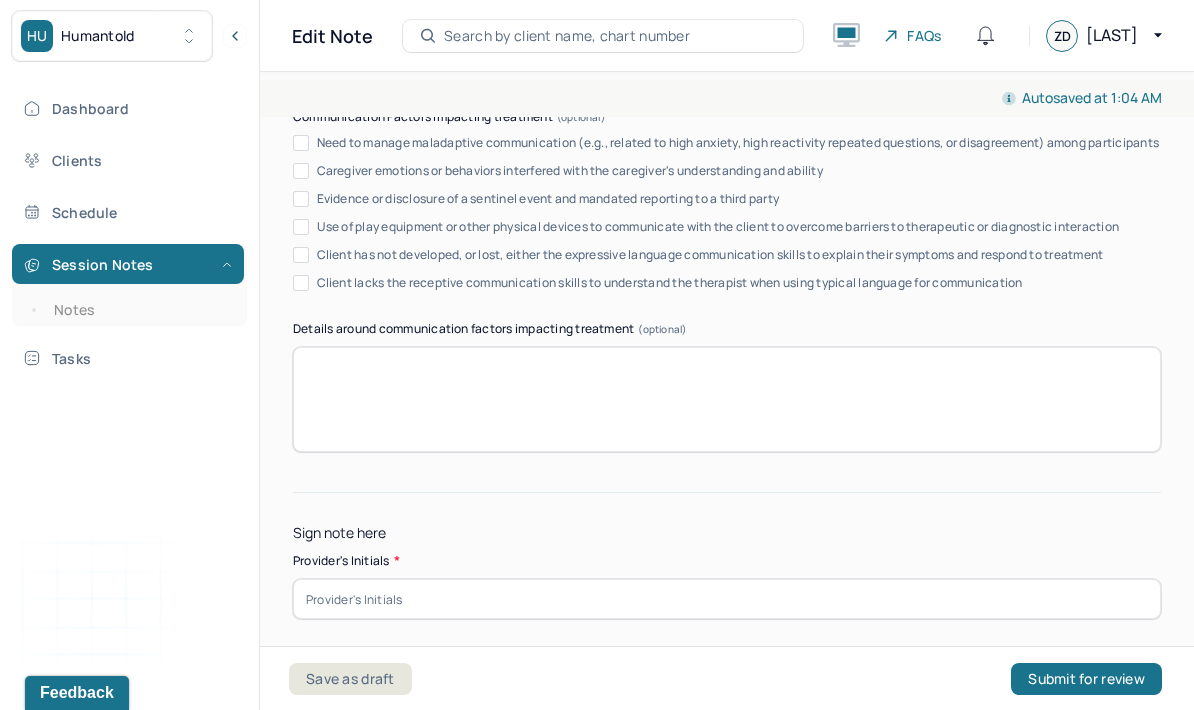 scroll, scrollTop: 11495, scrollLeft: 0, axis: vertical 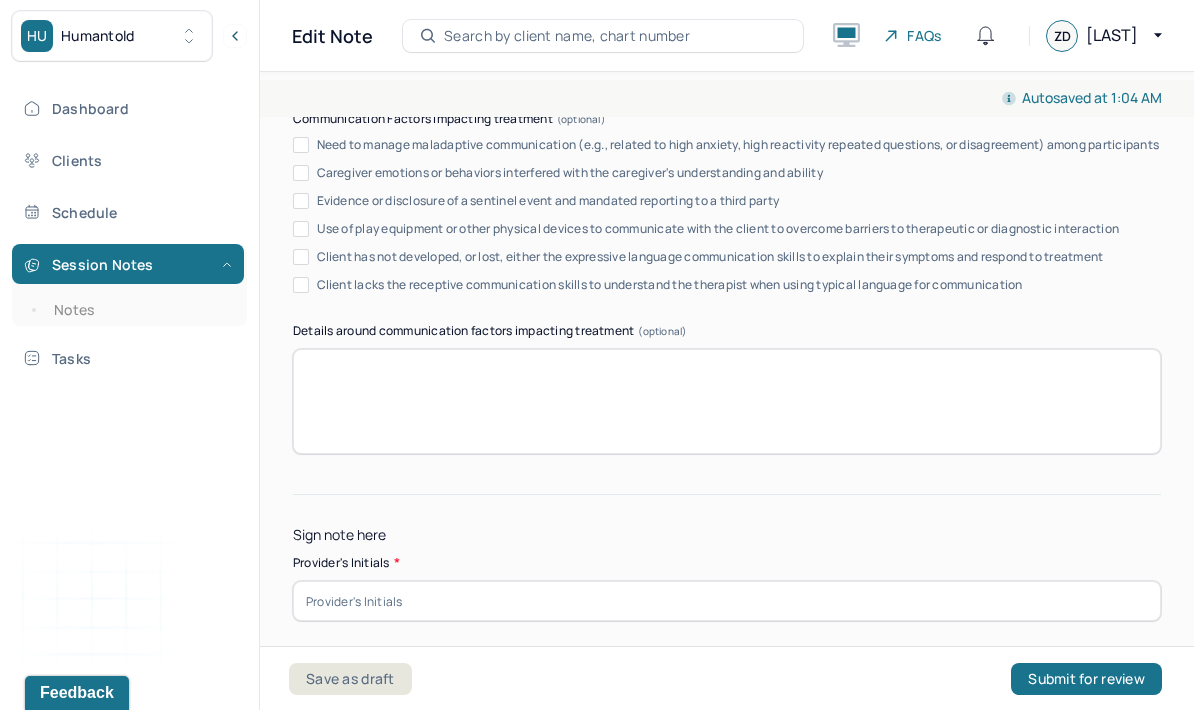 type on "Client had a good prognosis shown through client discussing her relationship with her siblings" 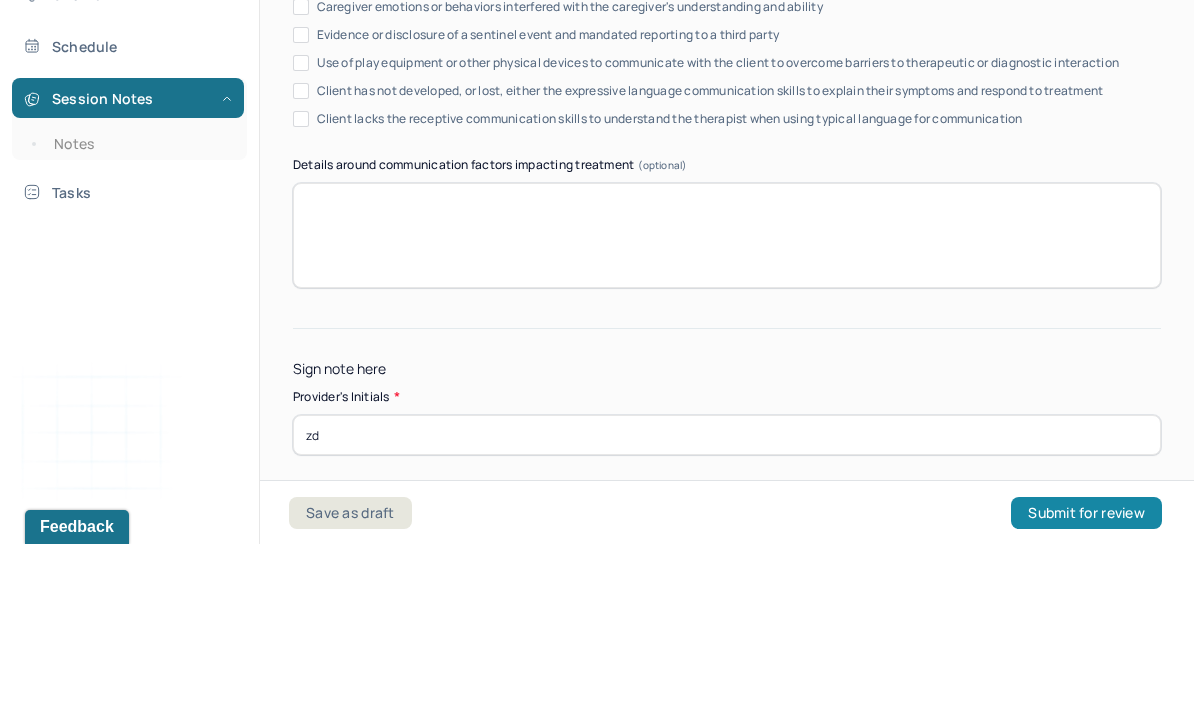type on "zd" 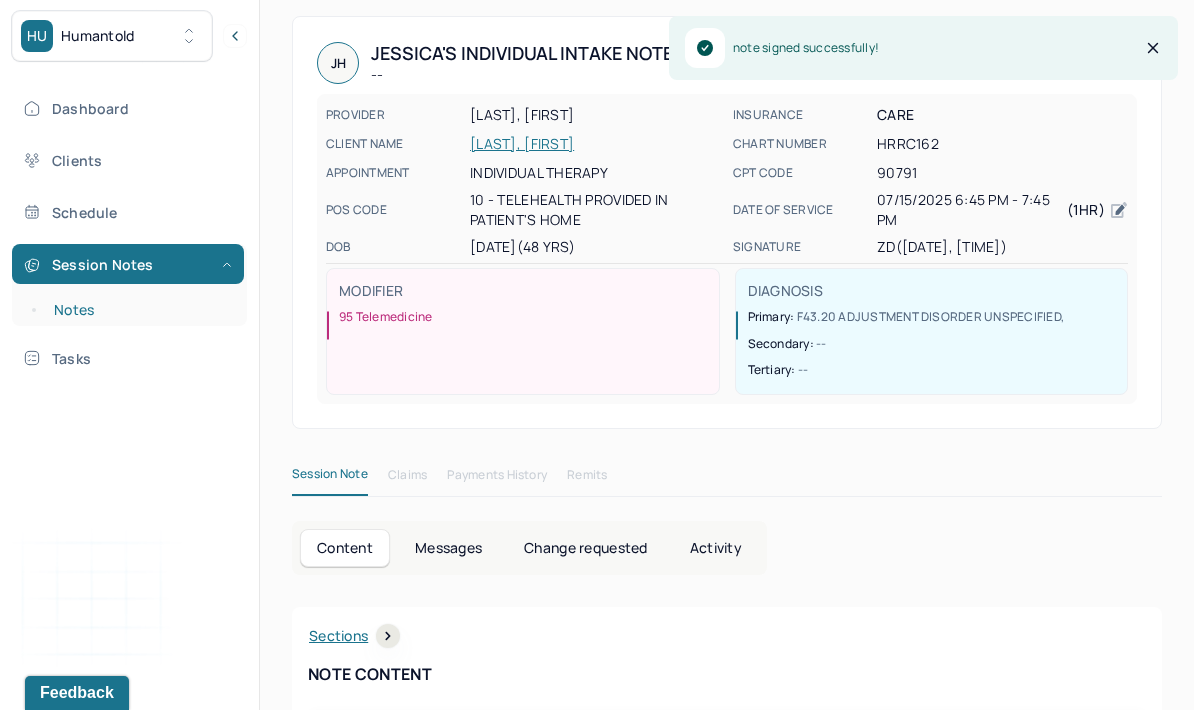 click on "Notes" at bounding box center [139, 310] 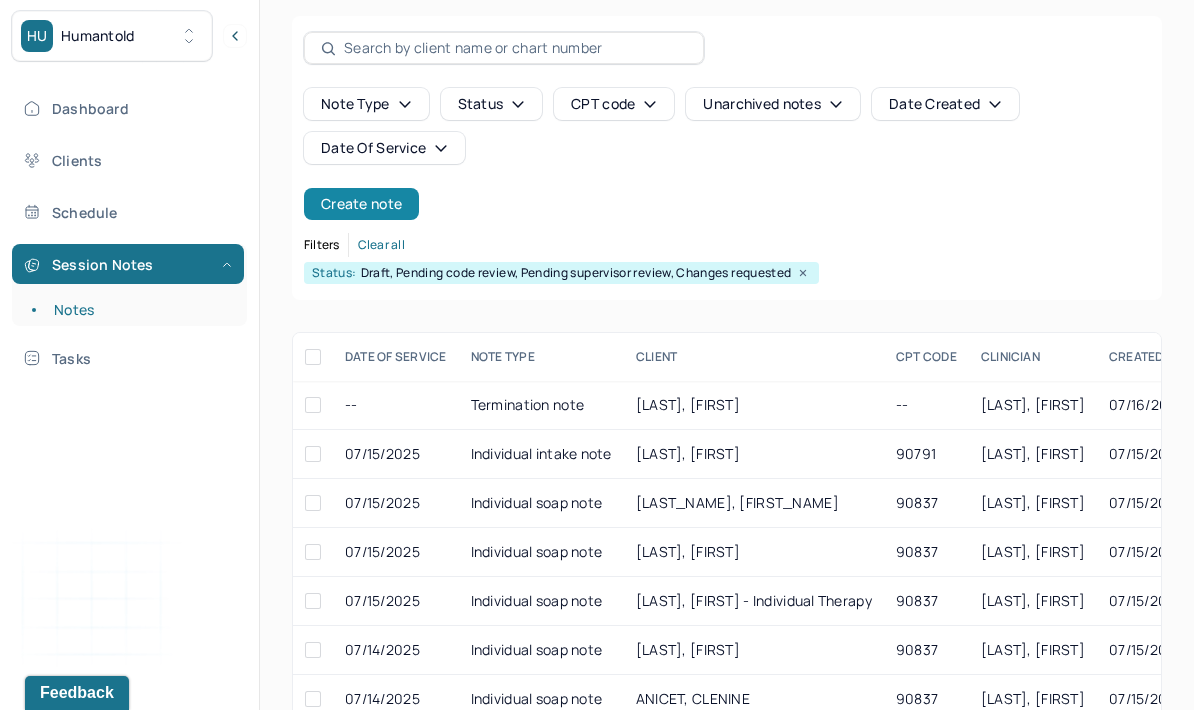 click on "Create note" at bounding box center [361, 204] 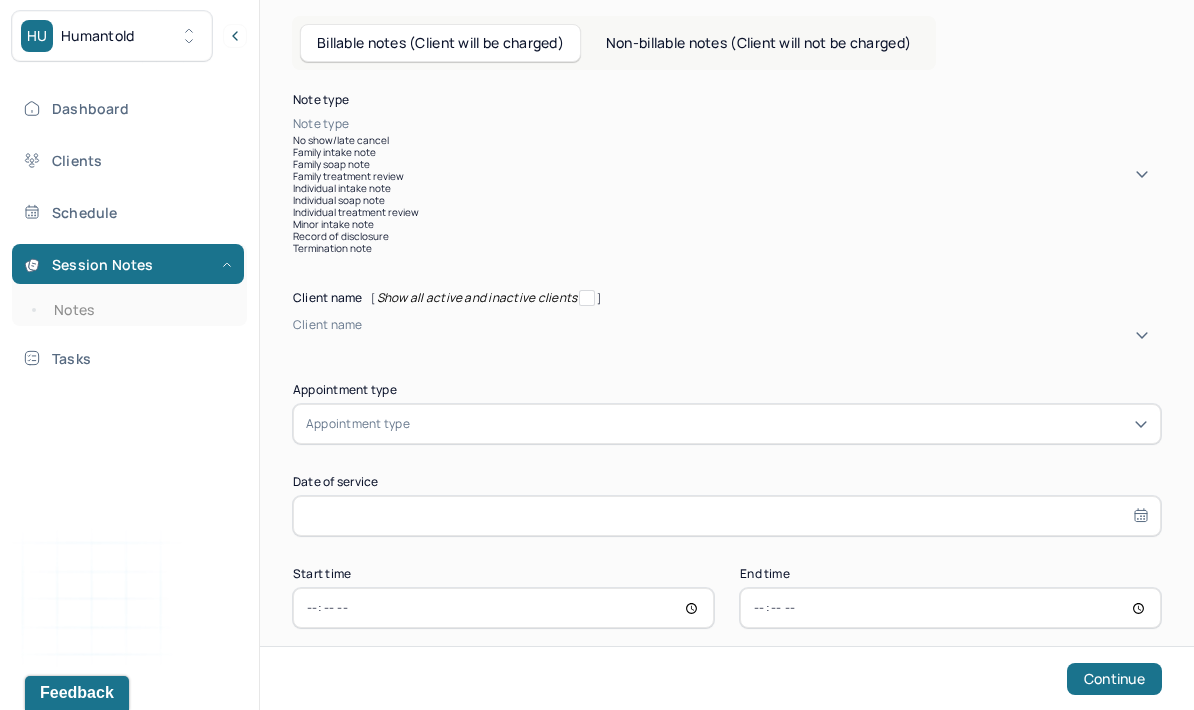 click on "Family intake note" at bounding box center [727, 152] 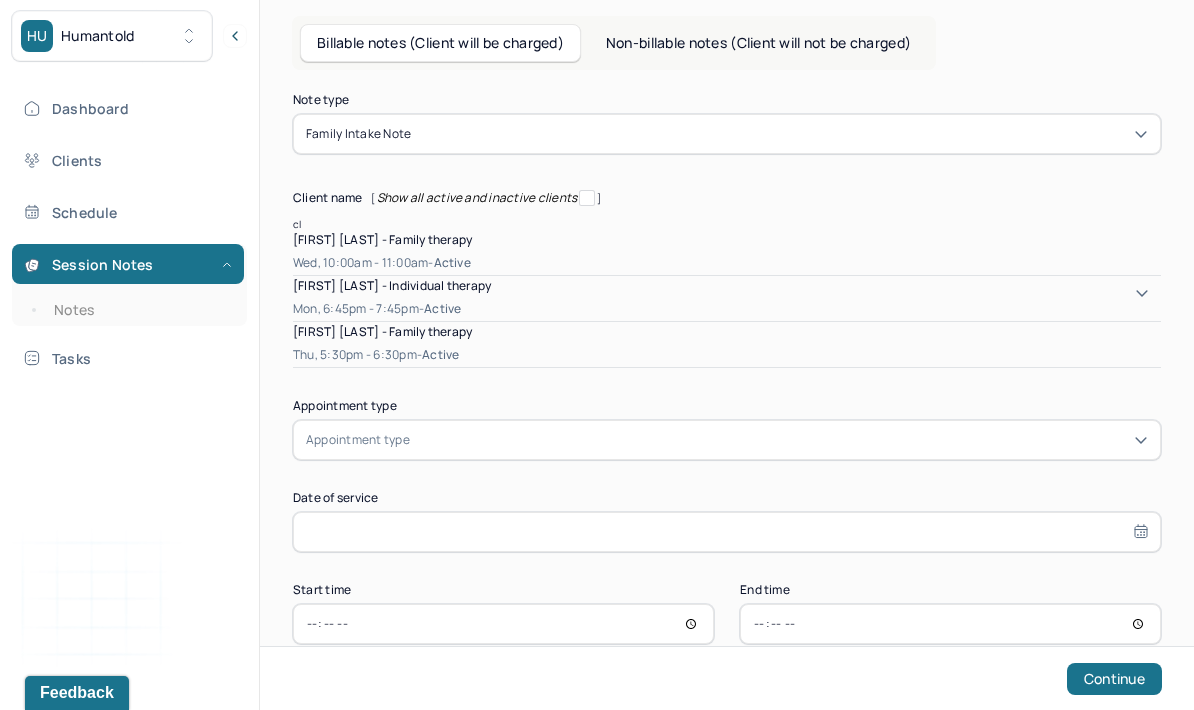 click on "[FIRST] [LAST] - Family therapy" at bounding box center (727, 239) 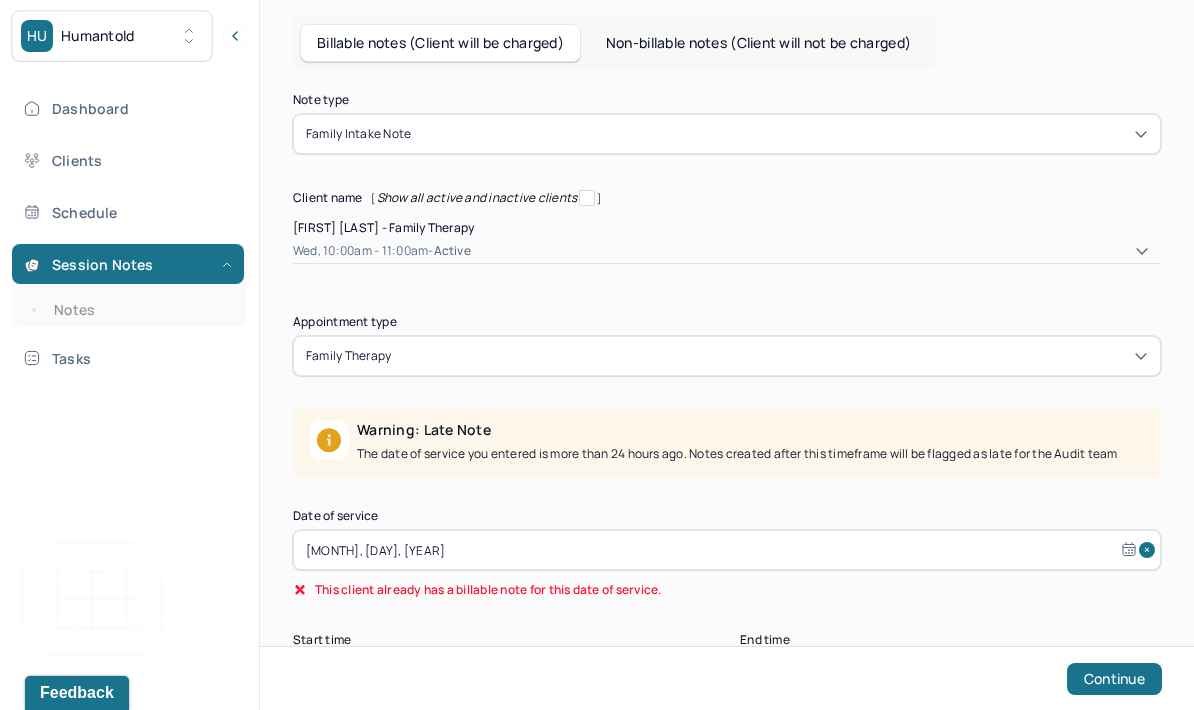 click on "[MONTH], [DAY], [YEAR]" at bounding box center [727, 550] 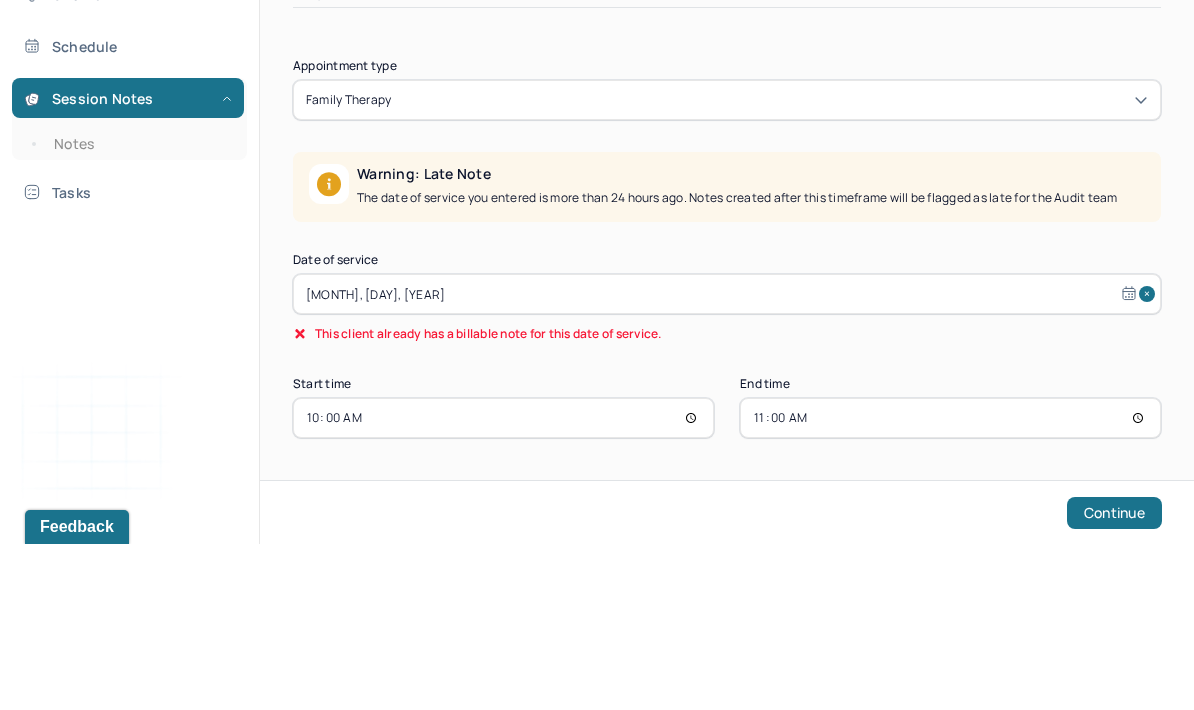 select on "6" 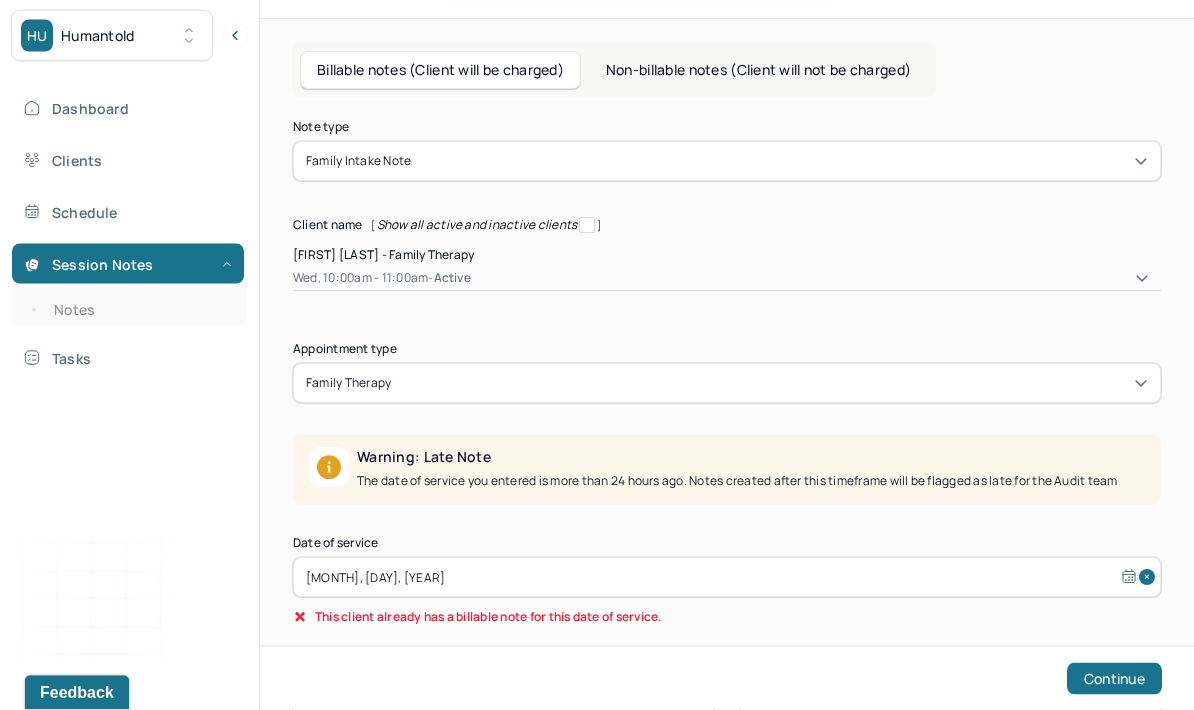 scroll, scrollTop: 0, scrollLeft: 0, axis: both 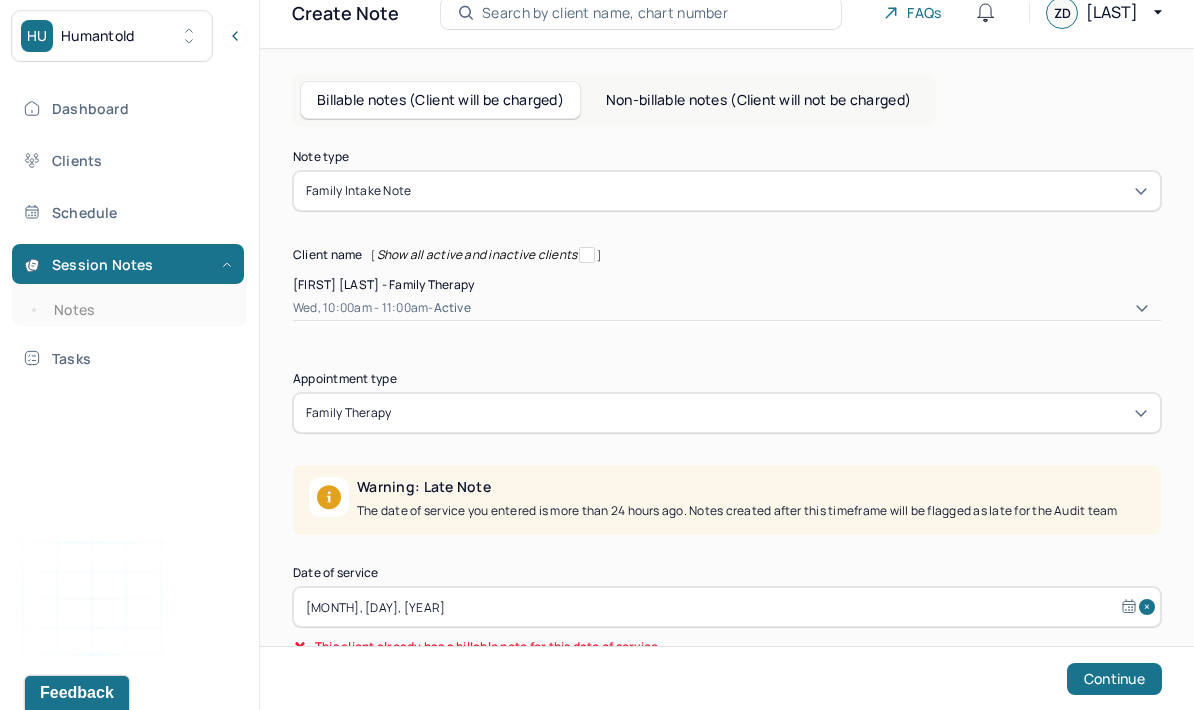 click on "[MONTH], [DAY], [YEAR]" at bounding box center (727, 607) 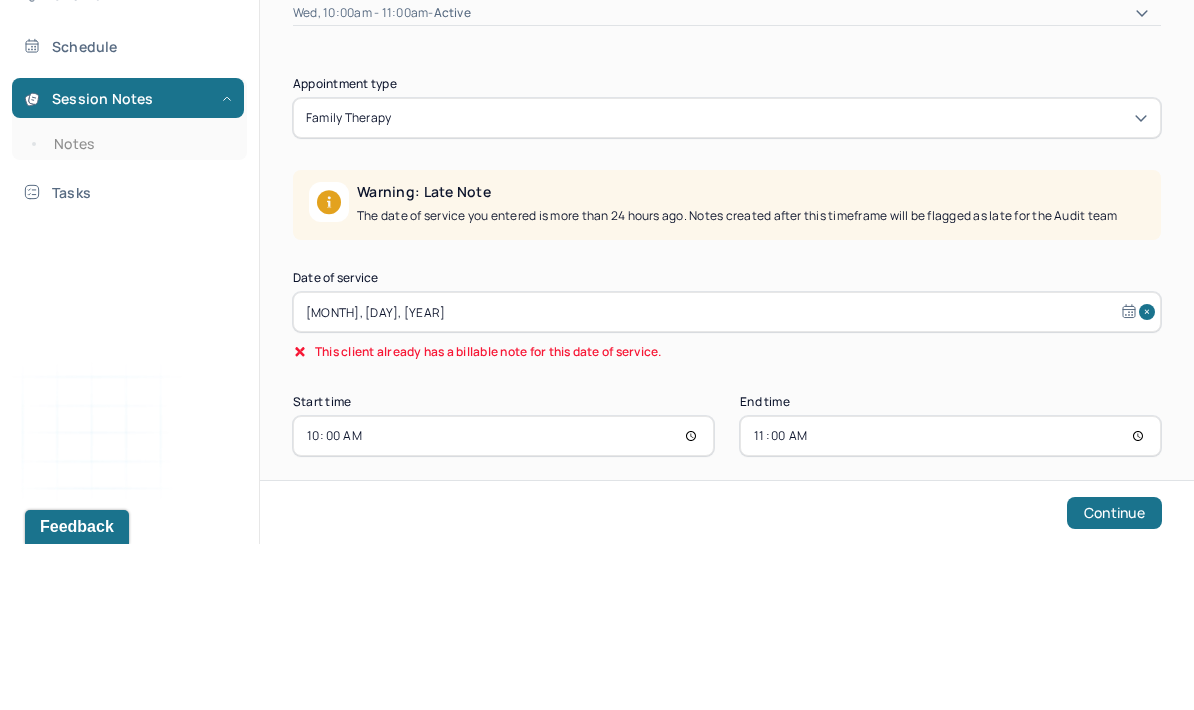 select on "6" 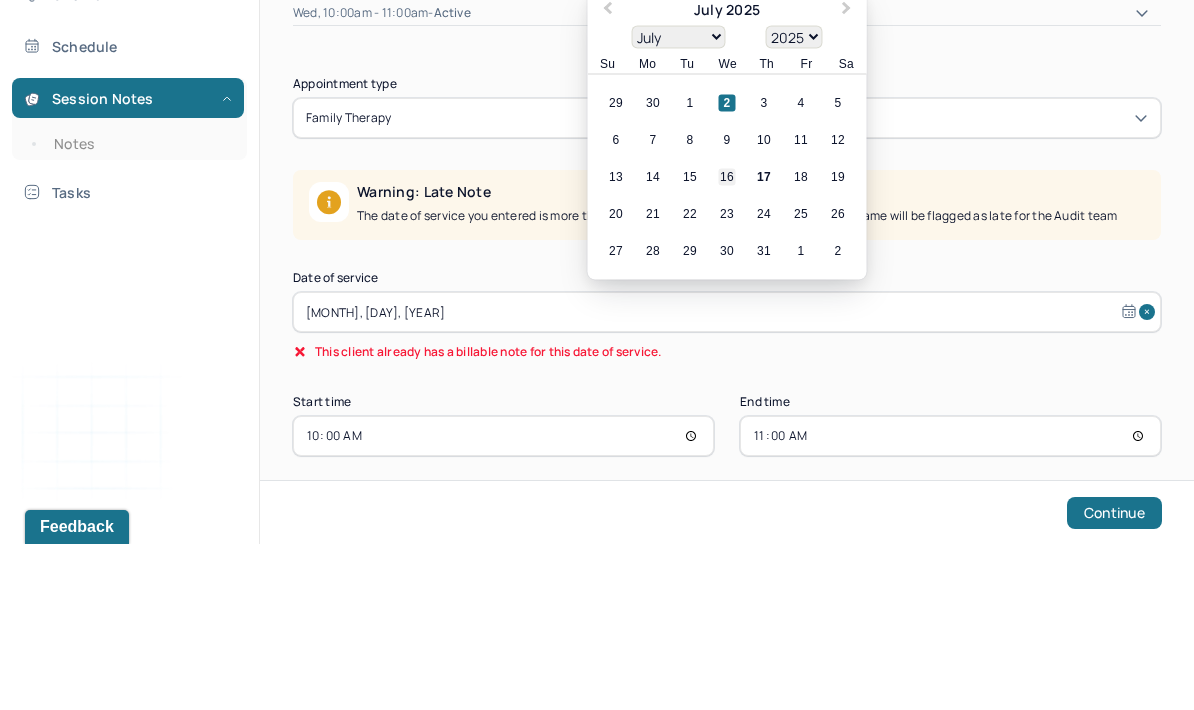 click on "16" at bounding box center (727, 343) 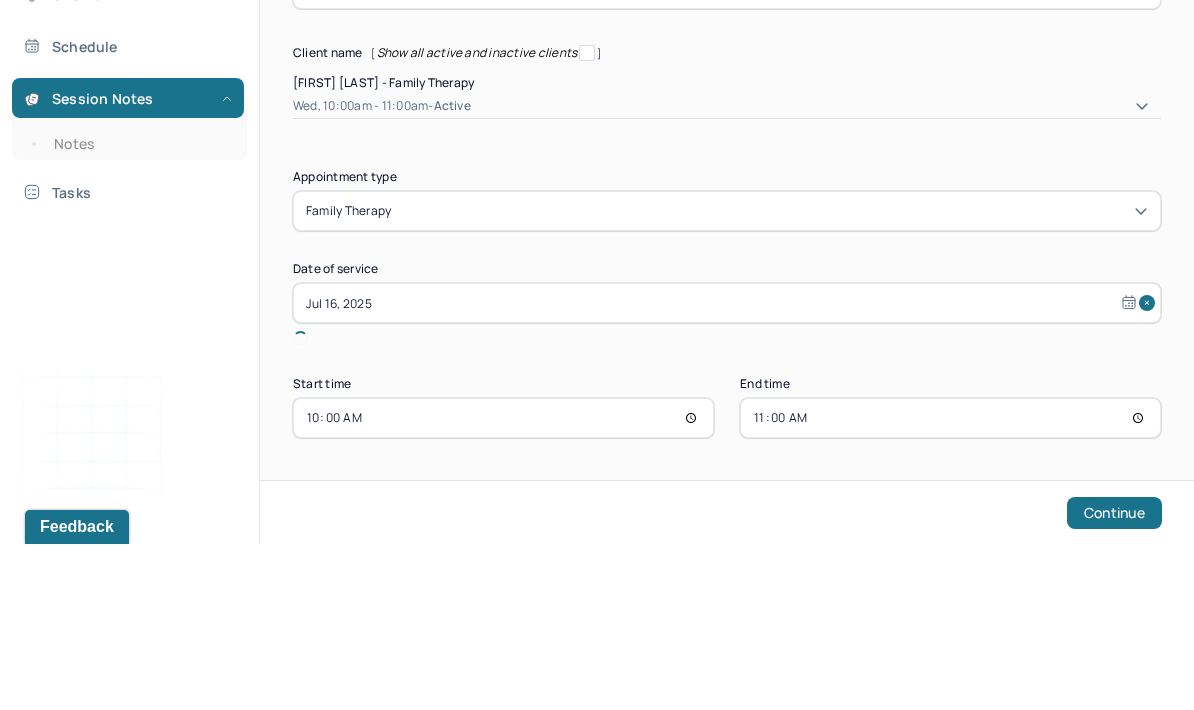 scroll, scrollTop: 80, scrollLeft: 0, axis: vertical 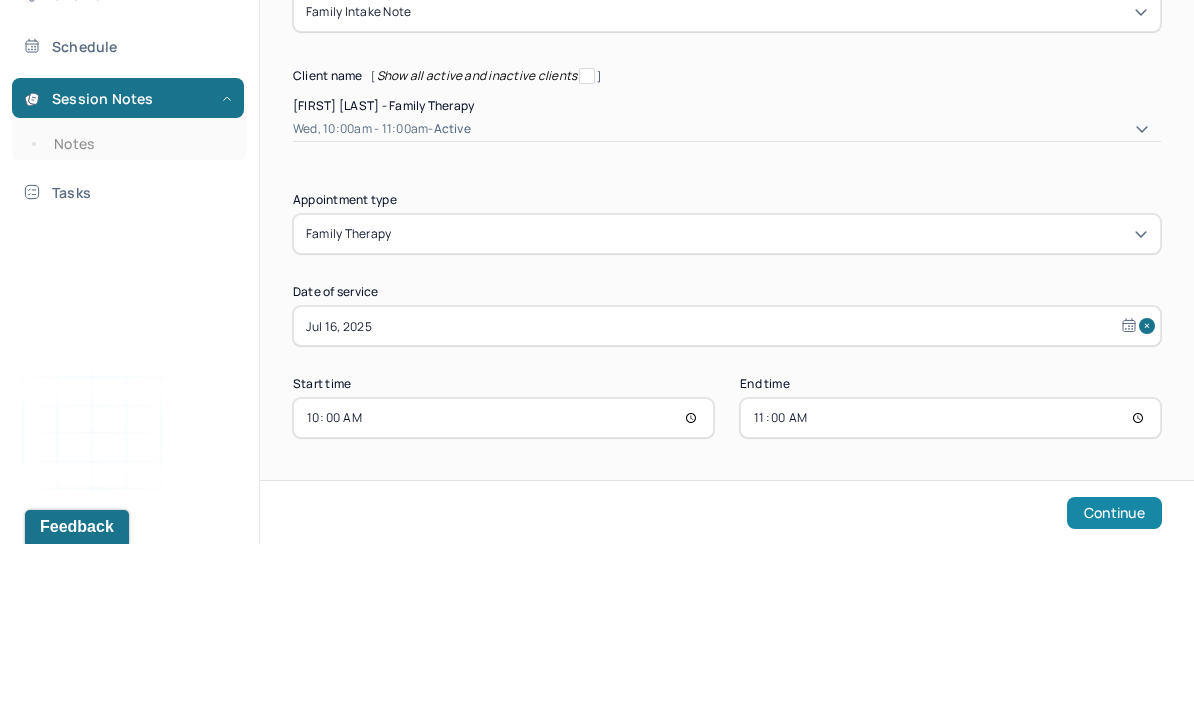 click on "Continue" at bounding box center (1114, 679) 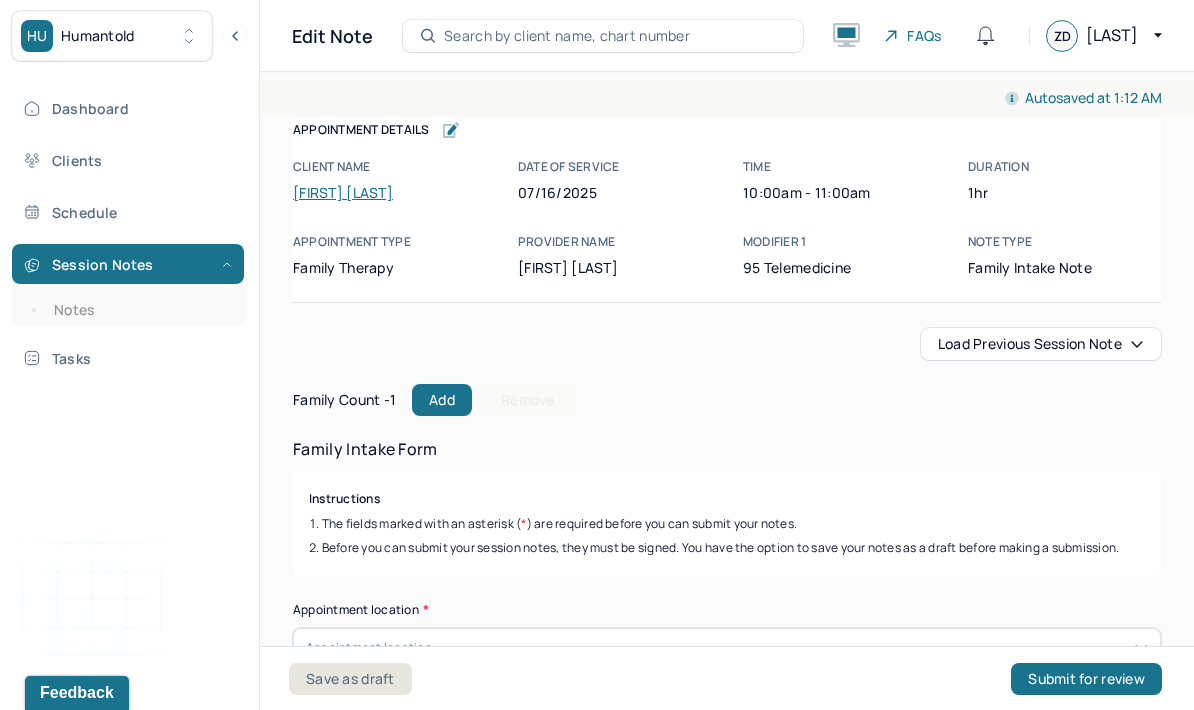 scroll, scrollTop: 3, scrollLeft: 0, axis: vertical 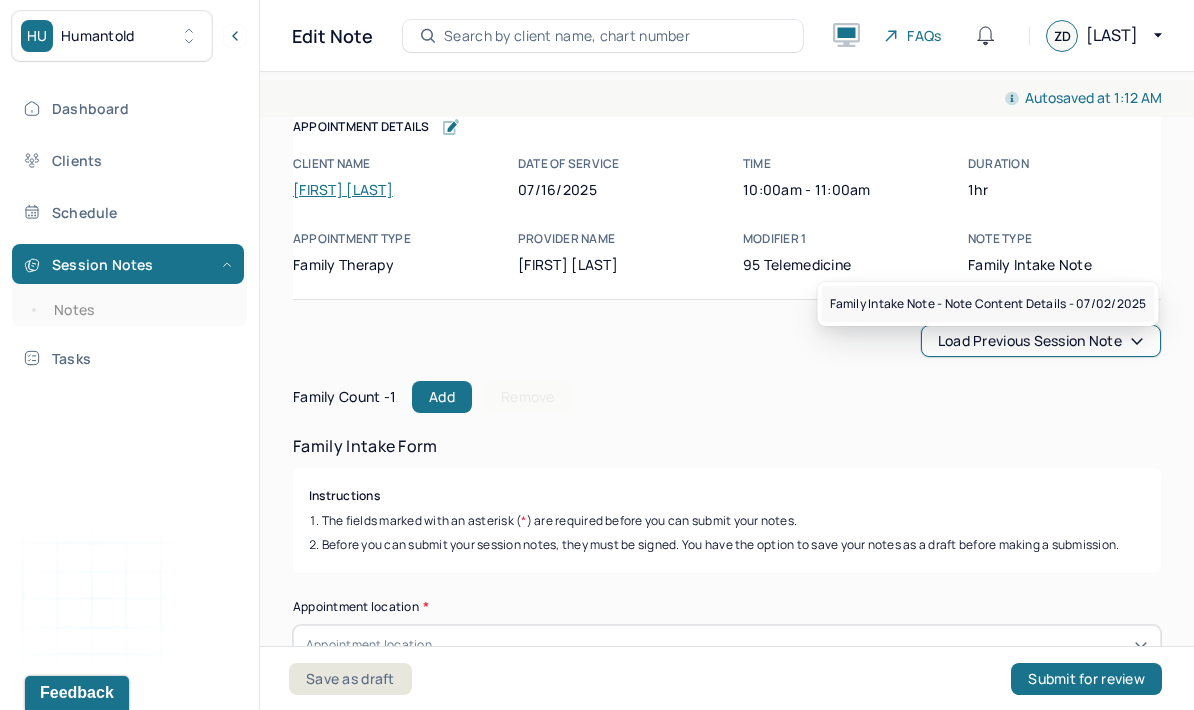 click on "Family intake note   - Note content Details -   [DATE]" at bounding box center (988, 304) 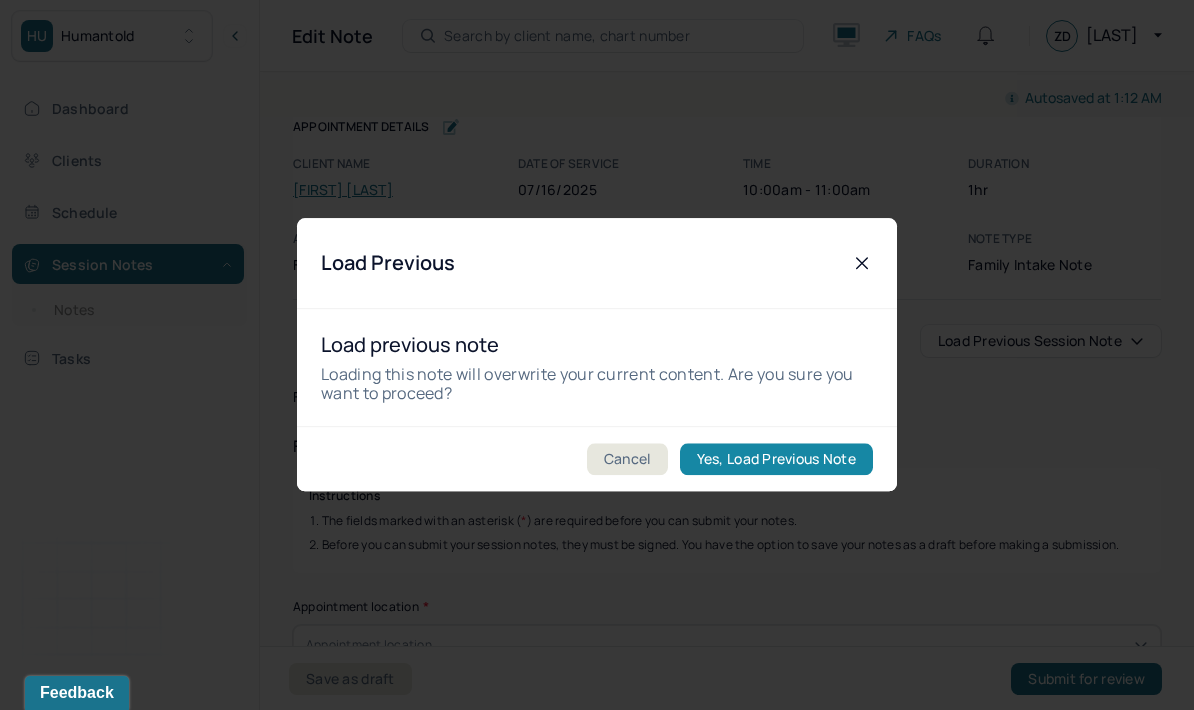 click on "Yes, Load Previous Note" at bounding box center (776, 460) 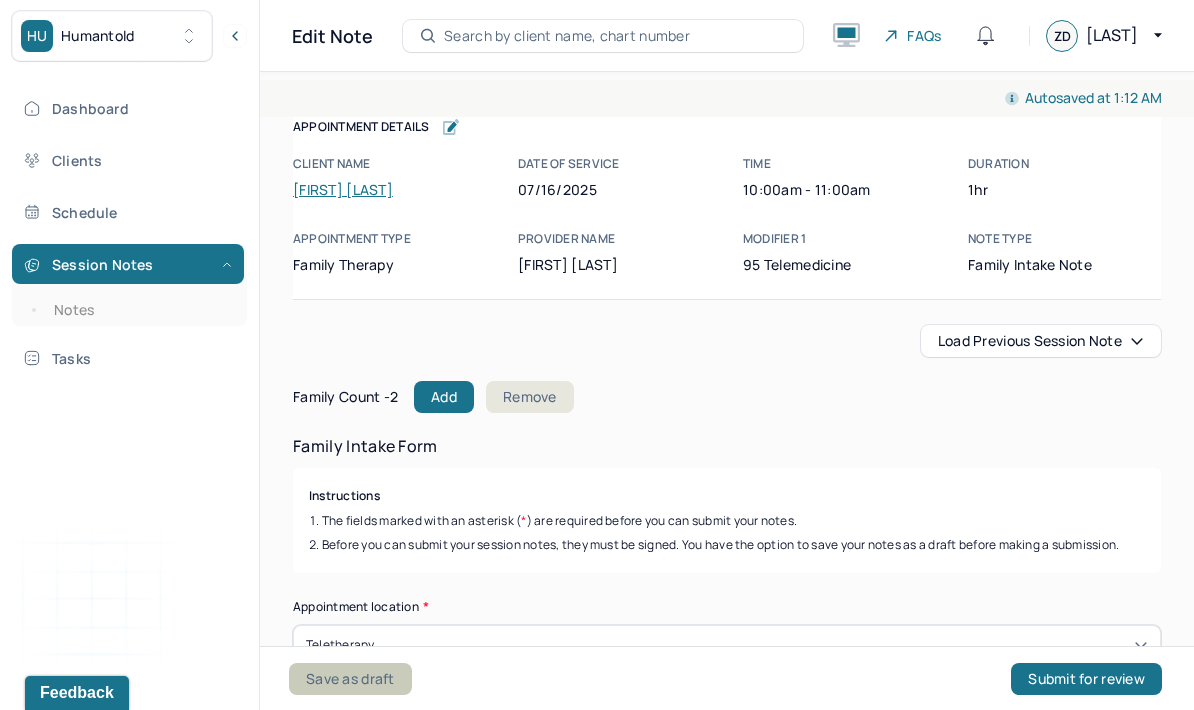 click on "Save as draft" at bounding box center [350, 679] 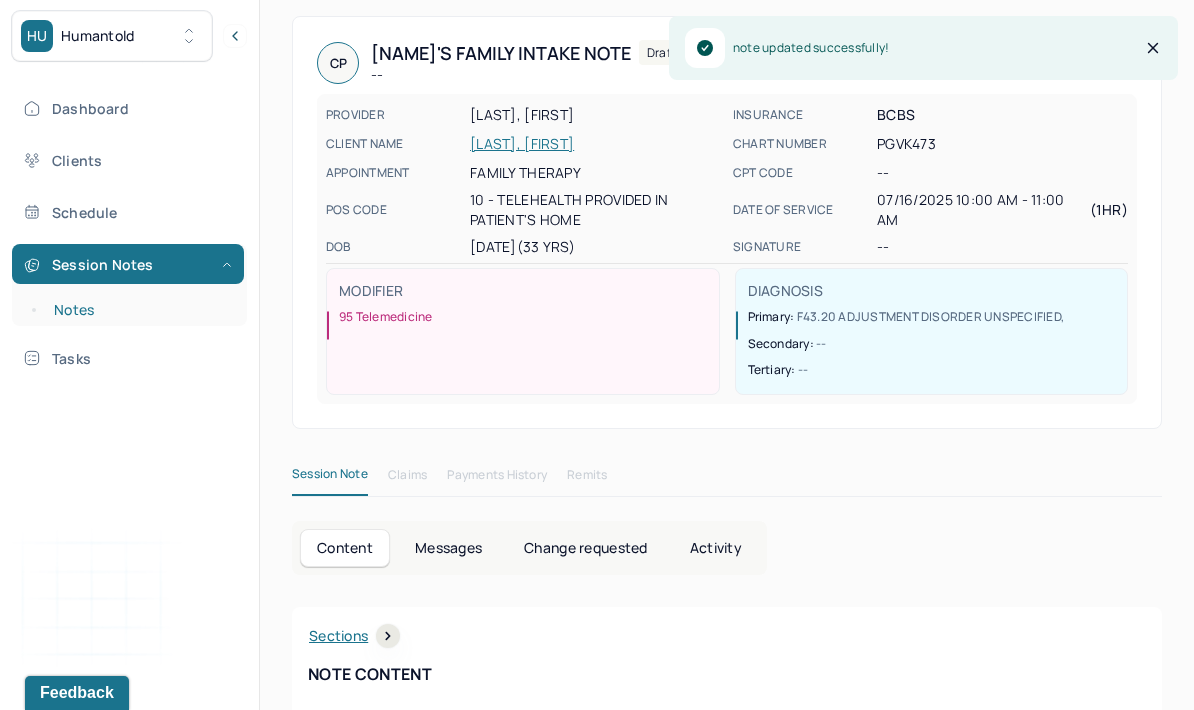 click on "Notes" at bounding box center (139, 310) 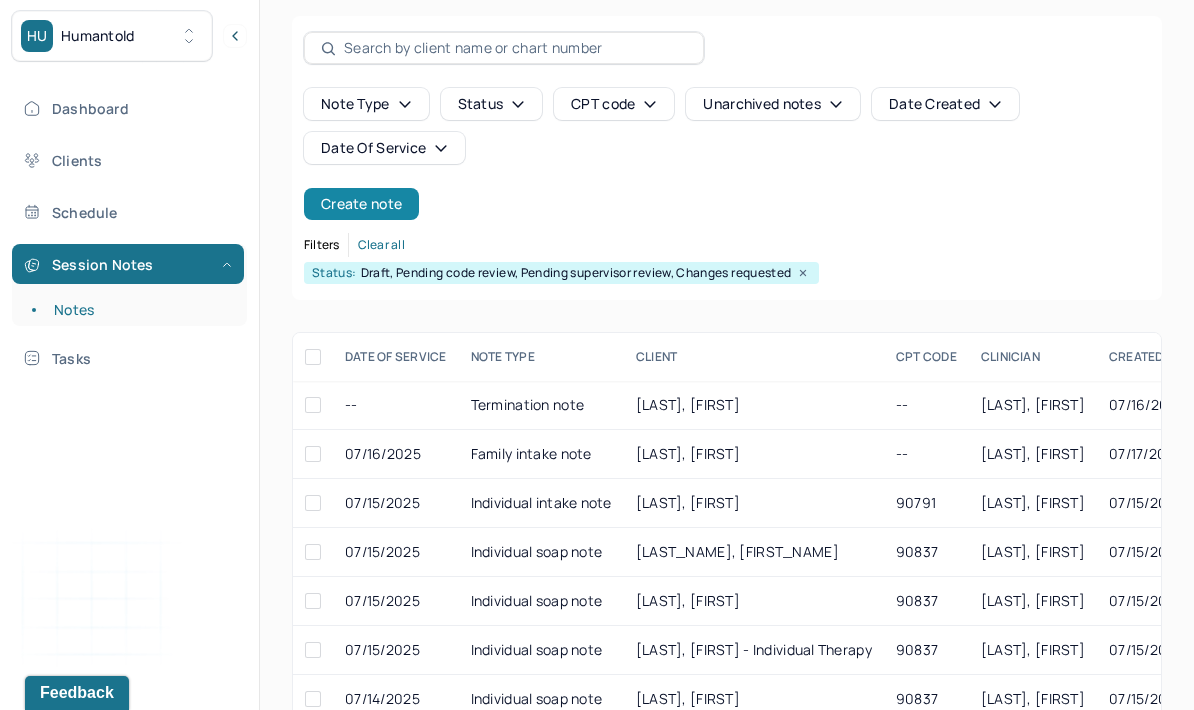 click on "Create note" at bounding box center [361, 204] 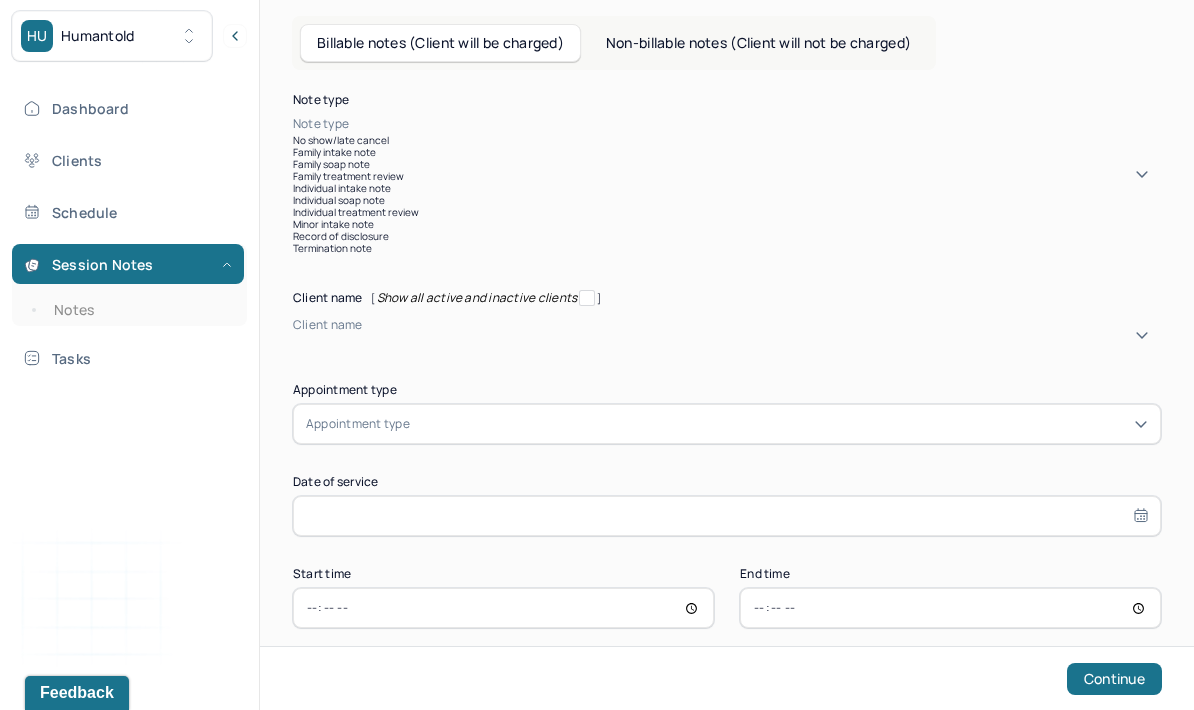click on "Individual soap note" at bounding box center [727, 200] 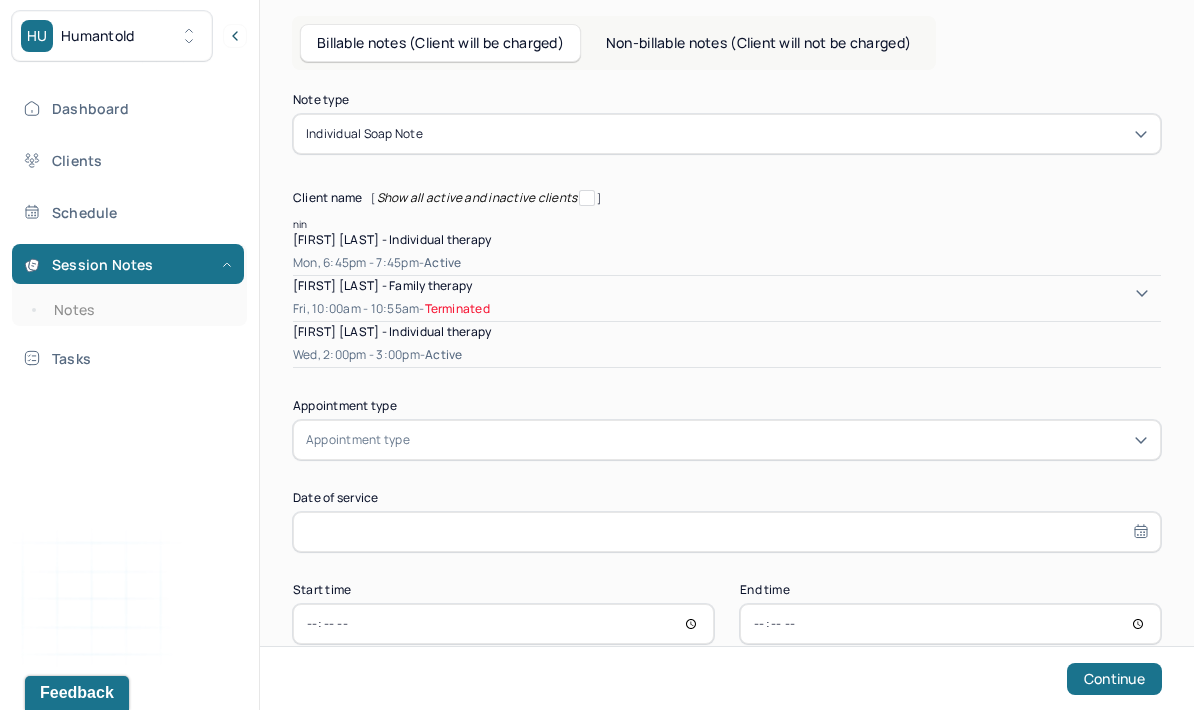 click on "[FIRST] [LAST] - Individual therapy" at bounding box center (392, 331) 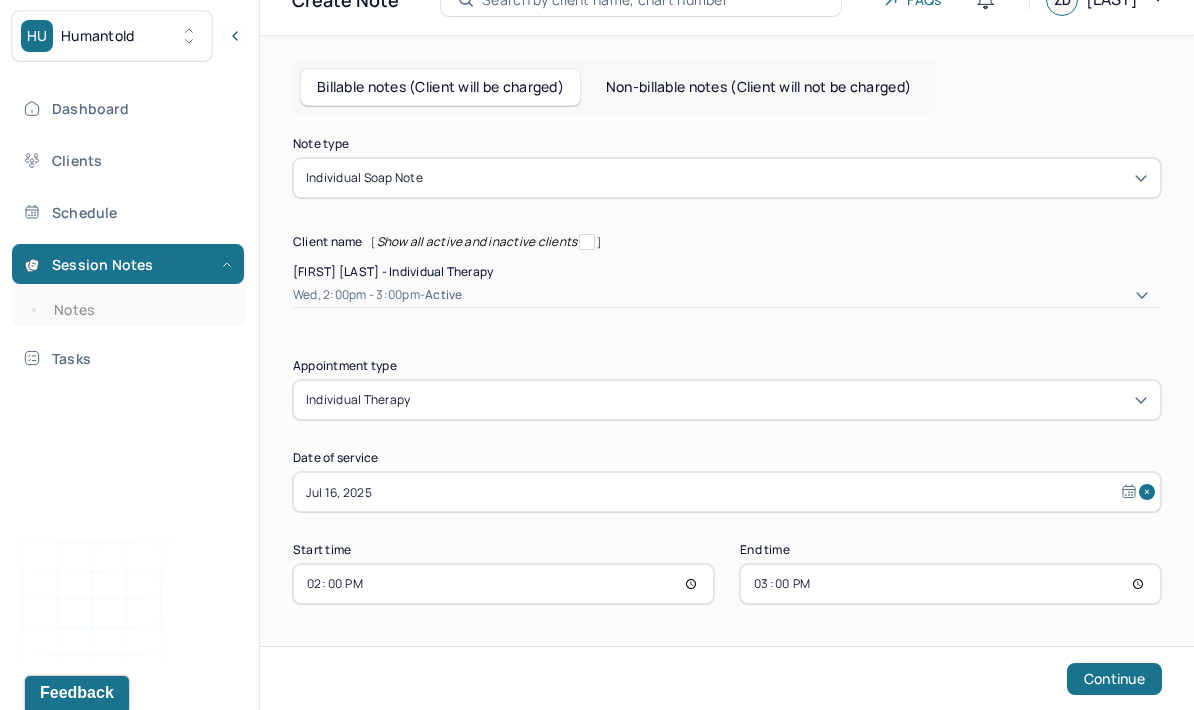 click on "14:00" at bounding box center [503, 584] 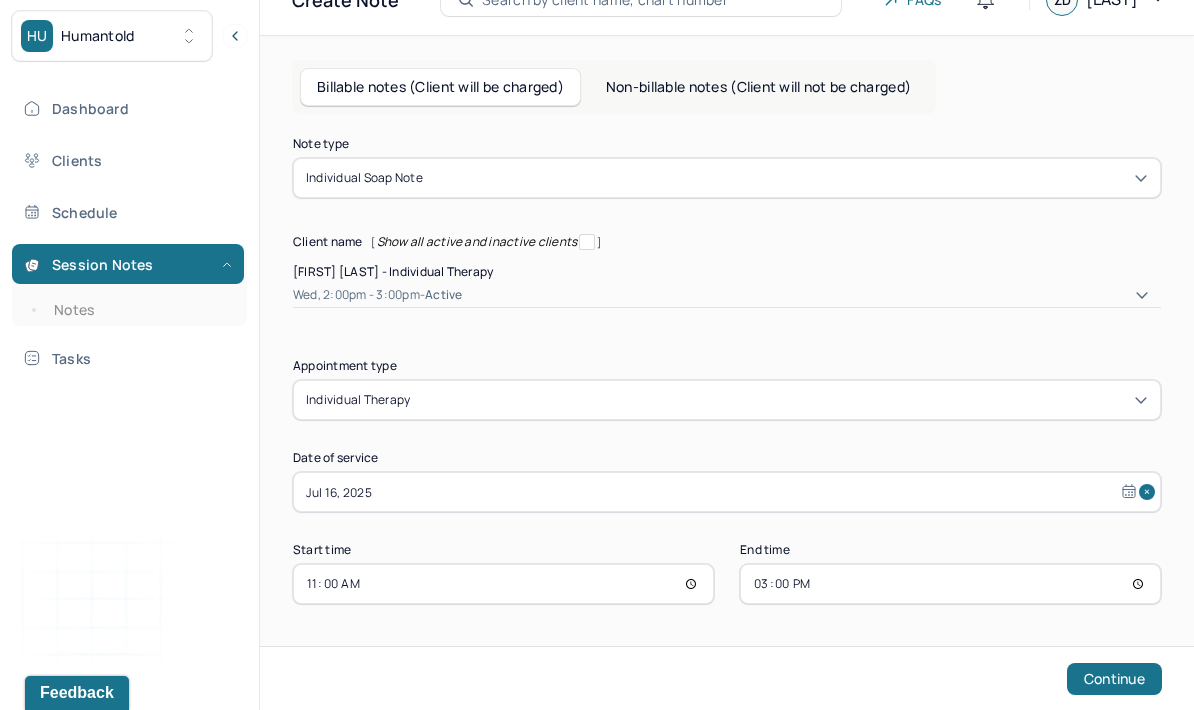 click on "15:00" at bounding box center (950, 584) 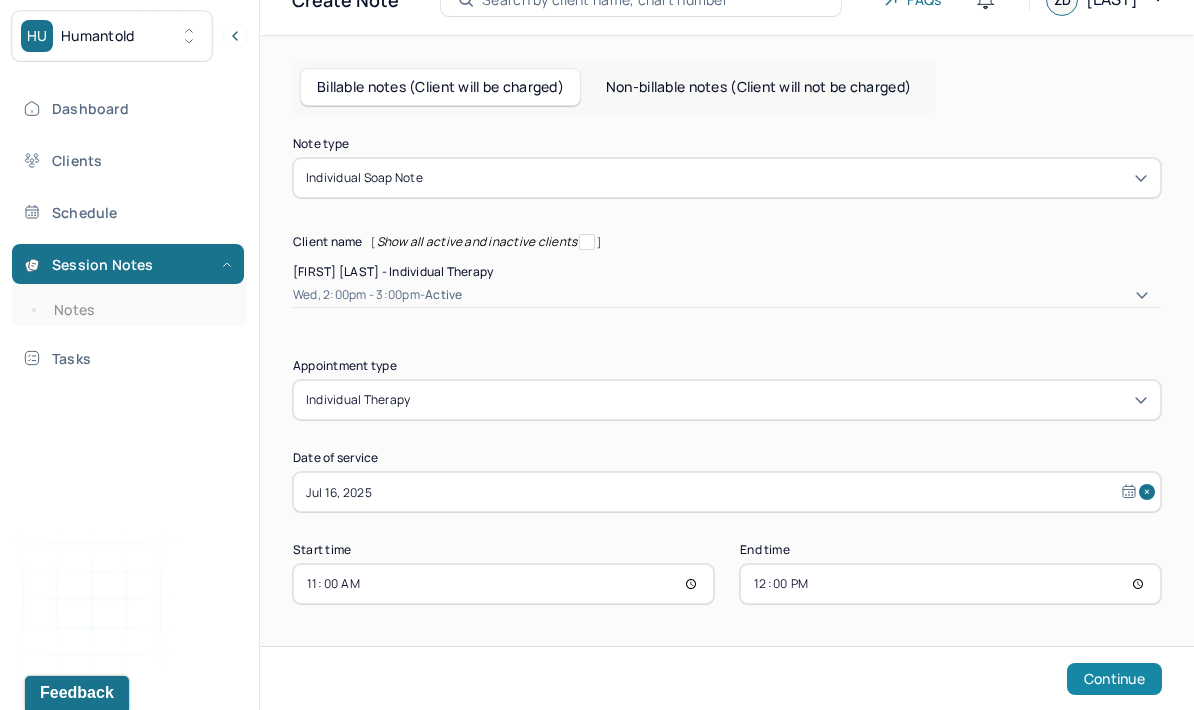 click on "Continue" at bounding box center (1114, 679) 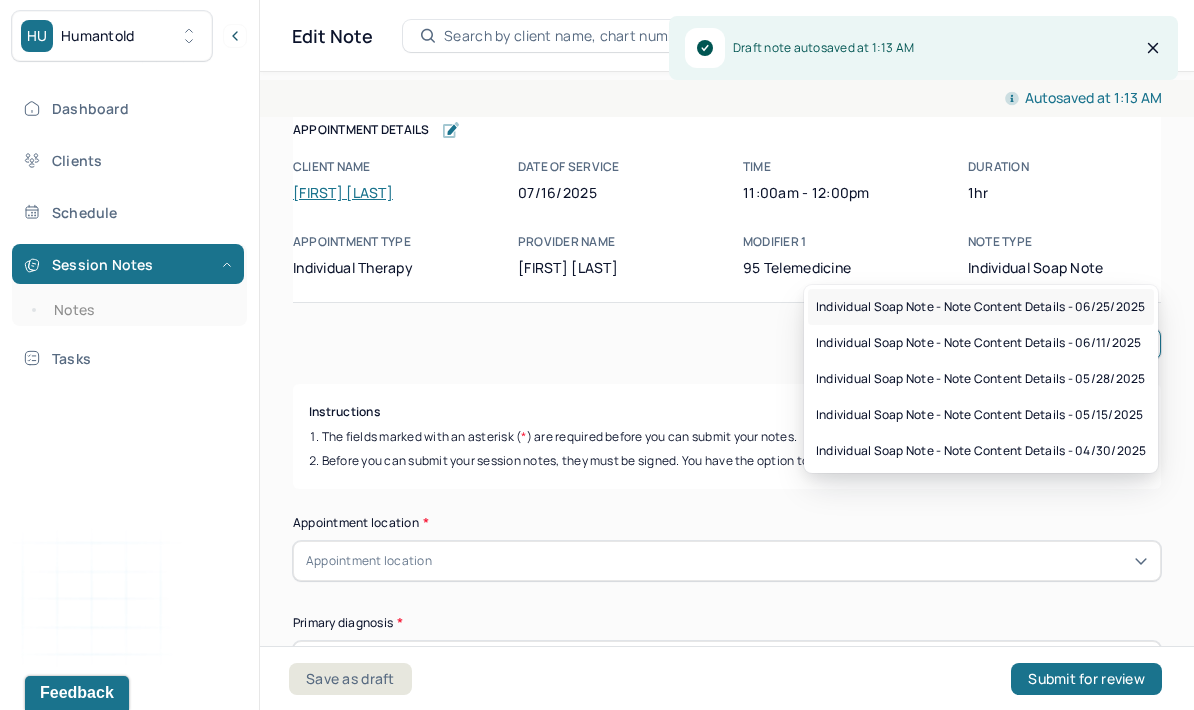 click on "Individual soap note   - Note content Details -   06/25/2025" at bounding box center [980, 307] 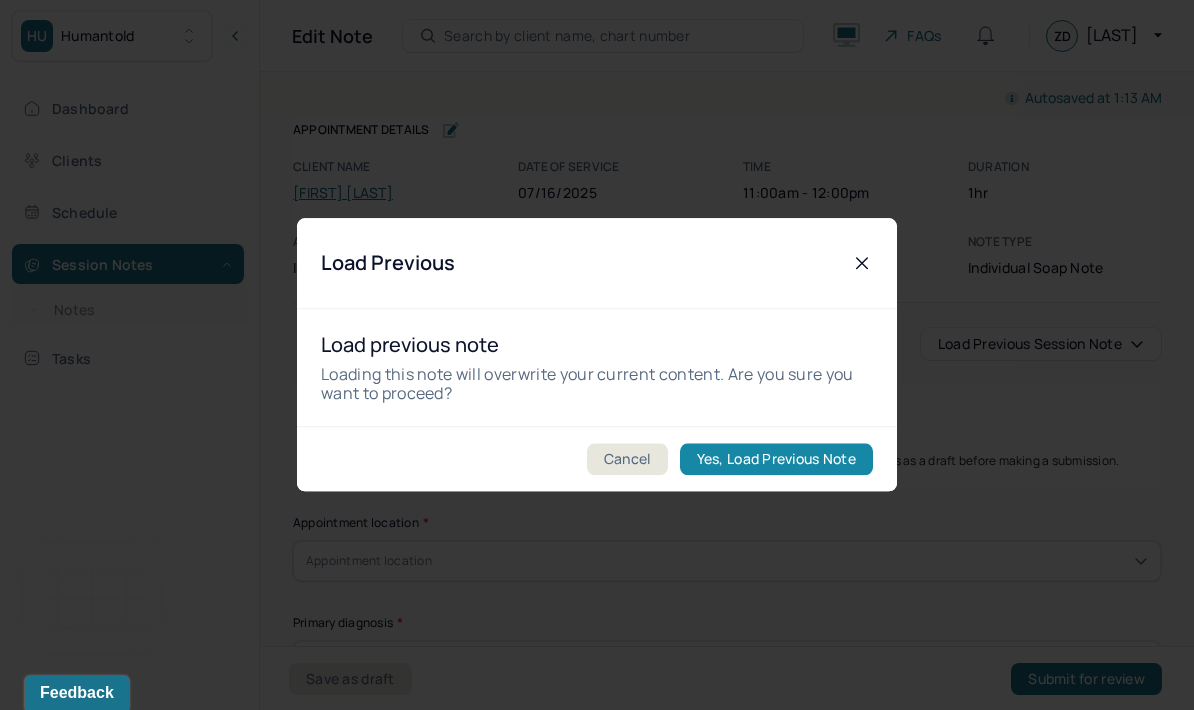 click on "Yes, Load Previous Note" at bounding box center [776, 460] 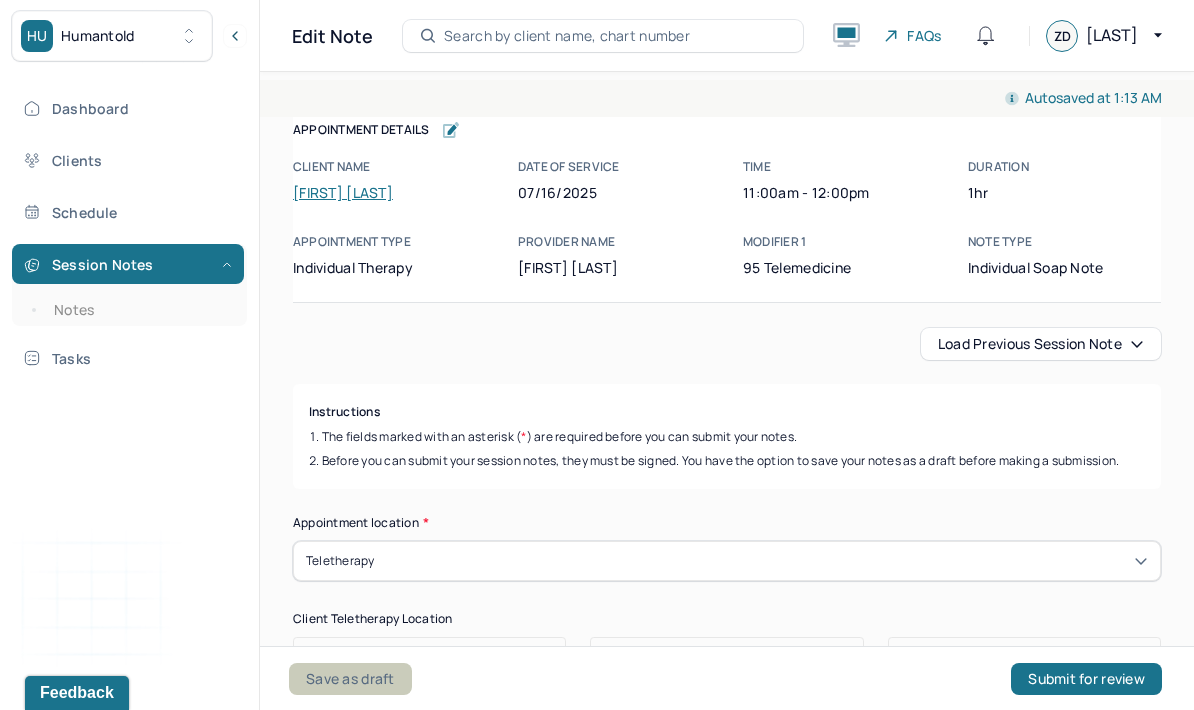 click on "Save as draft" at bounding box center [350, 679] 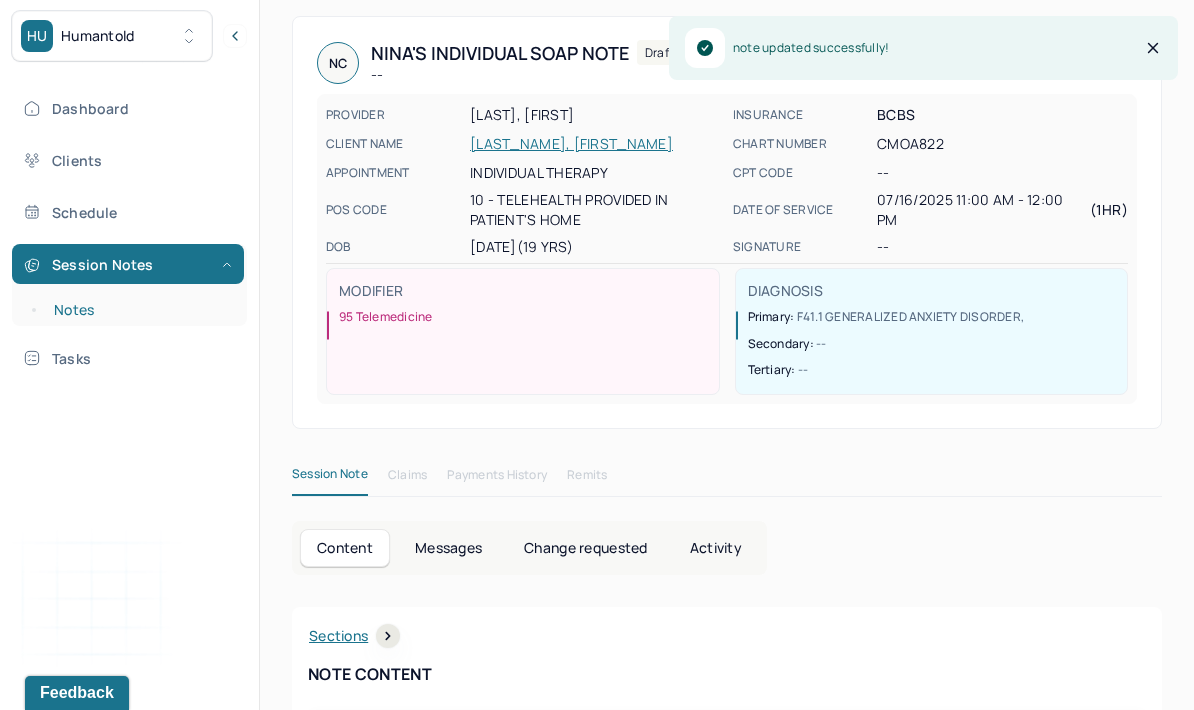 click on "Notes" at bounding box center [139, 310] 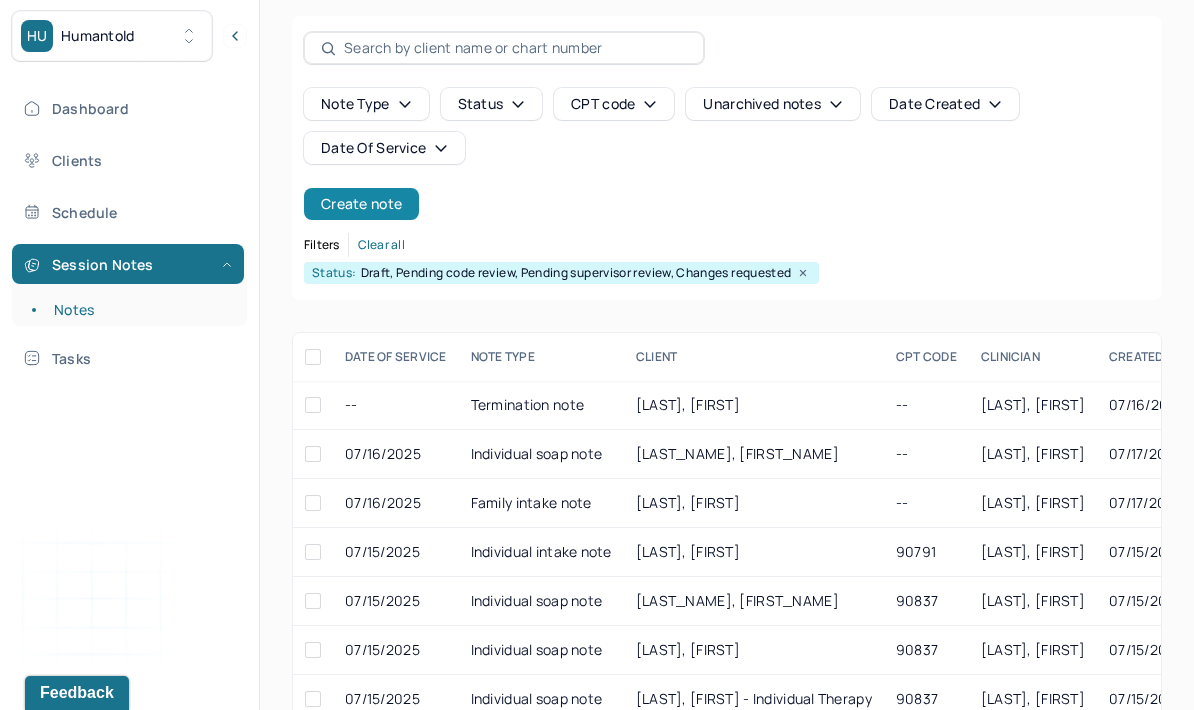 click on "Create note" at bounding box center [361, 204] 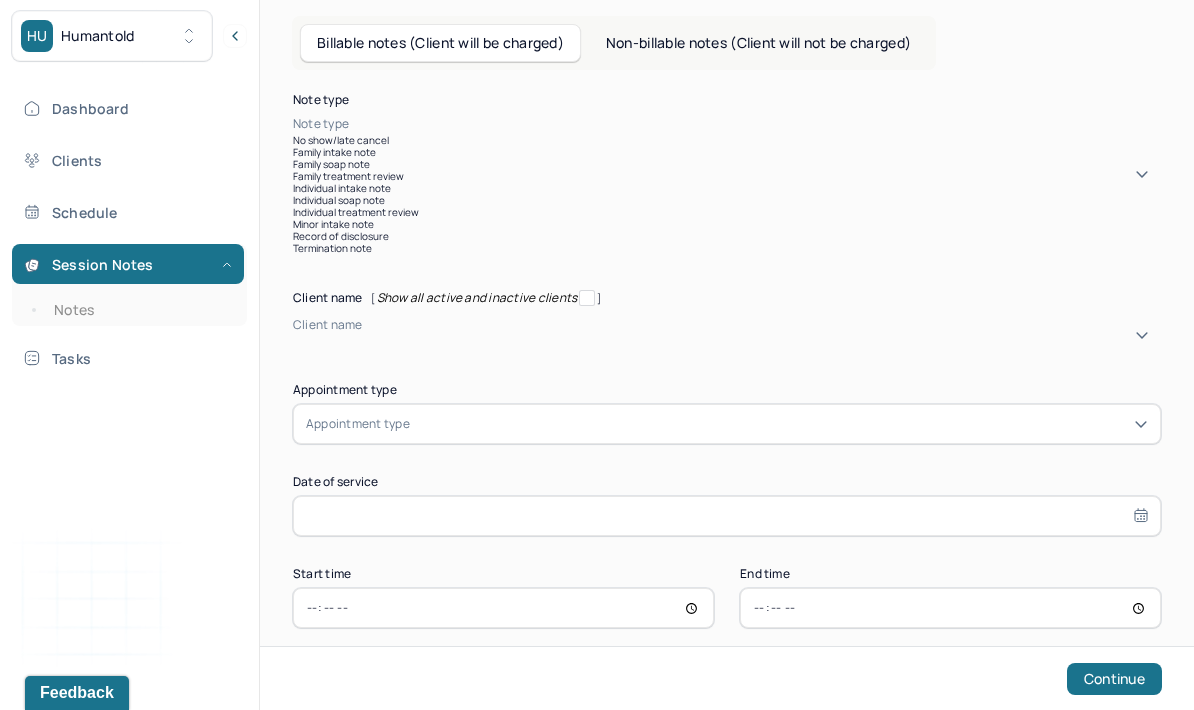 click on "Individual soap note" at bounding box center [727, 200] 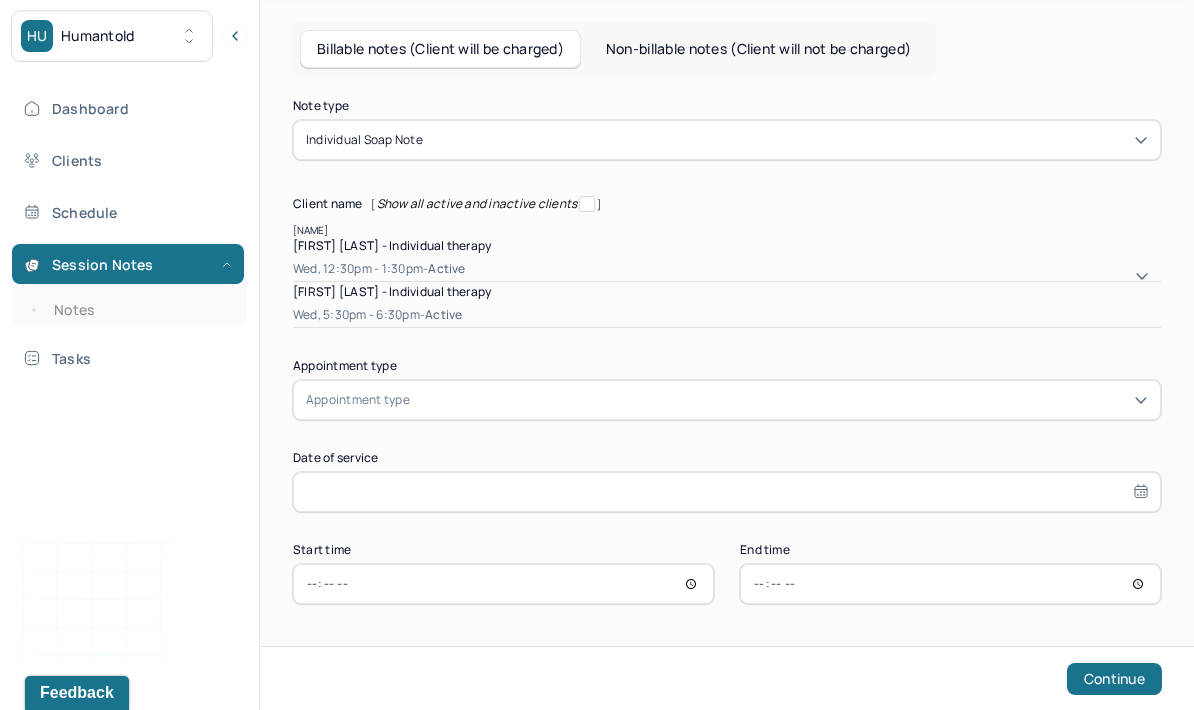 click on "[FIRST] [LAST] - Individual therapy" at bounding box center [727, 245] 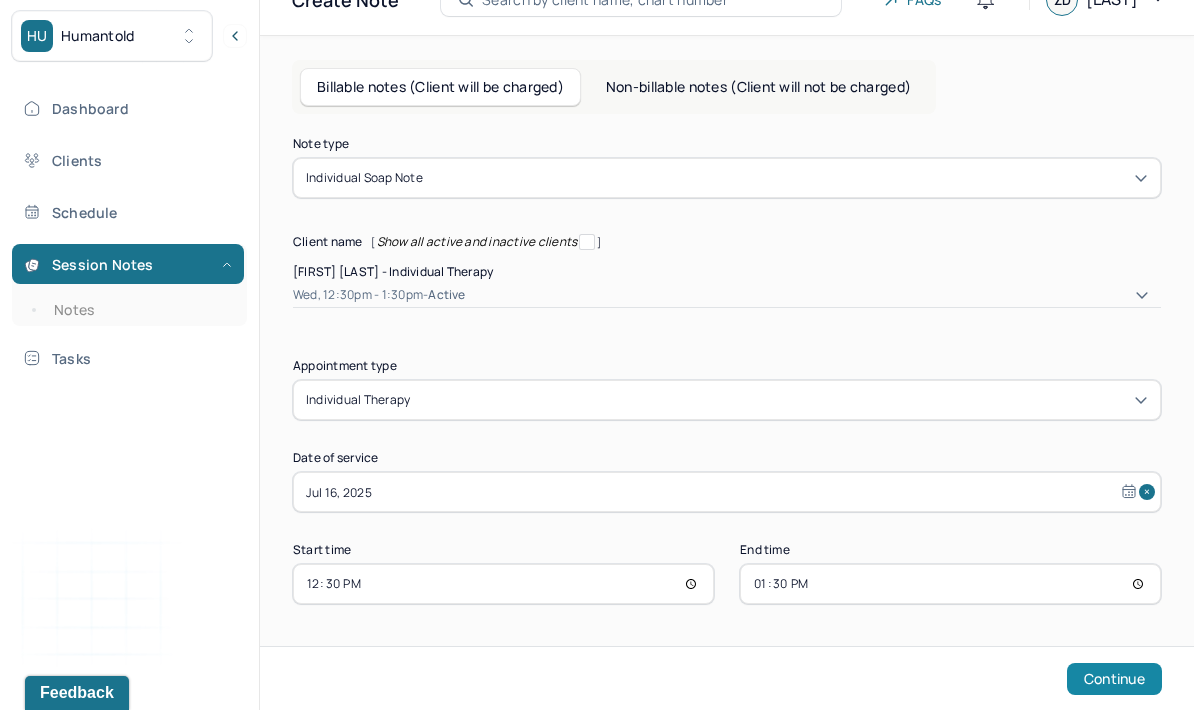 click on "Continue" at bounding box center [1114, 679] 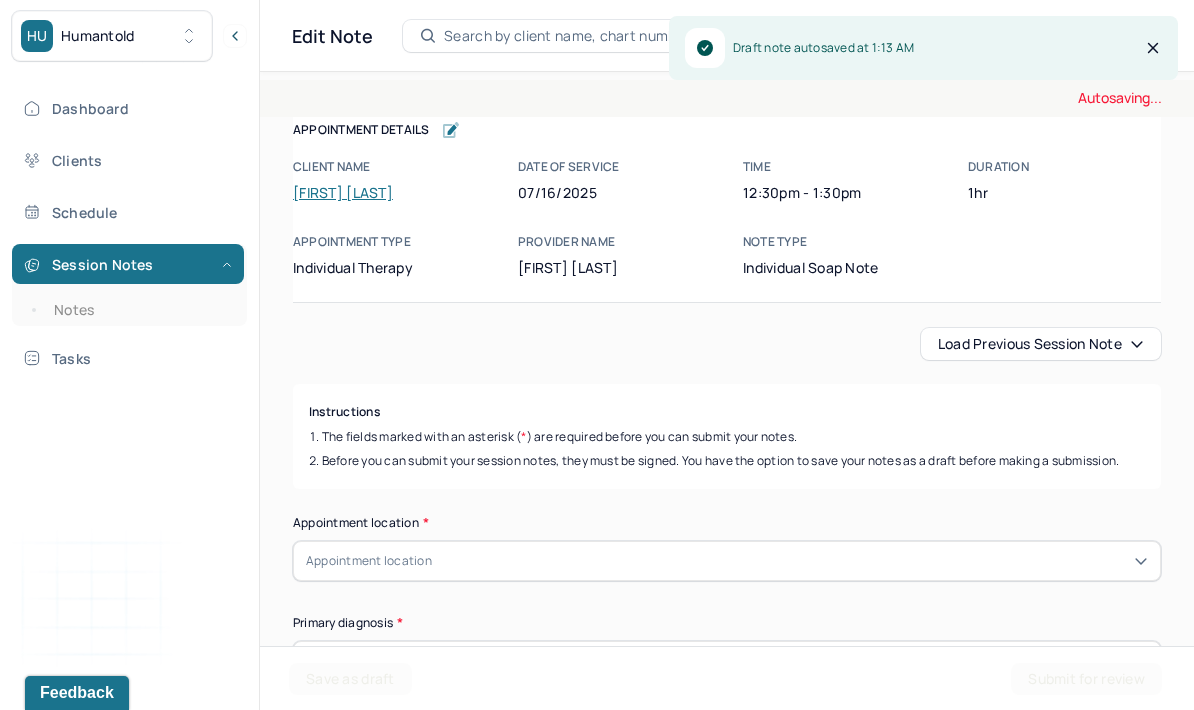 click on "Autosaving... Appointment Details     Client name [FIRST] [LAST] Date of service 07/16/2025 Time 12:30pm - 1:30pm Duration 1hr Appointment type individual therapy Provider name [FIRST] [LAST] Note type Individual soap note Appointment Details     Client name [FIRST] [LAST] Date of service 07/16/2025 Time 12:30pm - 1:30pm Duration 1hr Appointment type individual therapy Provider name [FIRST] [LAST] Note type Individual soap note   Load previous session note   Instructions The fields marked with an asterisk ( * ) are required before you can submit your notes. Before you can submit your session notes, they must be signed. You have the option to save your notes as a draft before making a submission. Appointment location * Appointment location Primary diagnosis * Primary diagnosis Secondary diagnosis (optional) Secondary diagnosis Tertiary diagnosis (optional) Tertiary diagnosis Emotional / Behavioural symptoms demonstrated * Causing * Causing Intention for Session * Intention for Session Session Note Subjective Objective *" at bounding box center (727, 2331) 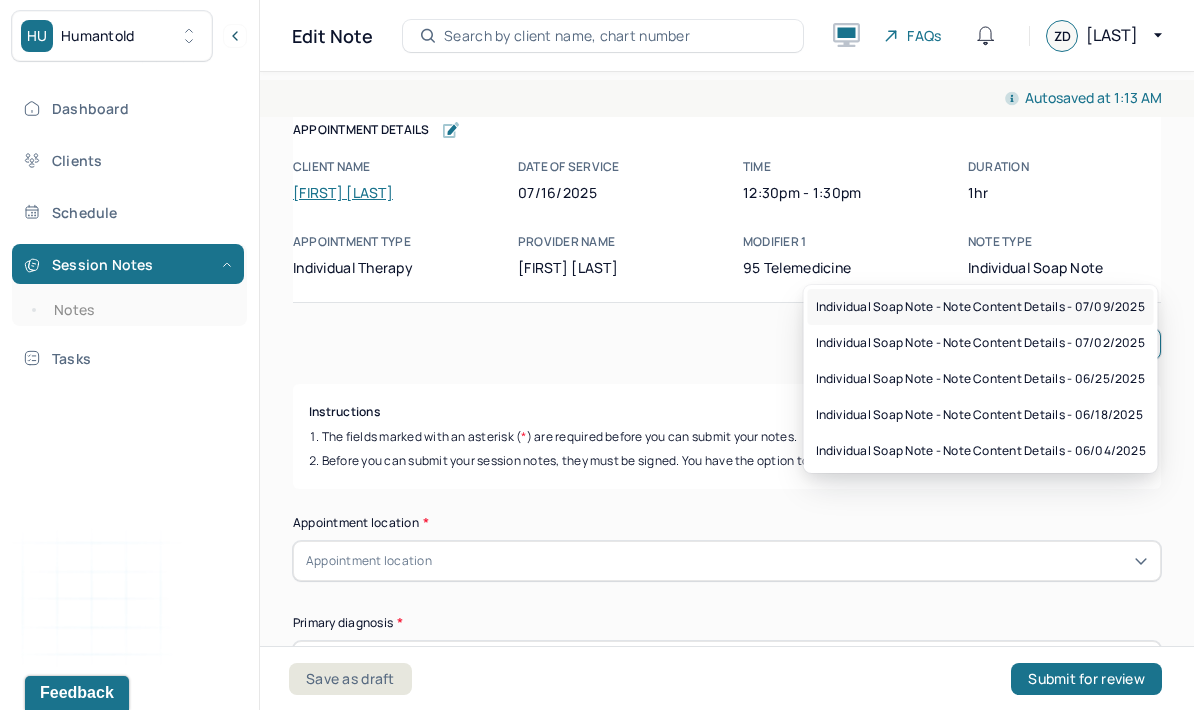 click on "Individual soap note   - Note content Details -   07/09/2025" at bounding box center [981, 307] 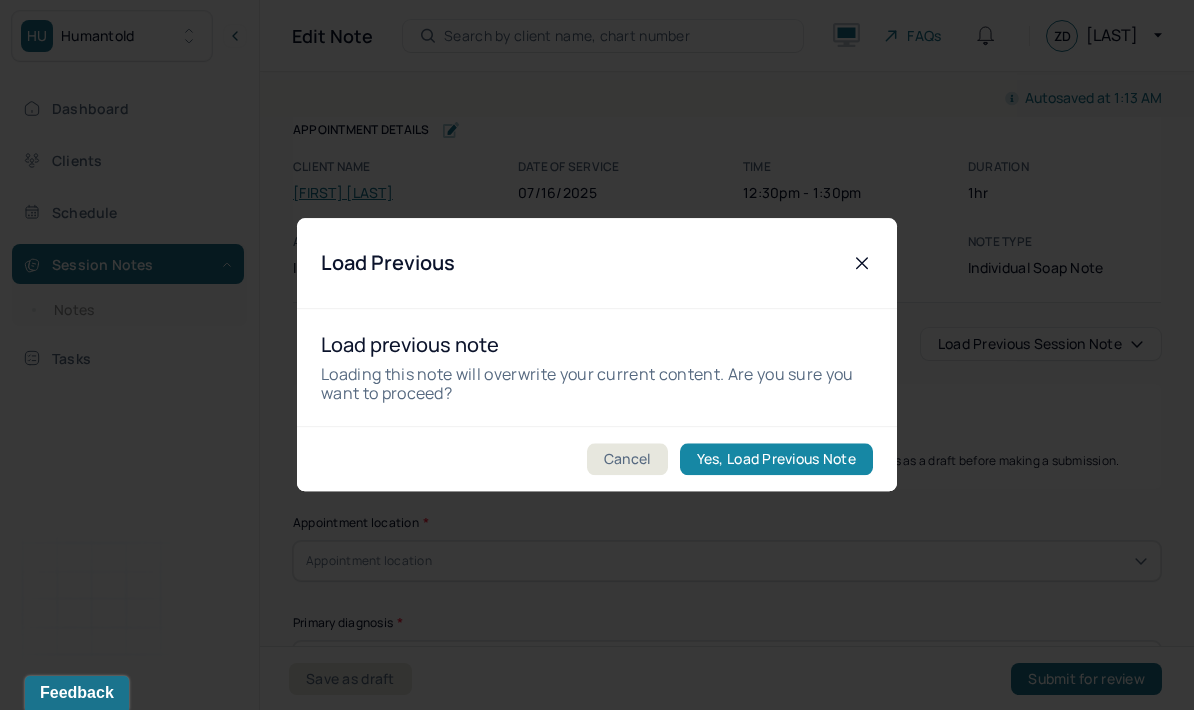 click on "Yes, Load Previous Note" at bounding box center (776, 460) 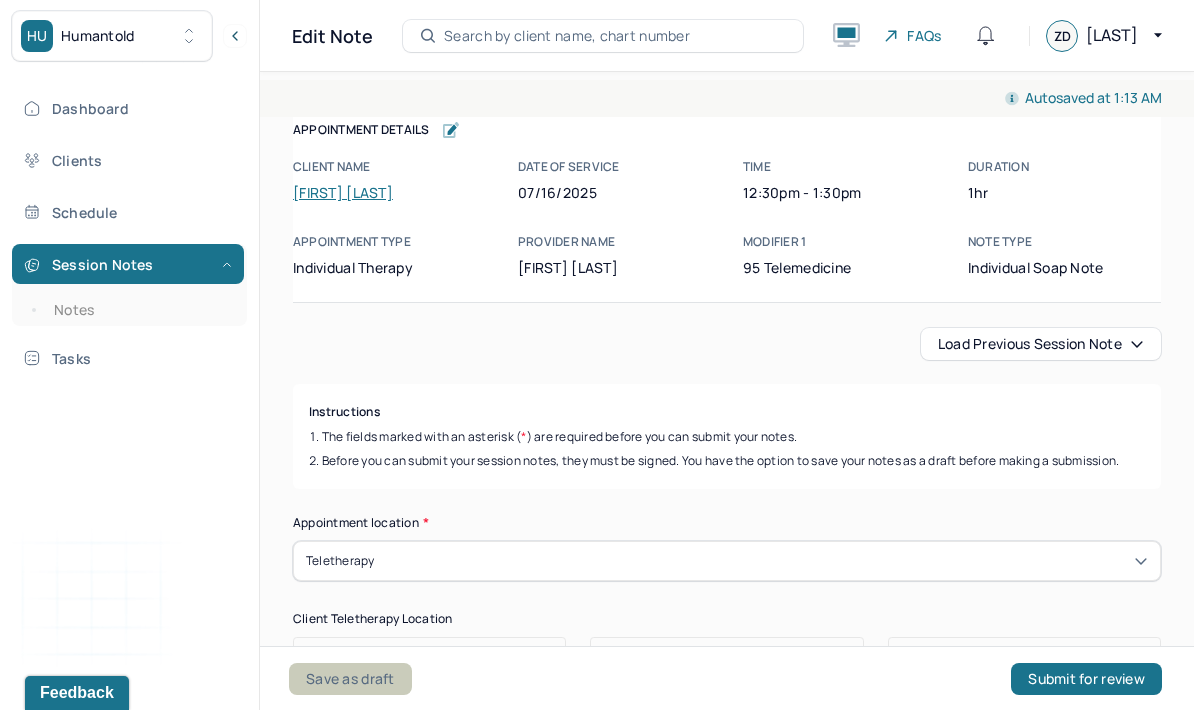click on "Save as draft" at bounding box center [350, 679] 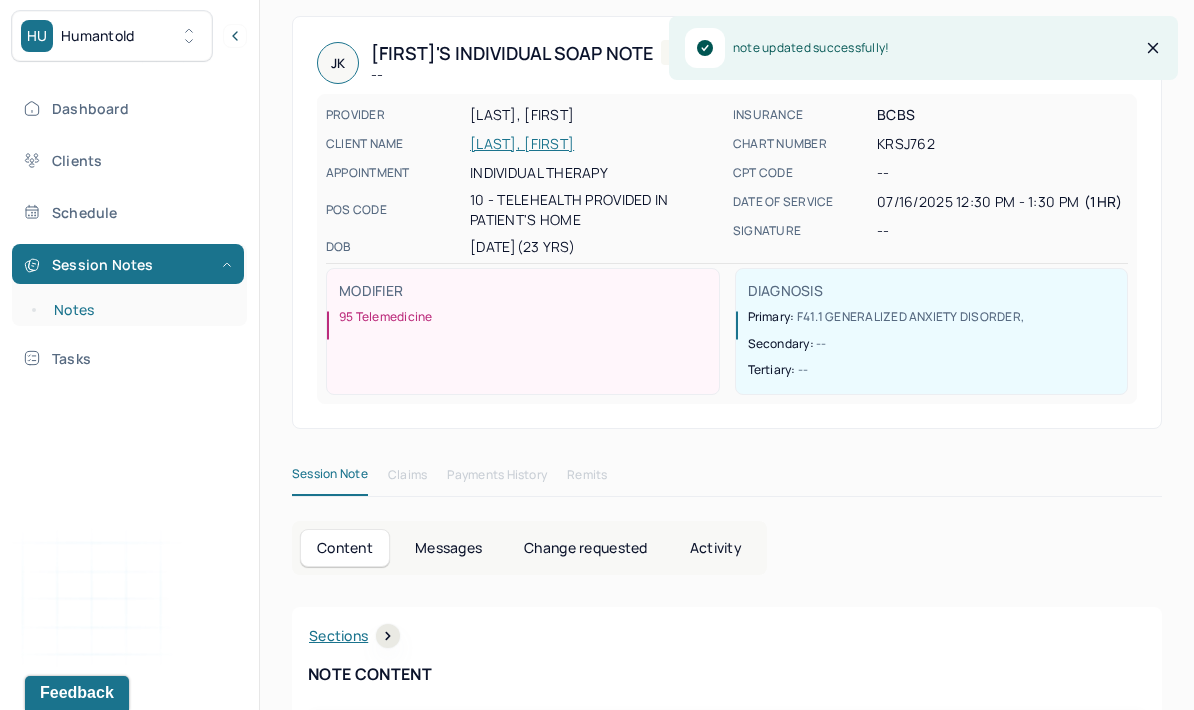 click on "Notes" at bounding box center (139, 310) 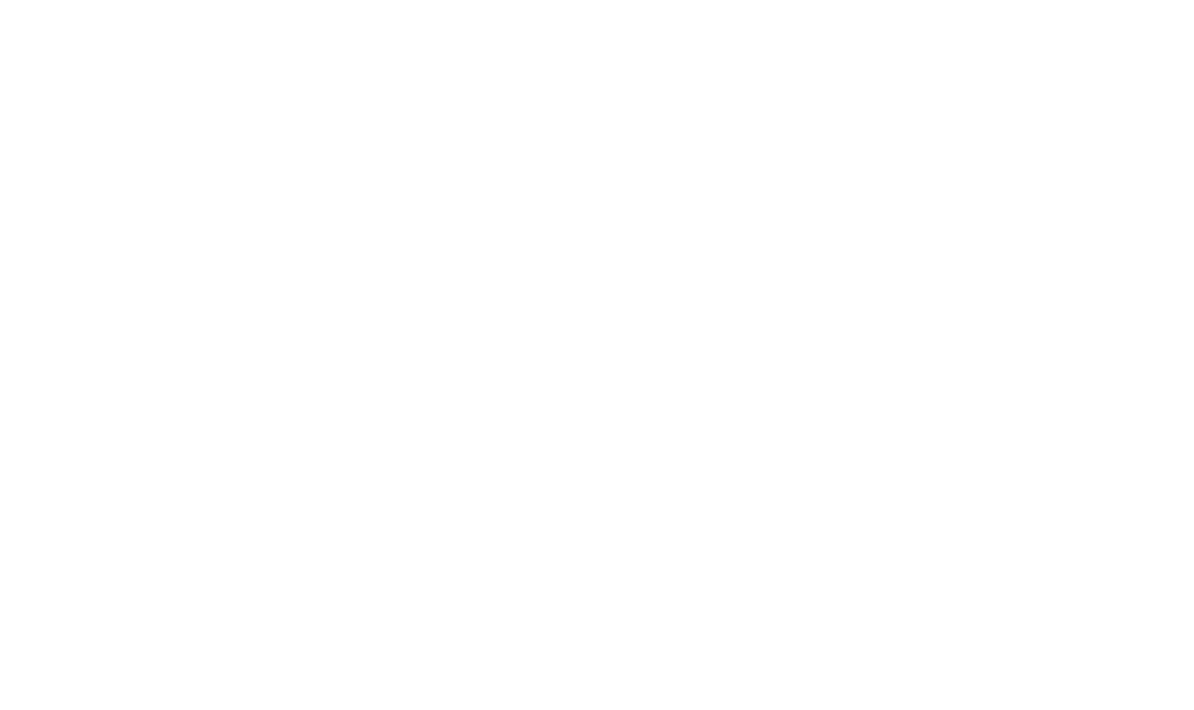 scroll, scrollTop: 0, scrollLeft: 0, axis: both 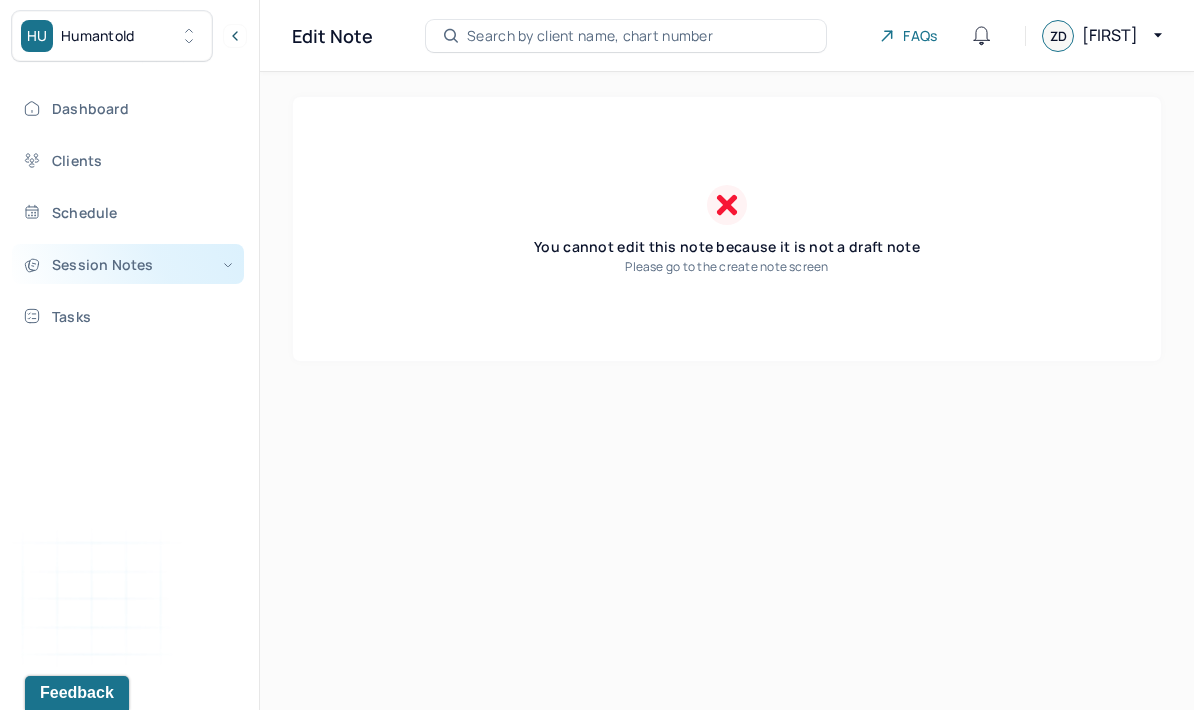 click on "Session Notes" at bounding box center (128, 264) 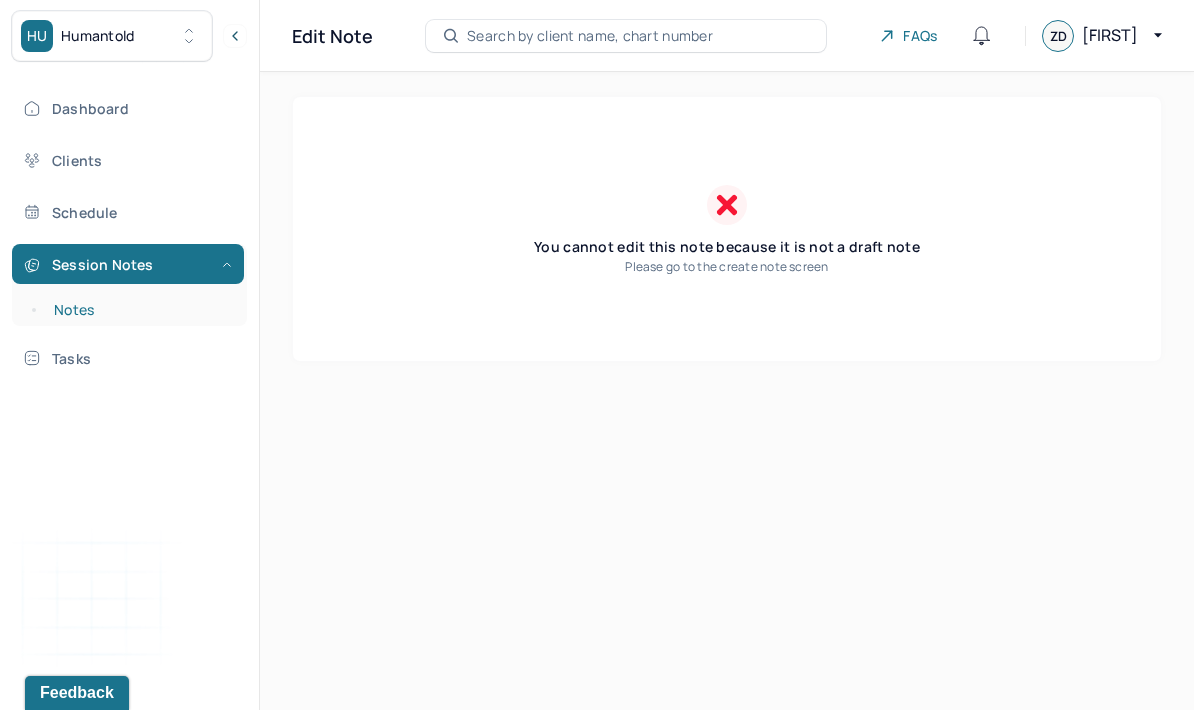 click on "Notes" at bounding box center (139, 310) 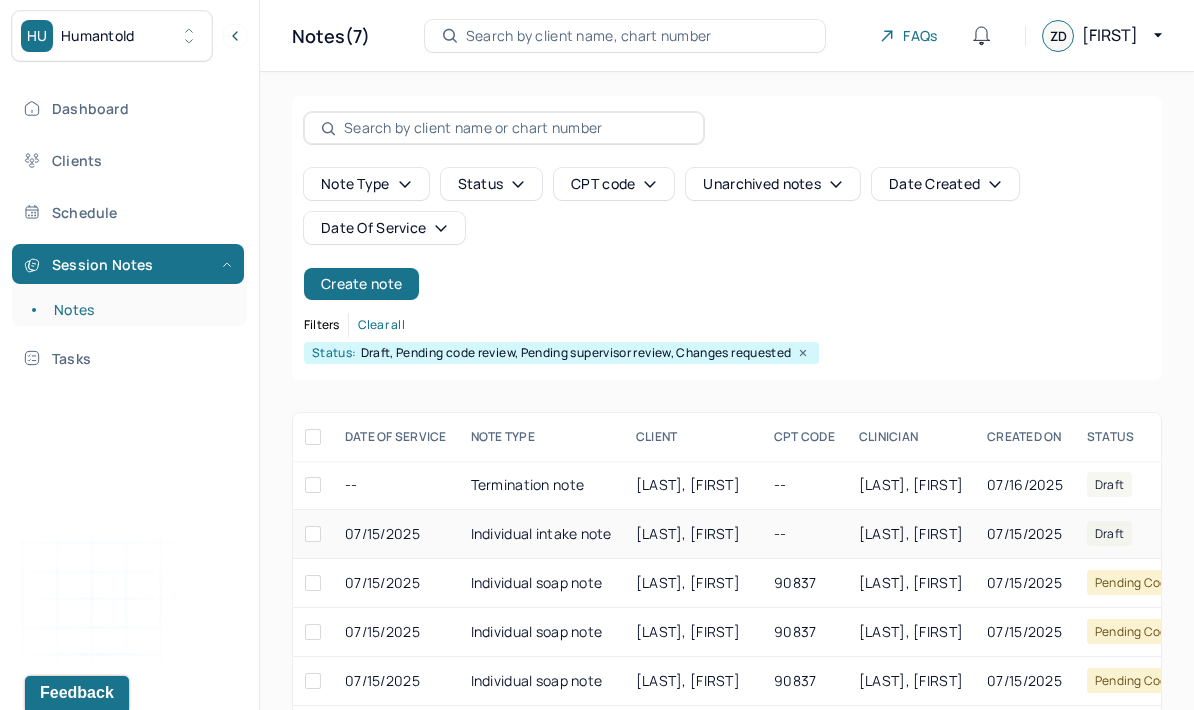 click on "[LAST], [FIRST]" at bounding box center [693, 534] 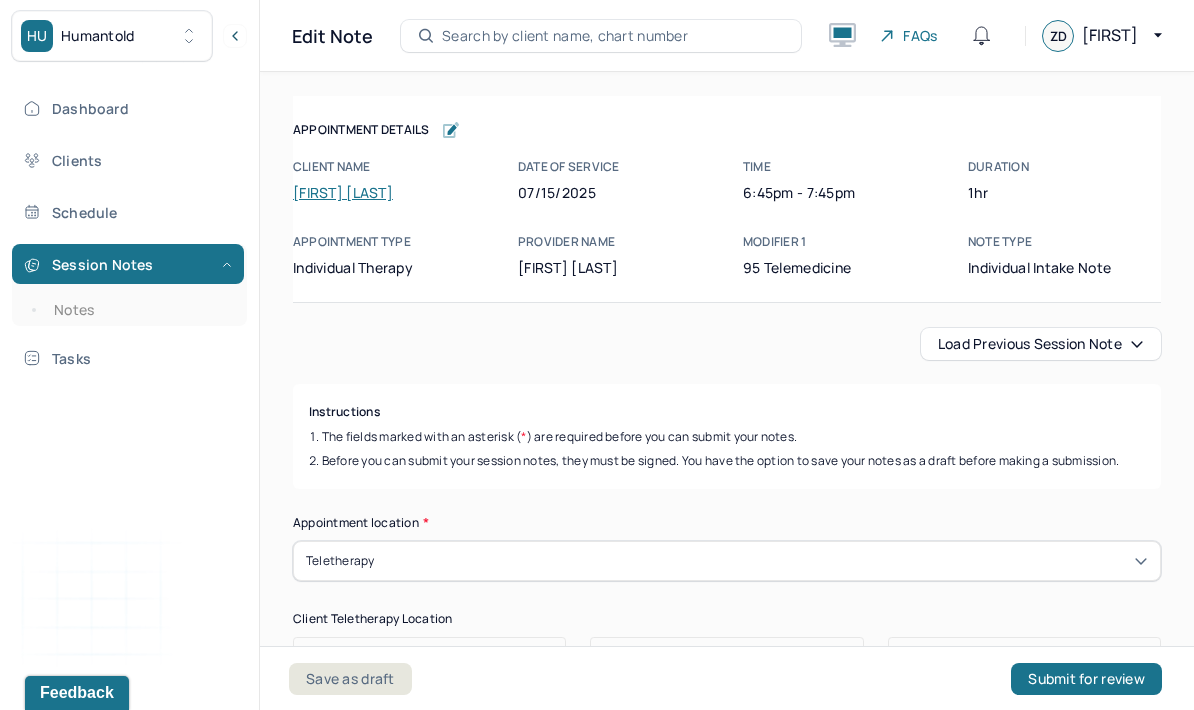 click on "[FIRST] [LAST]" at bounding box center [343, 192] 